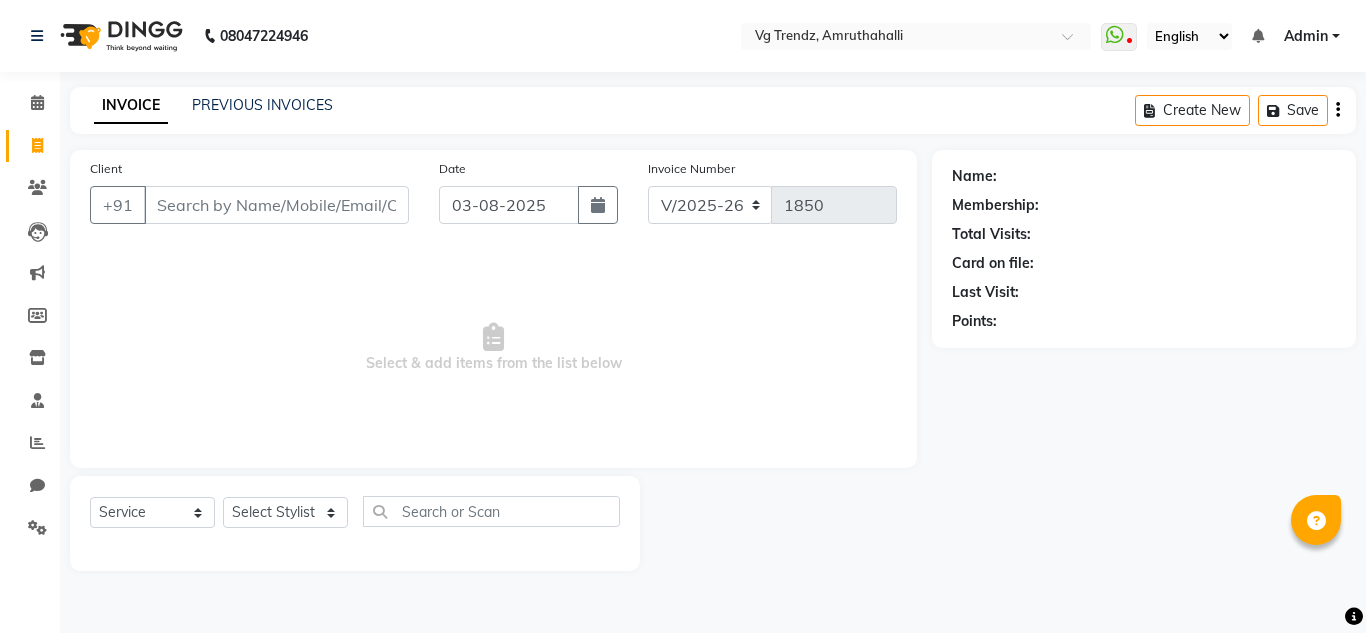 select on "5536" 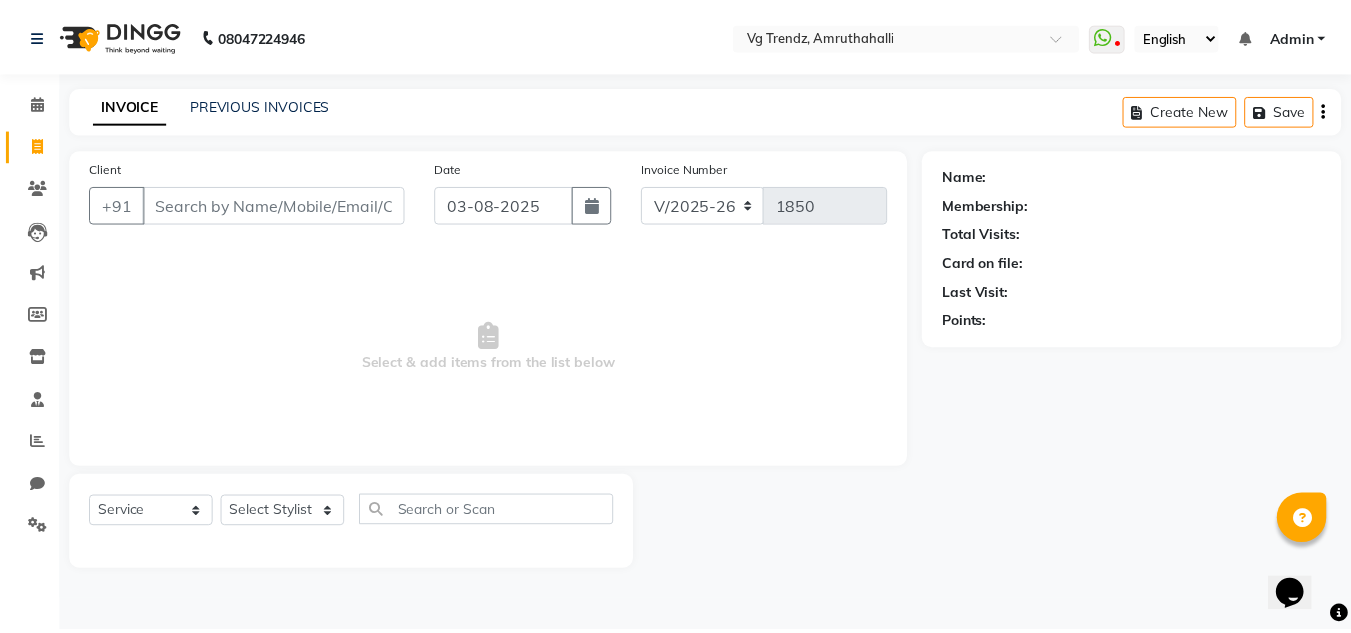 scroll, scrollTop: 0, scrollLeft: 0, axis: both 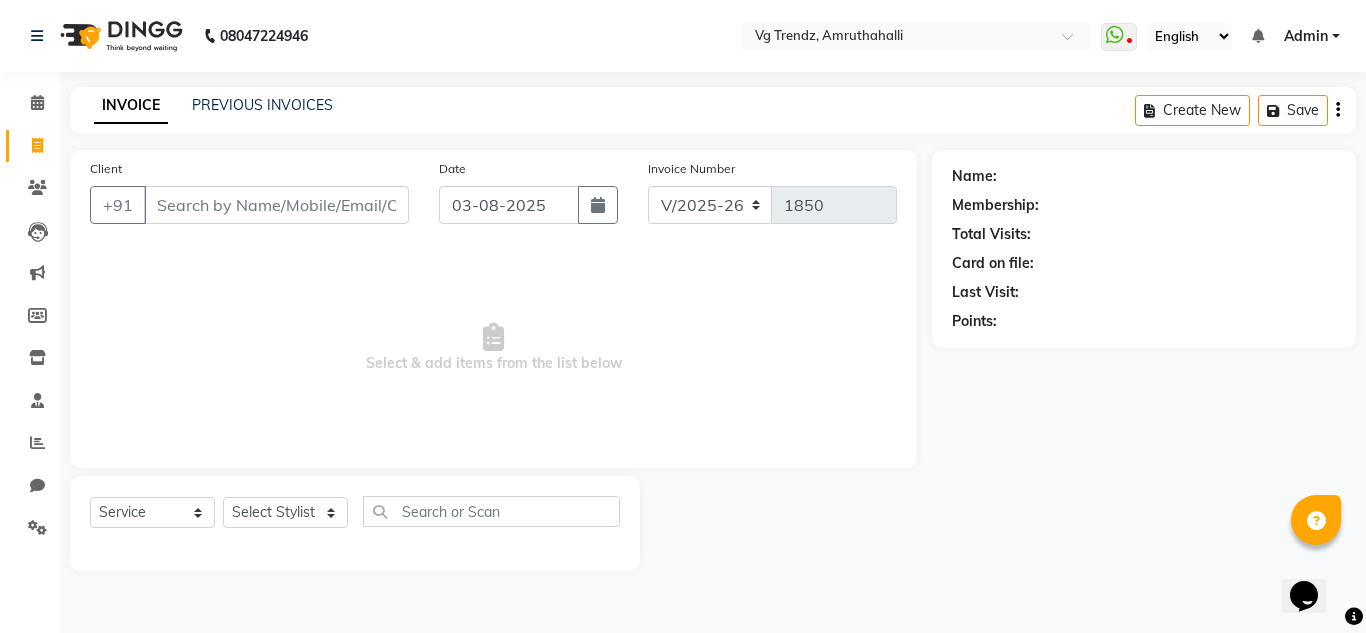 click on "PREVIOUS INVOICES" 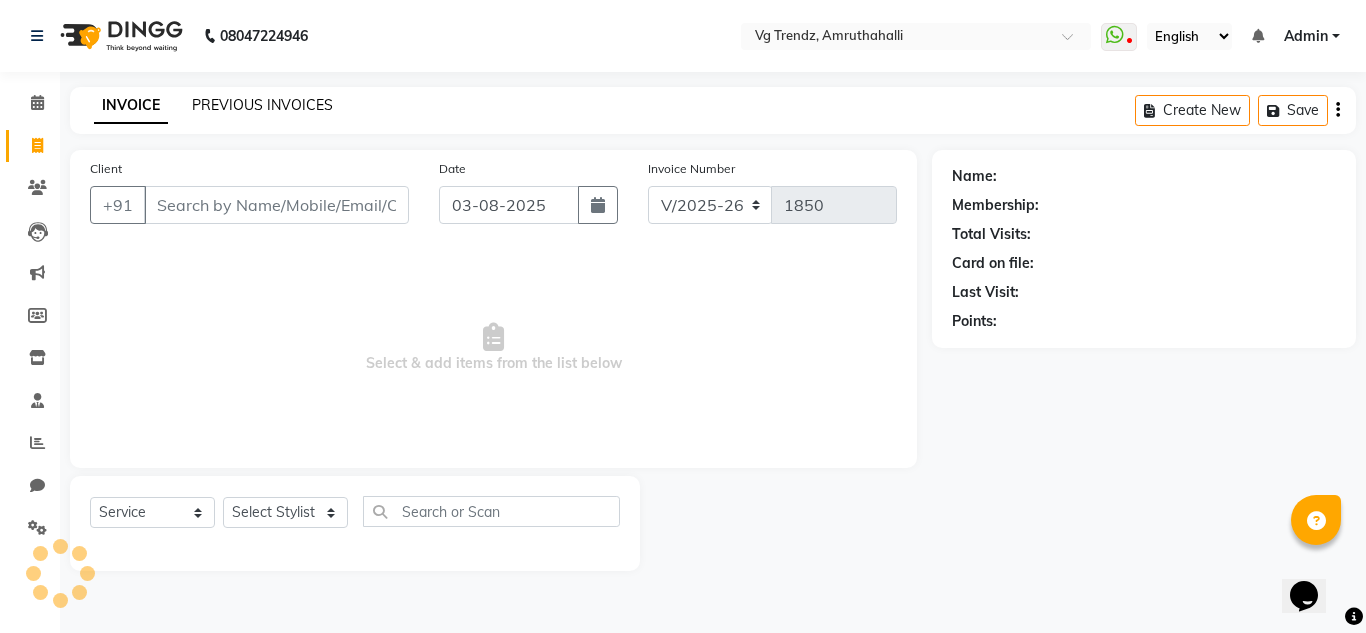 click on "PREVIOUS INVOICES" 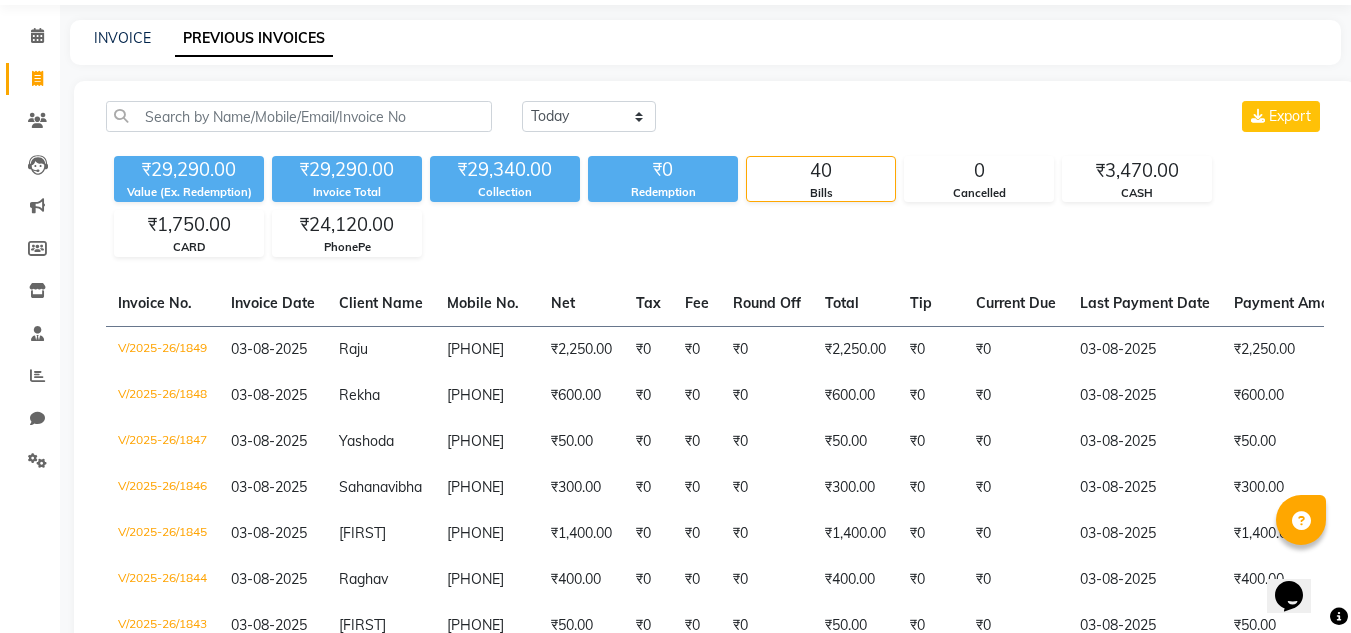 scroll, scrollTop: 448, scrollLeft: 0, axis: vertical 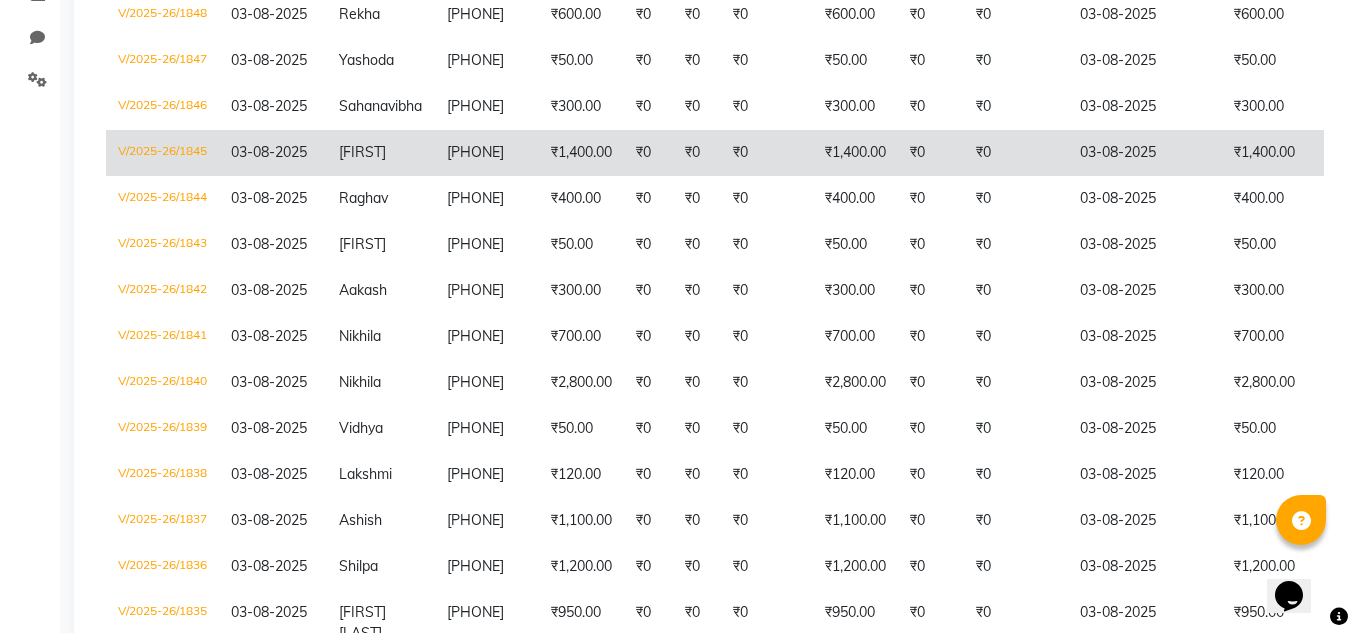 click on "₹0" 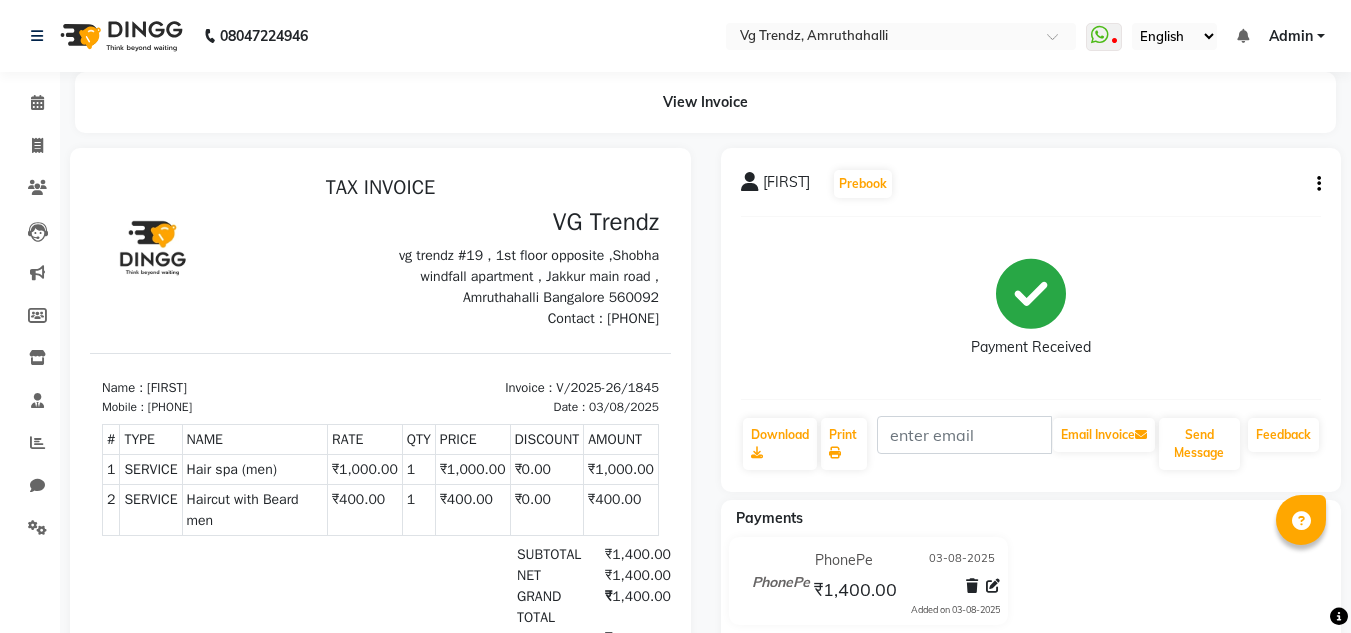 scroll, scrollTop: 0, scrollLeft: 0, axis: both 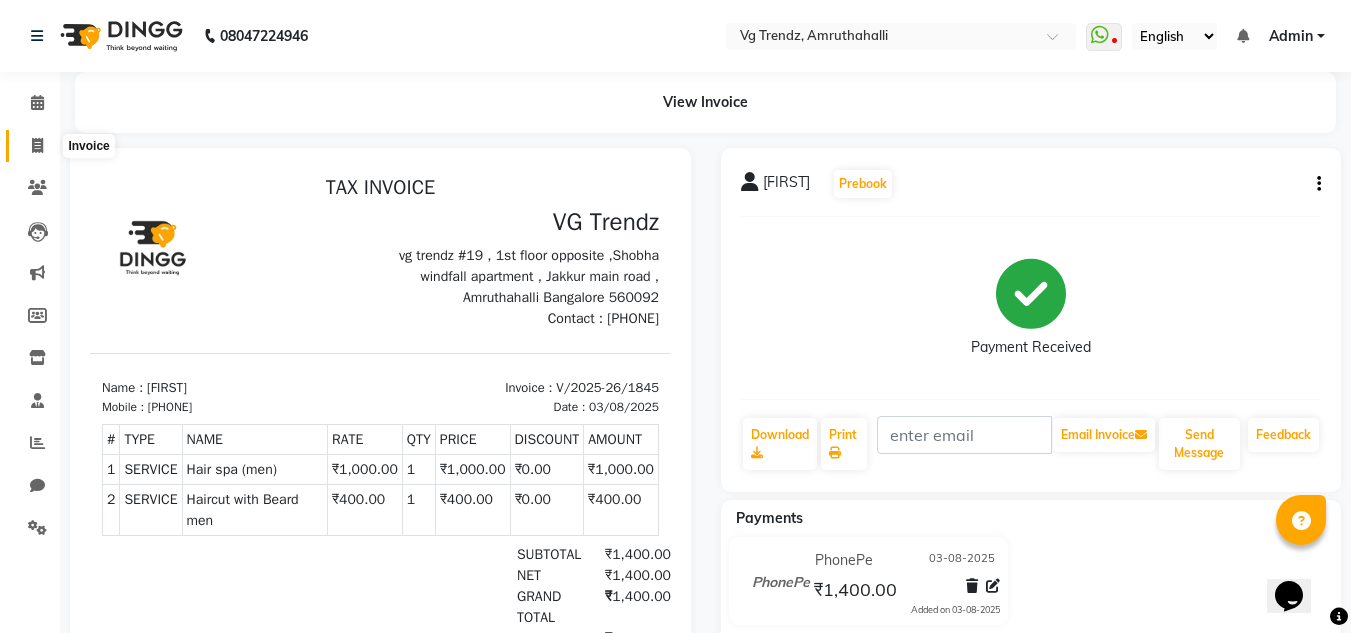 click 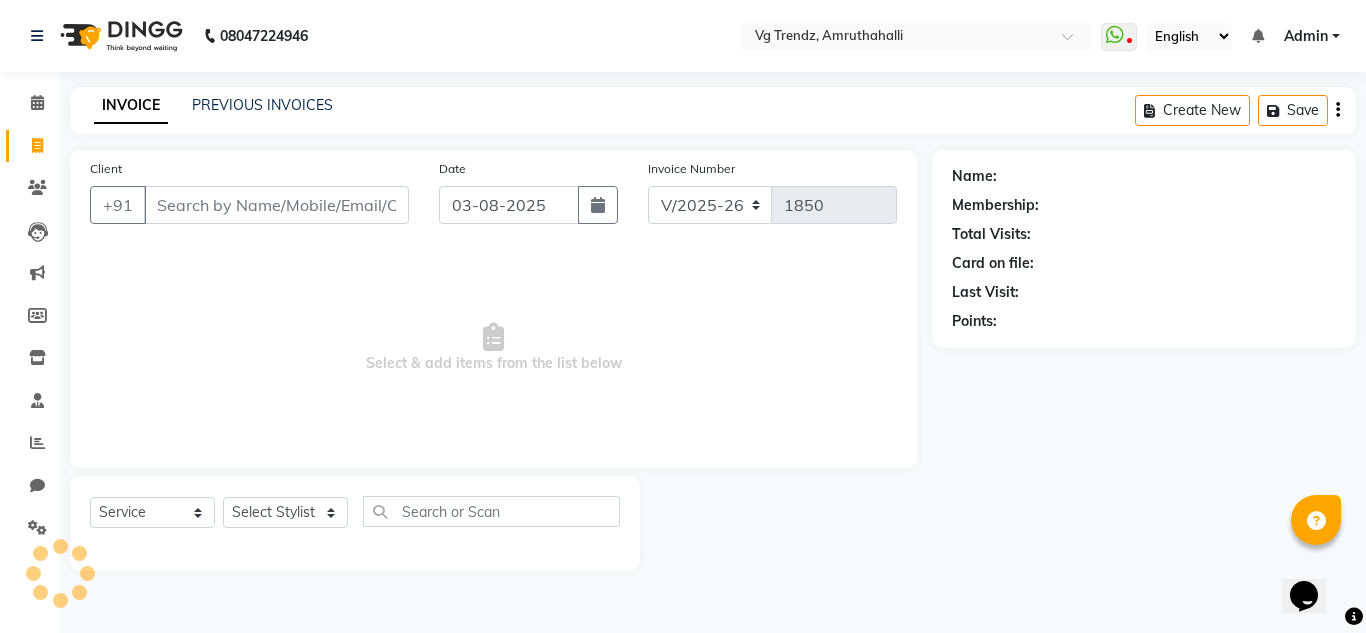 click on "Client" at bounding box center (276, 205) 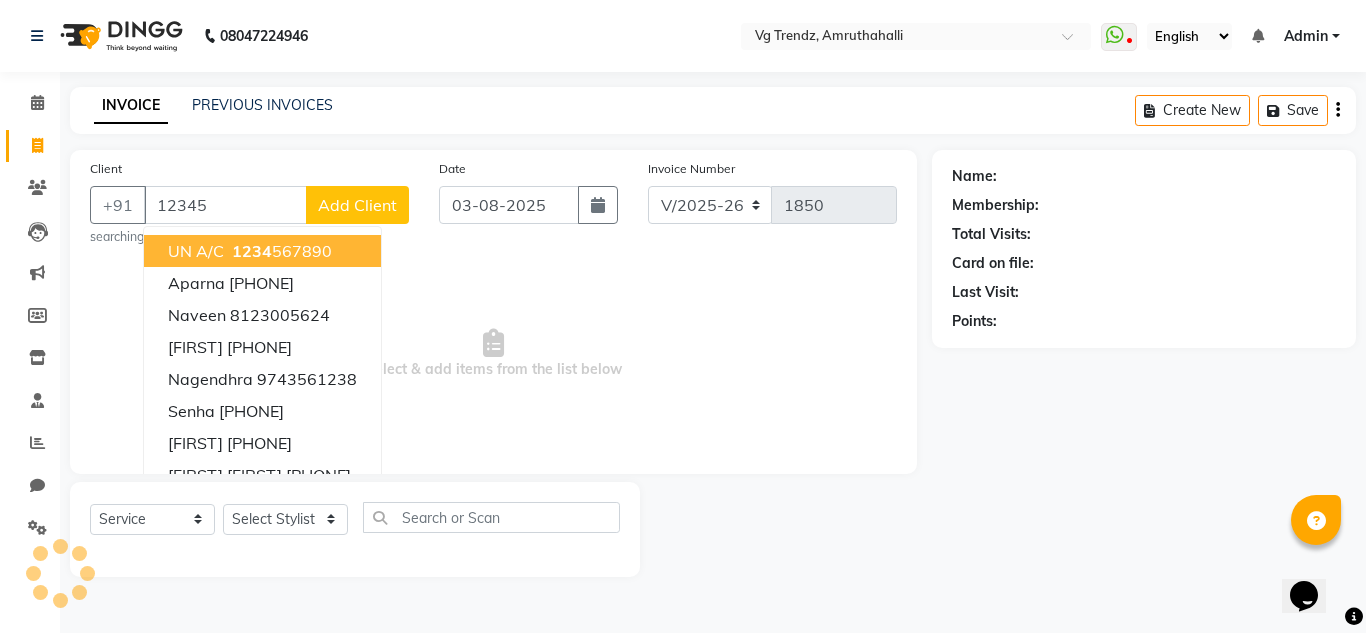 click on "1234" at bounding box center (252, 251) 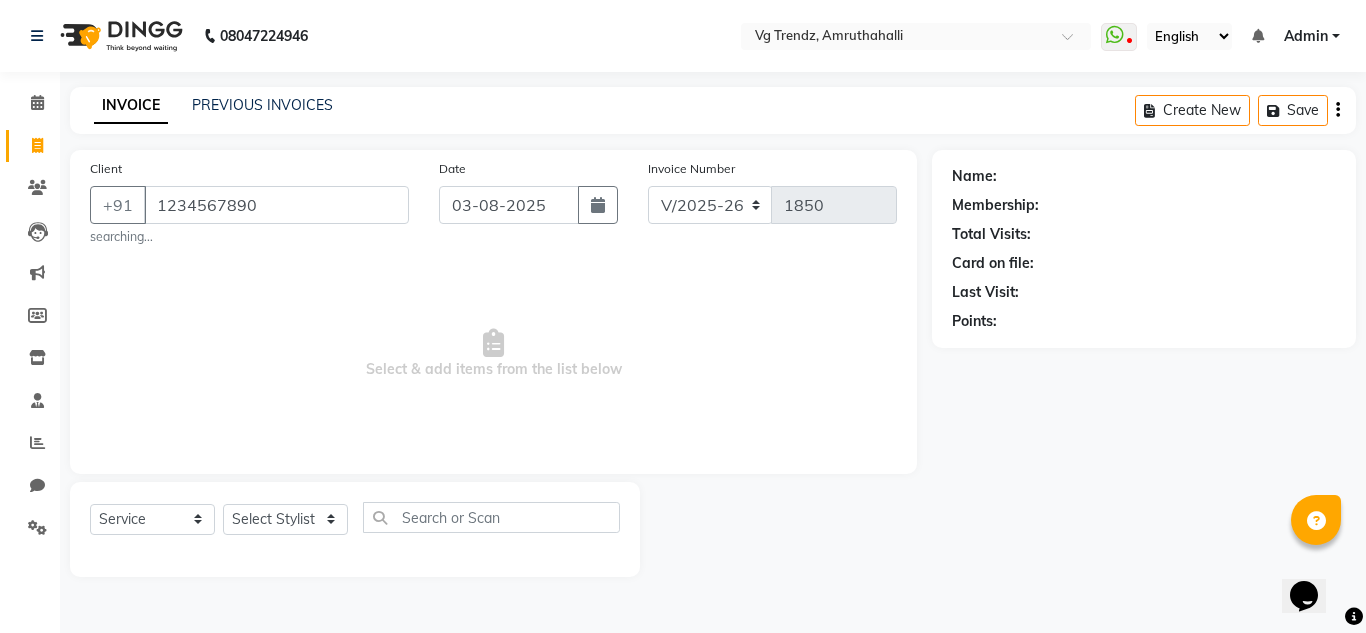 type on "1234567890" 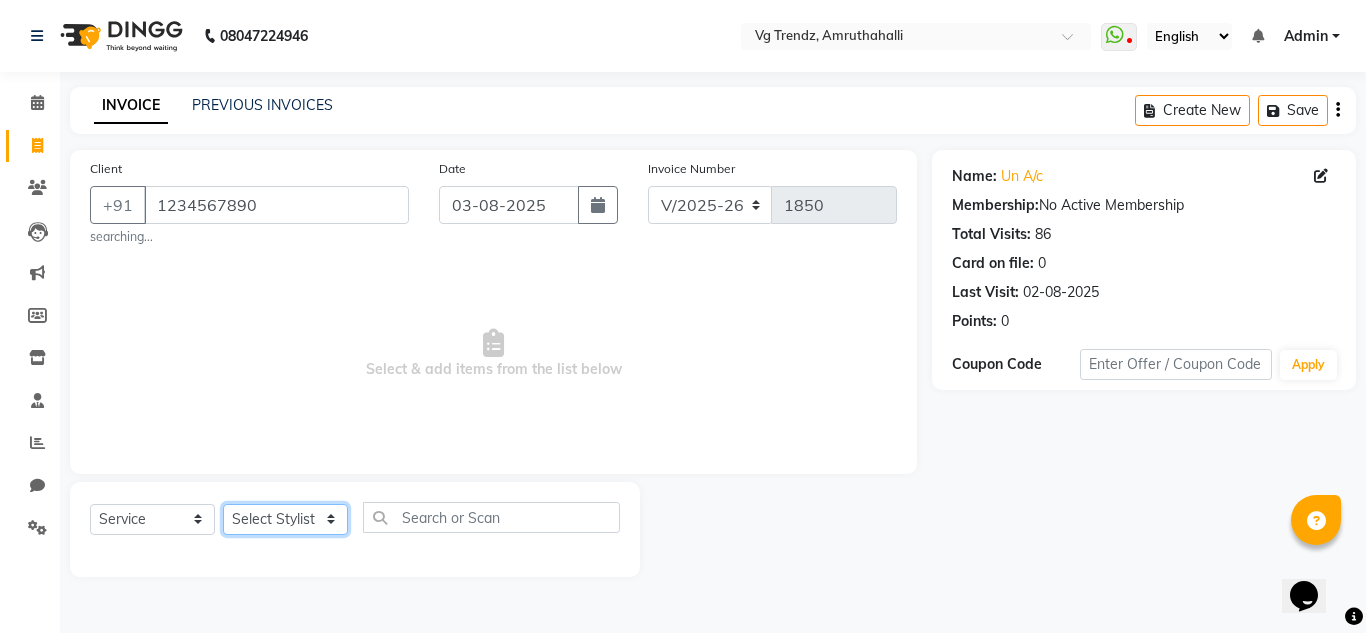 click on "Select Stylist [FIRST] N P [FIRST] [FIRST] [FIRST] [FIRST] [FIRST] salon number [FIRST] [LAST] [FIRST] [FIRST] [FIRST] [FIRST] v" 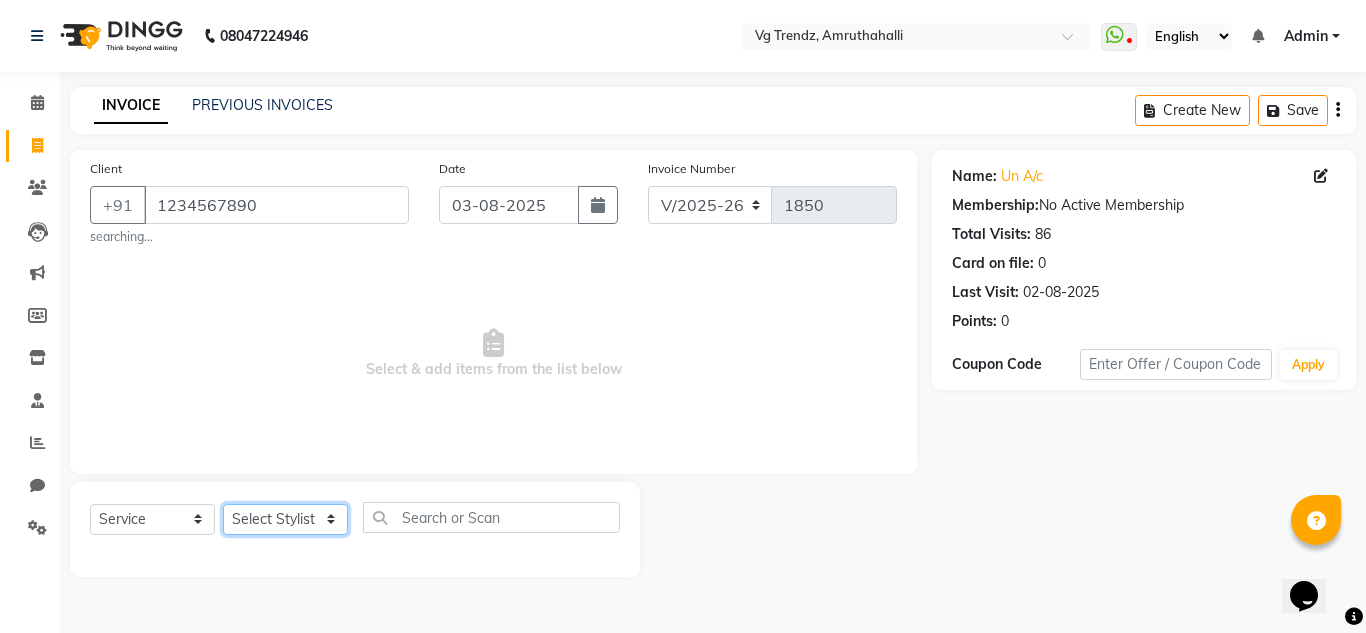 select on "87955" 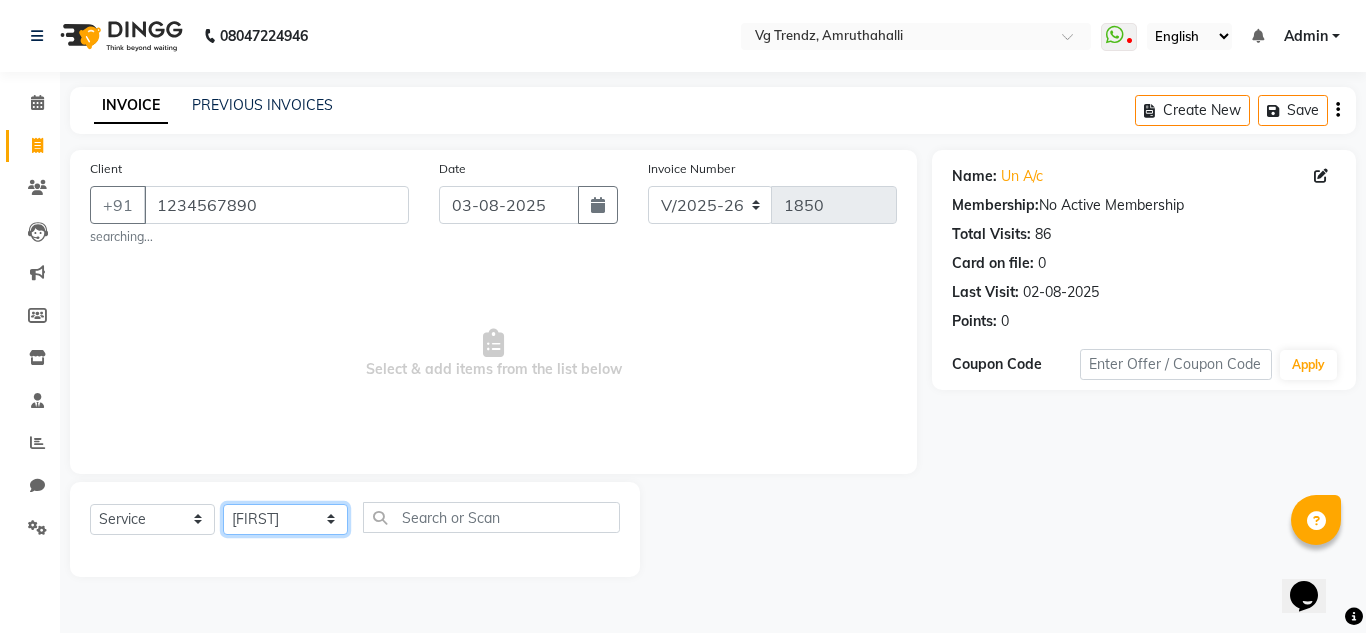 click on "Select Stylist [FIRST] N P [FIRST] [FIRST] [FIRST] [FIRST] [FIRST] salon number [FIRST] [LAST] [FIRST] [FIRST] [FIRST] [FIRST] v" 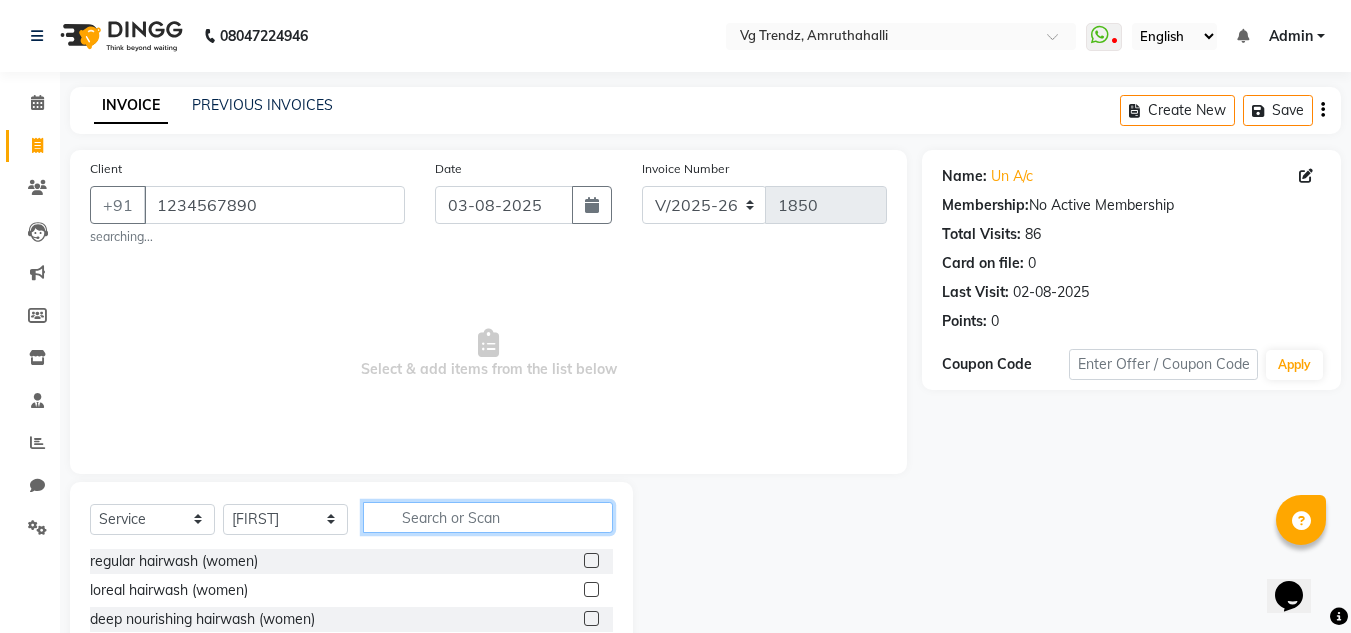click 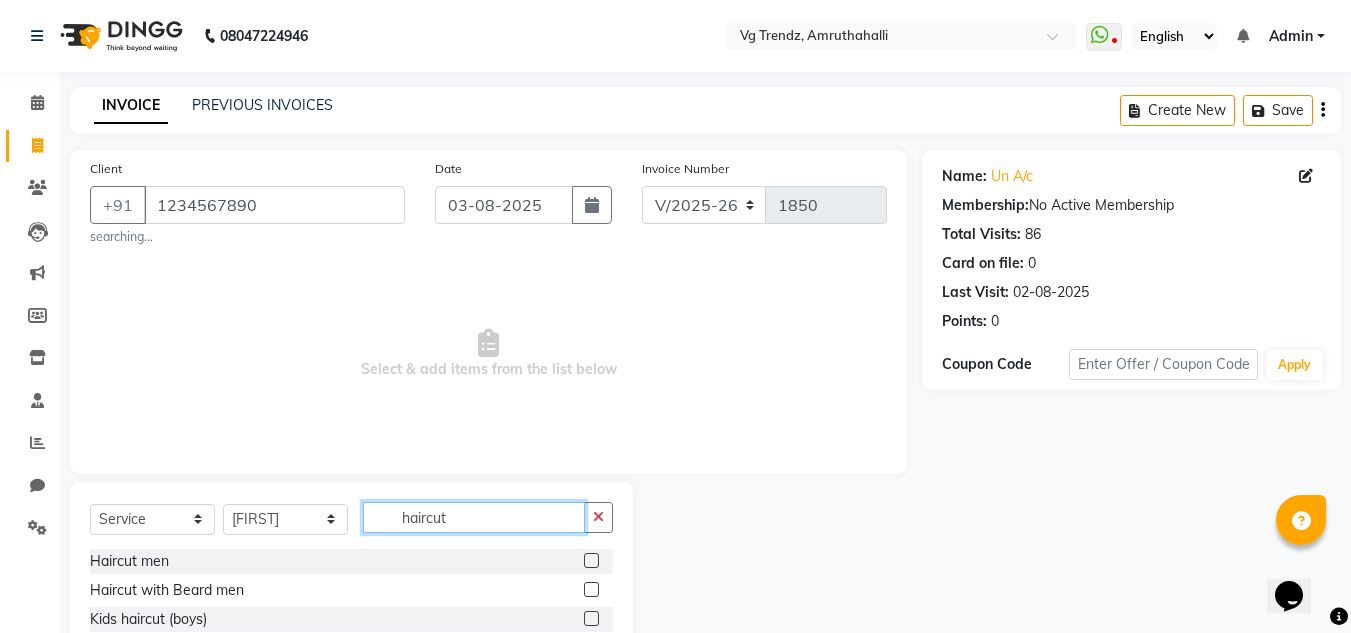 type on "haircut" 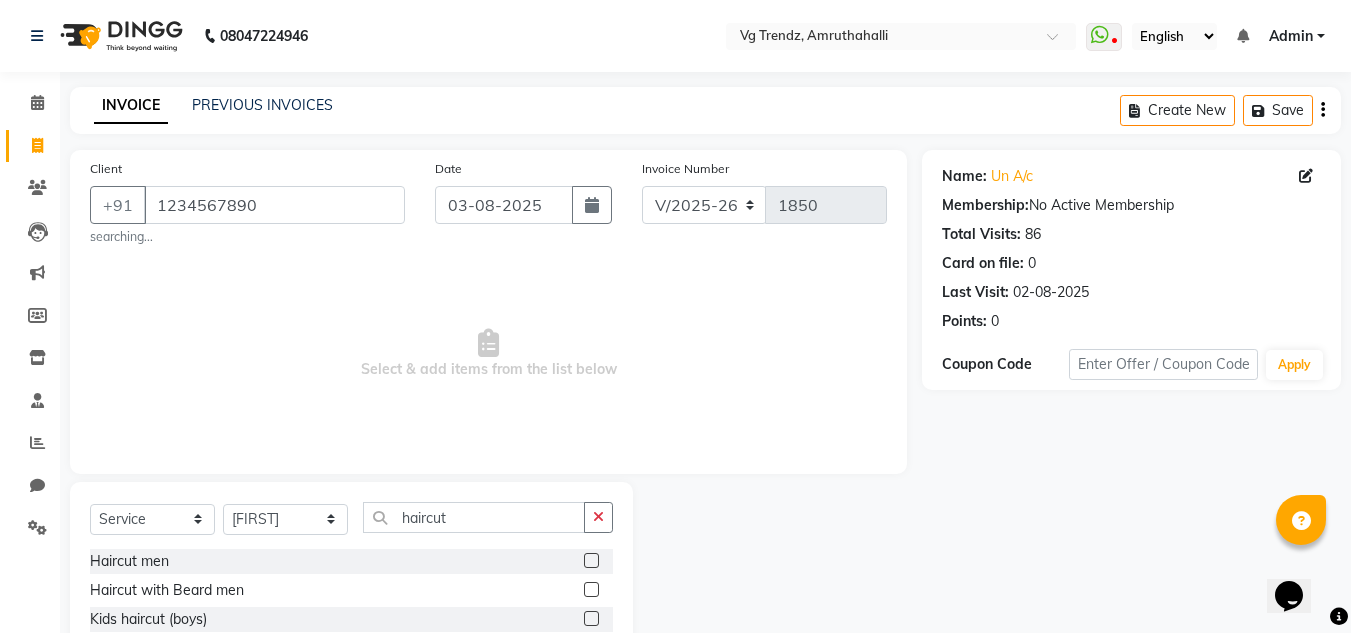 click 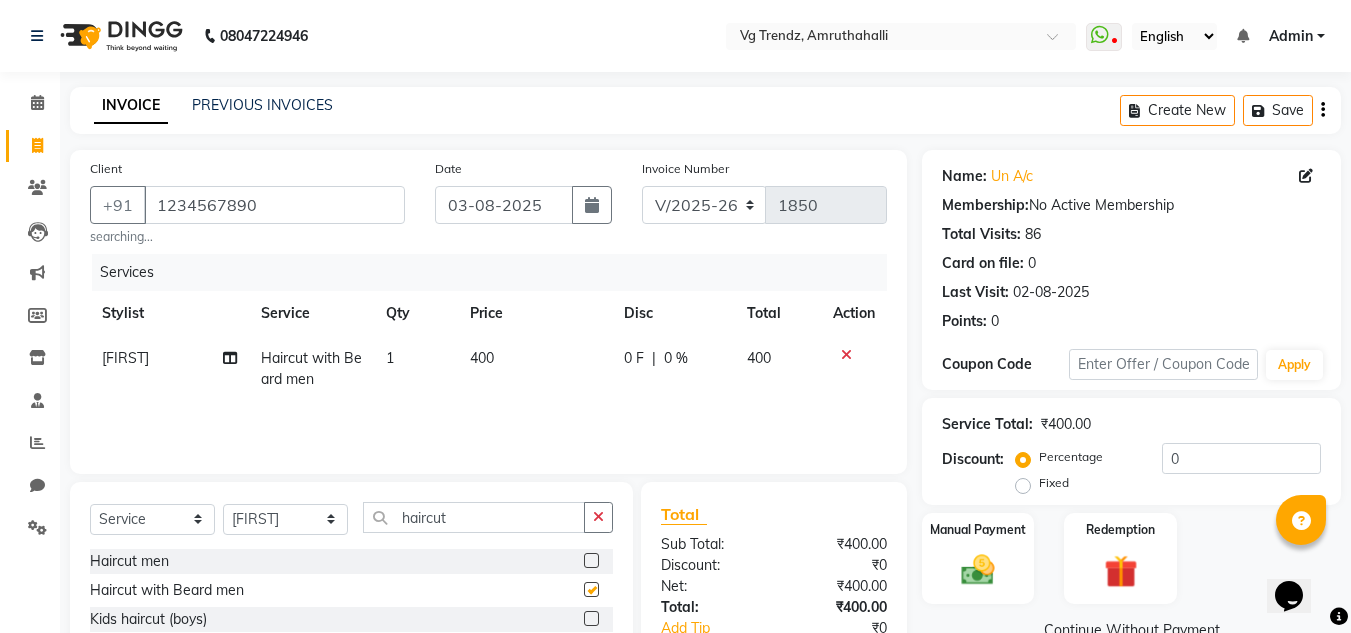 checkbox on "false" 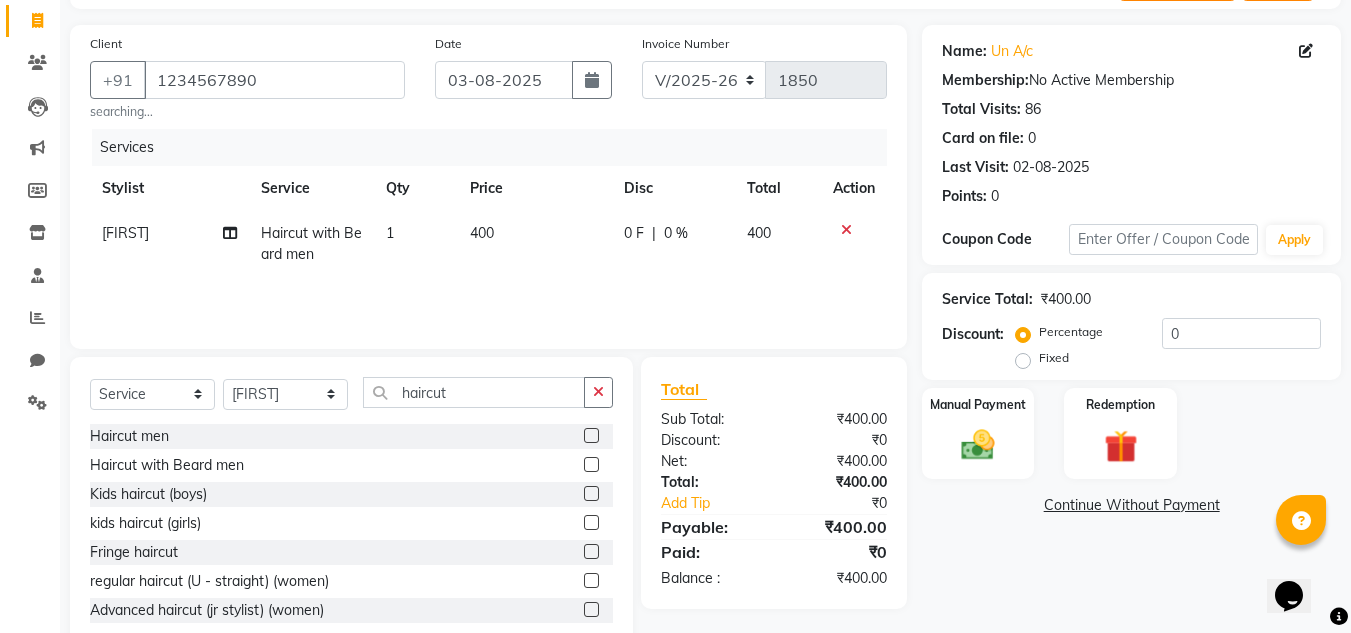 scroll, scrollTop: 174, scrollLeft: 0, axis: vertical 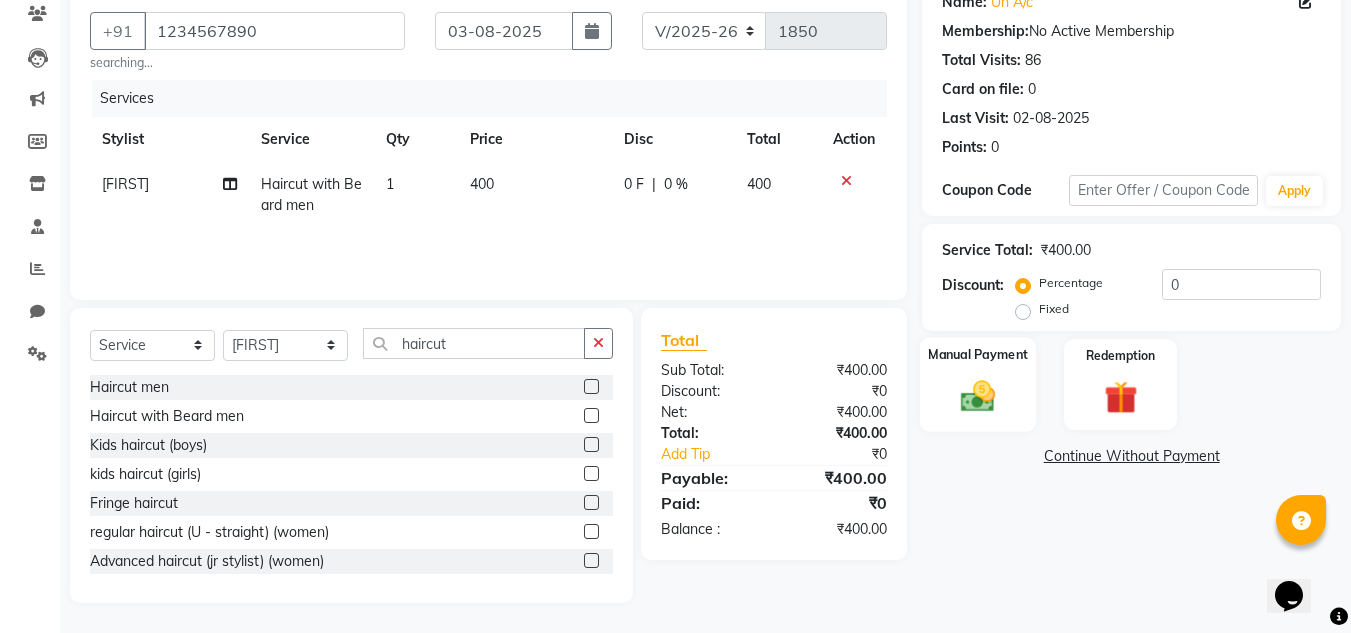 click on "Manual Payment" 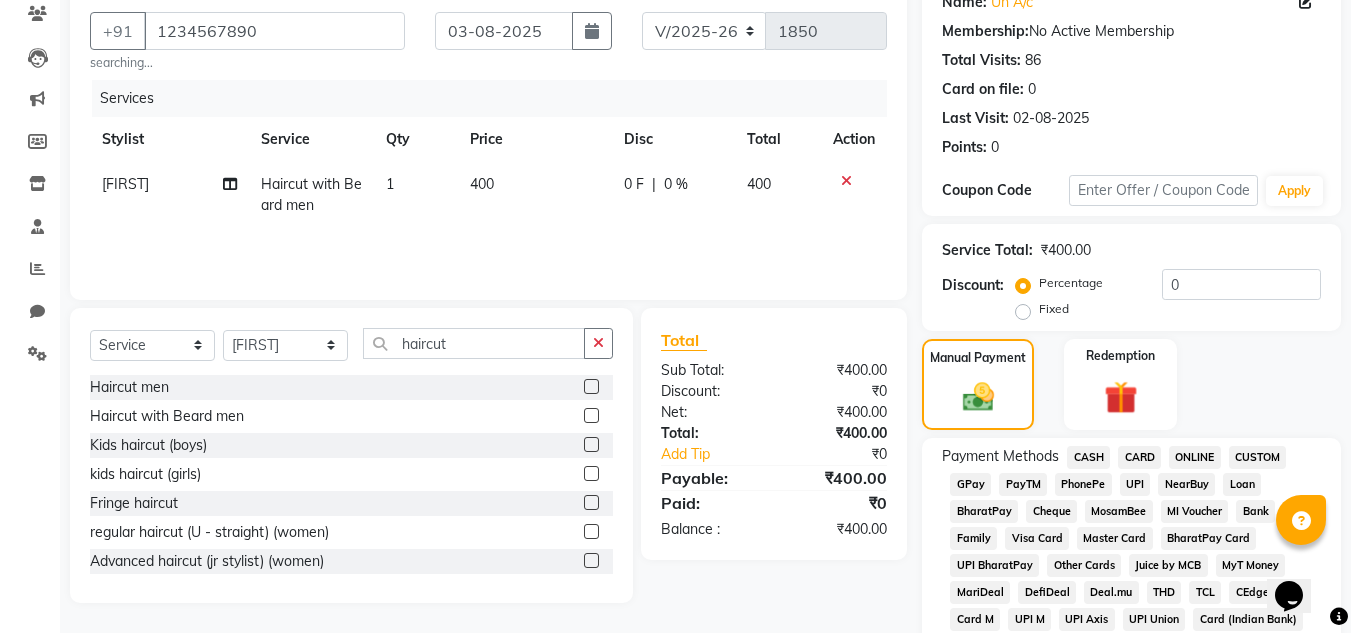 click on "PhonePe" 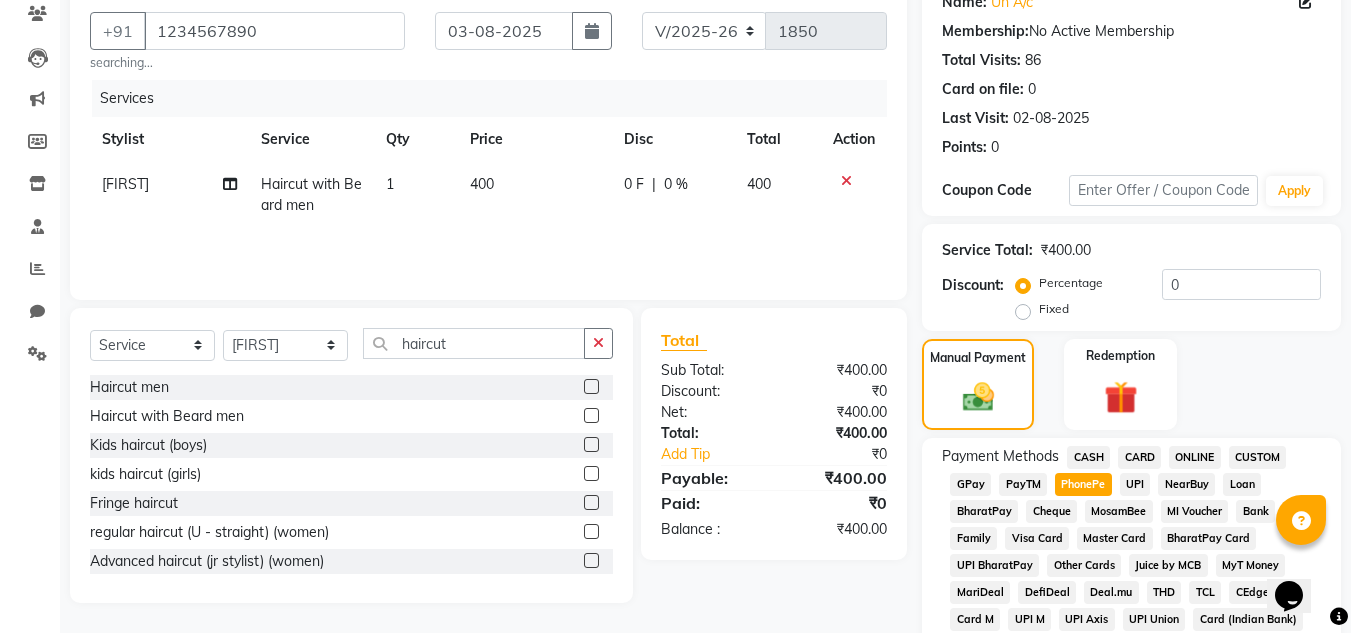 scroll, scrollTop: 869, scrollLeft: 0, axis: vertical 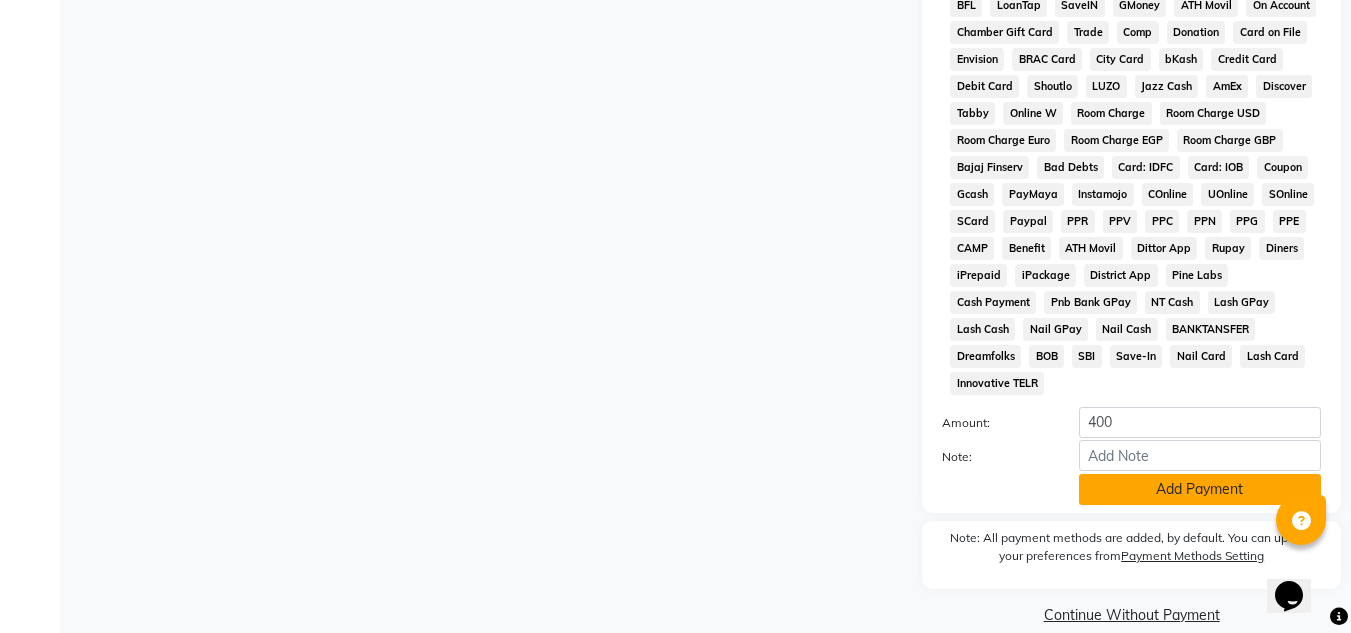 click on "Add Payment" 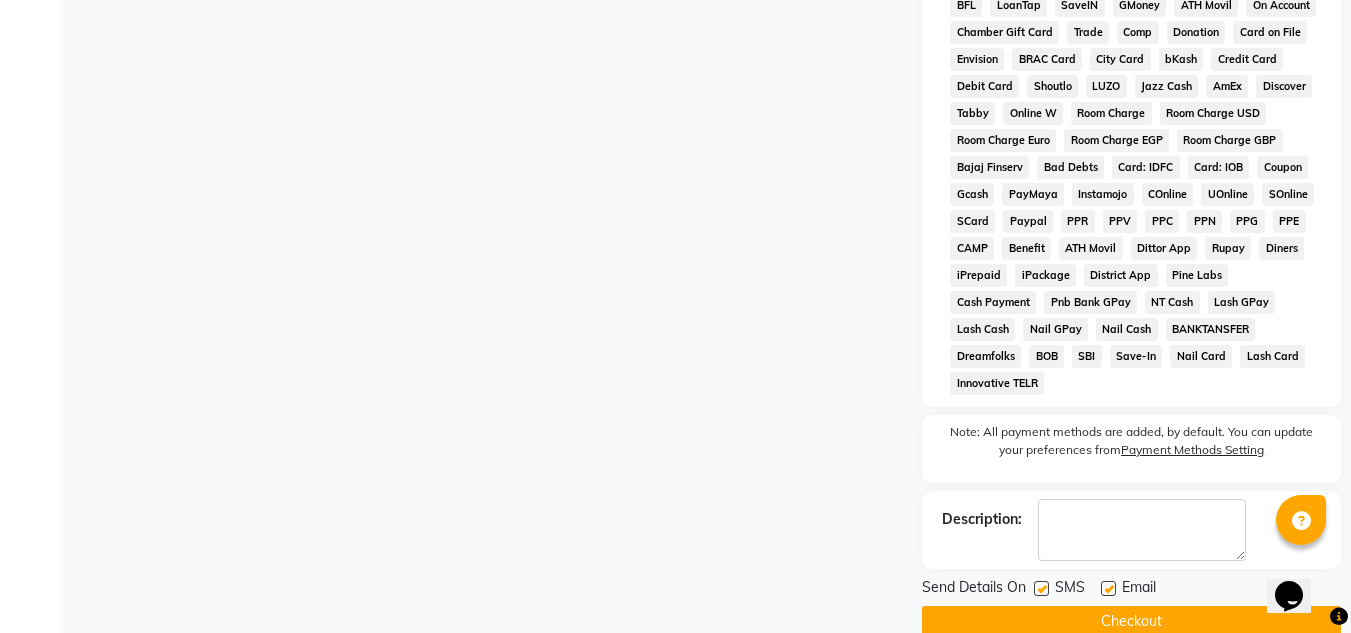 click 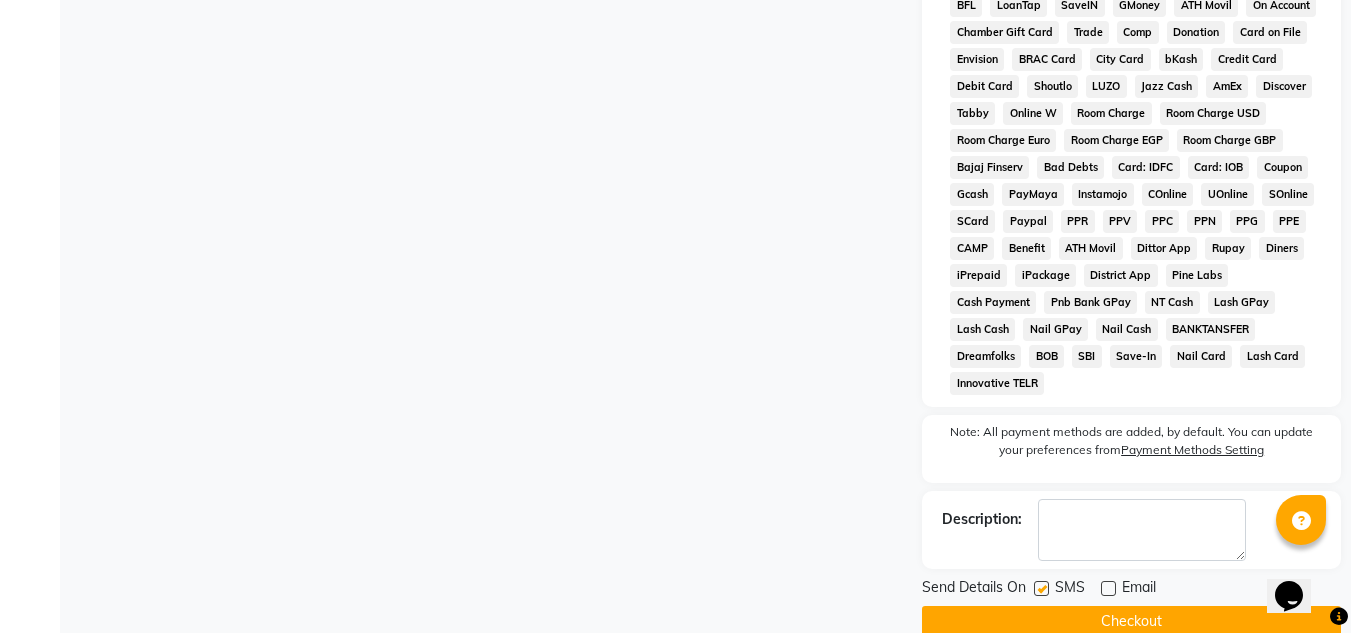 click 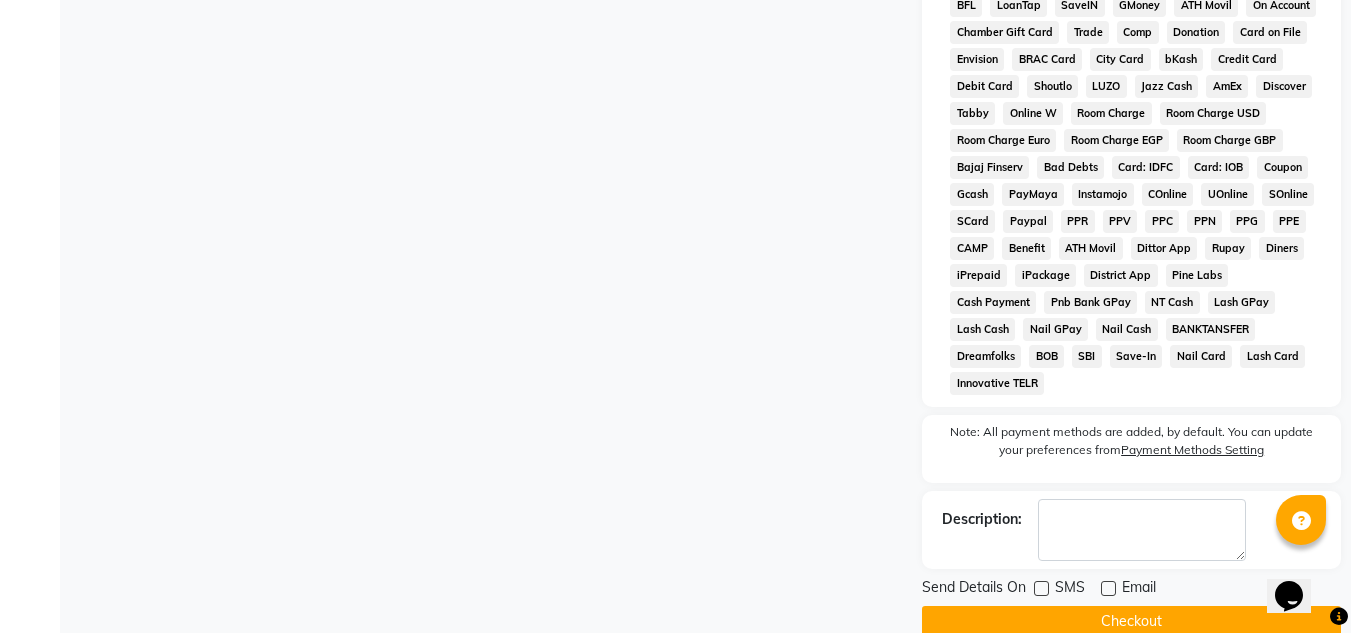 click on "Checkout" 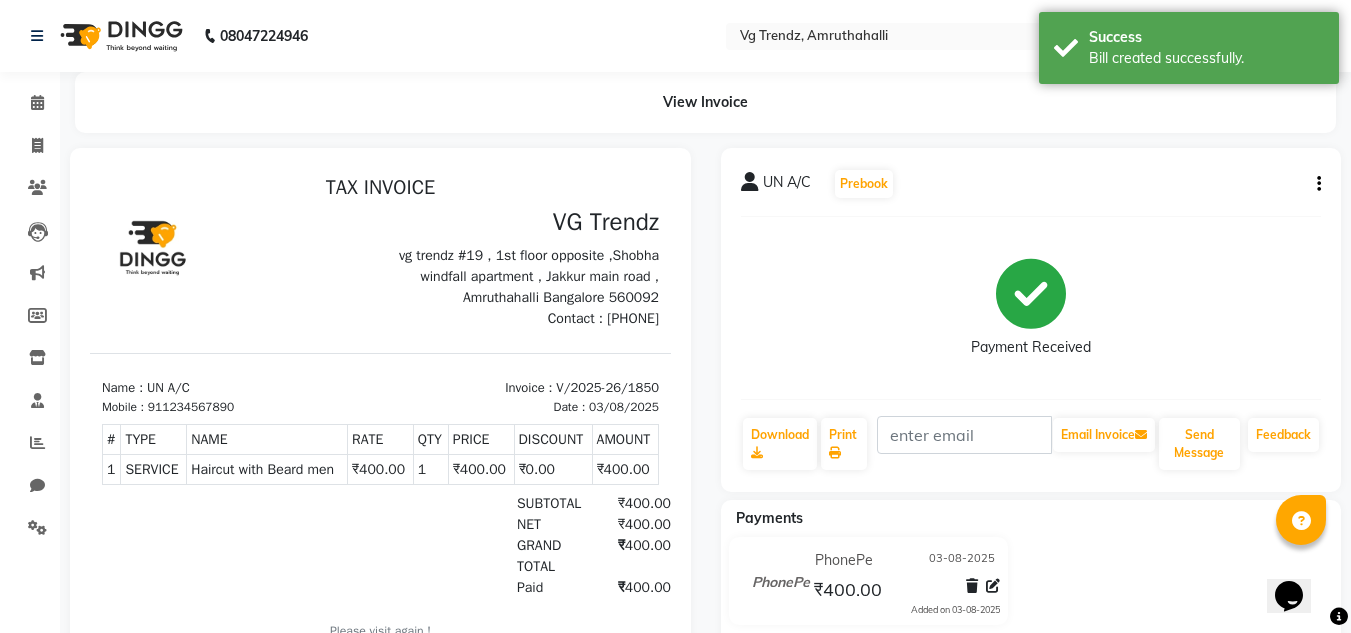 scroll, scrollTop: 0, scrollLeft: 0, axis: both 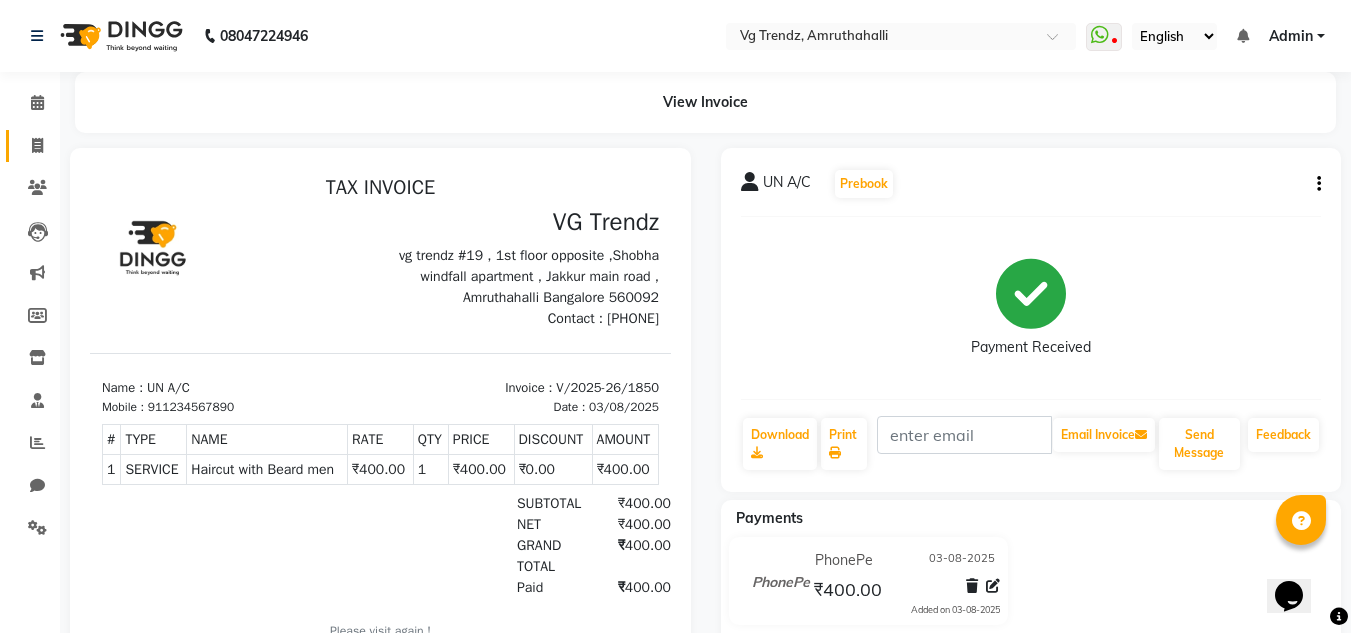 click on "Invoice" 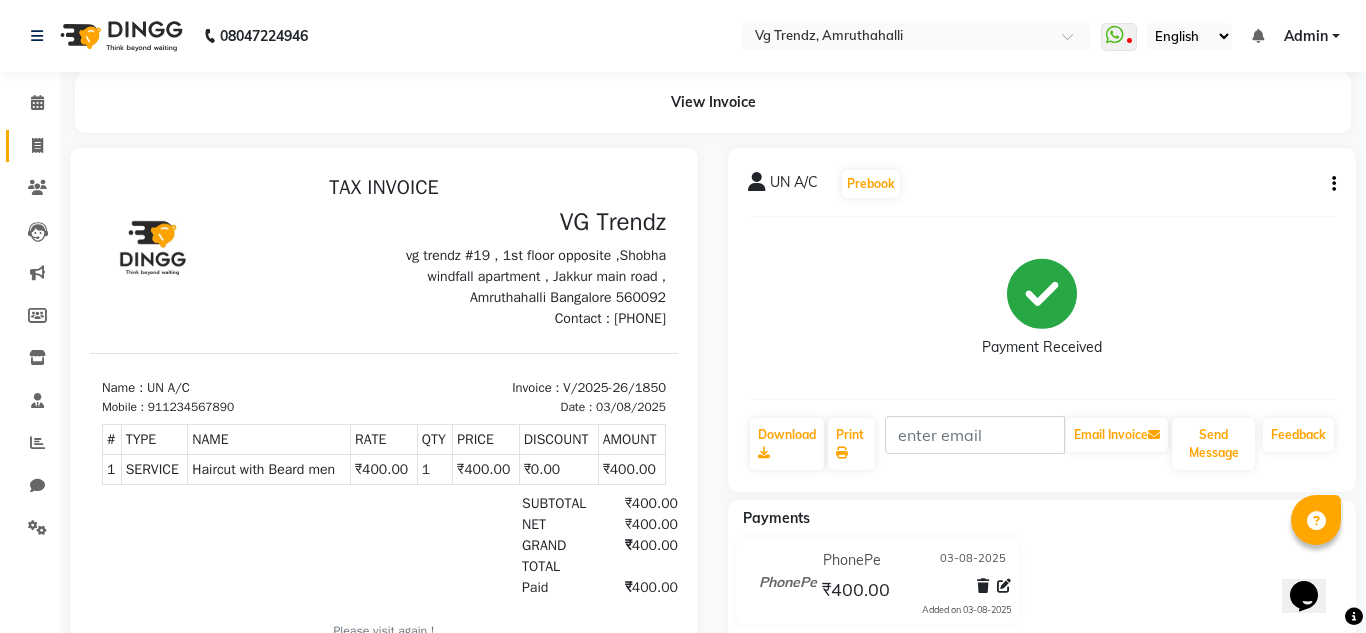 select on "service" 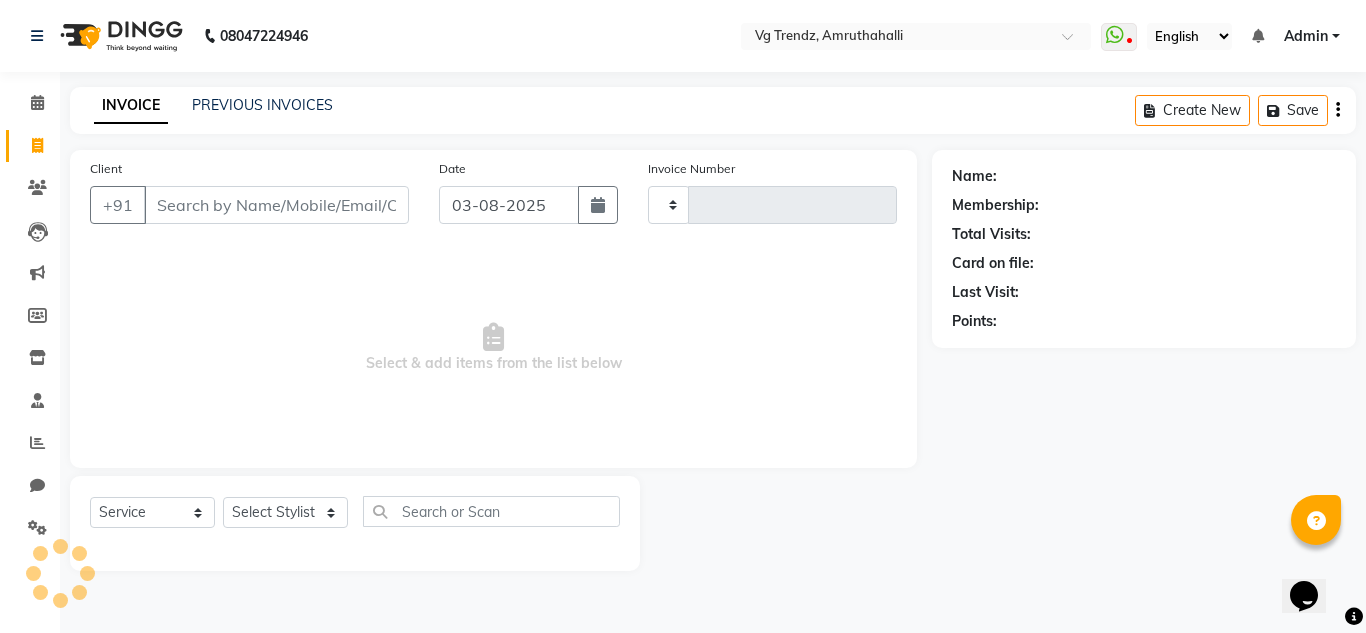 type on "1851" 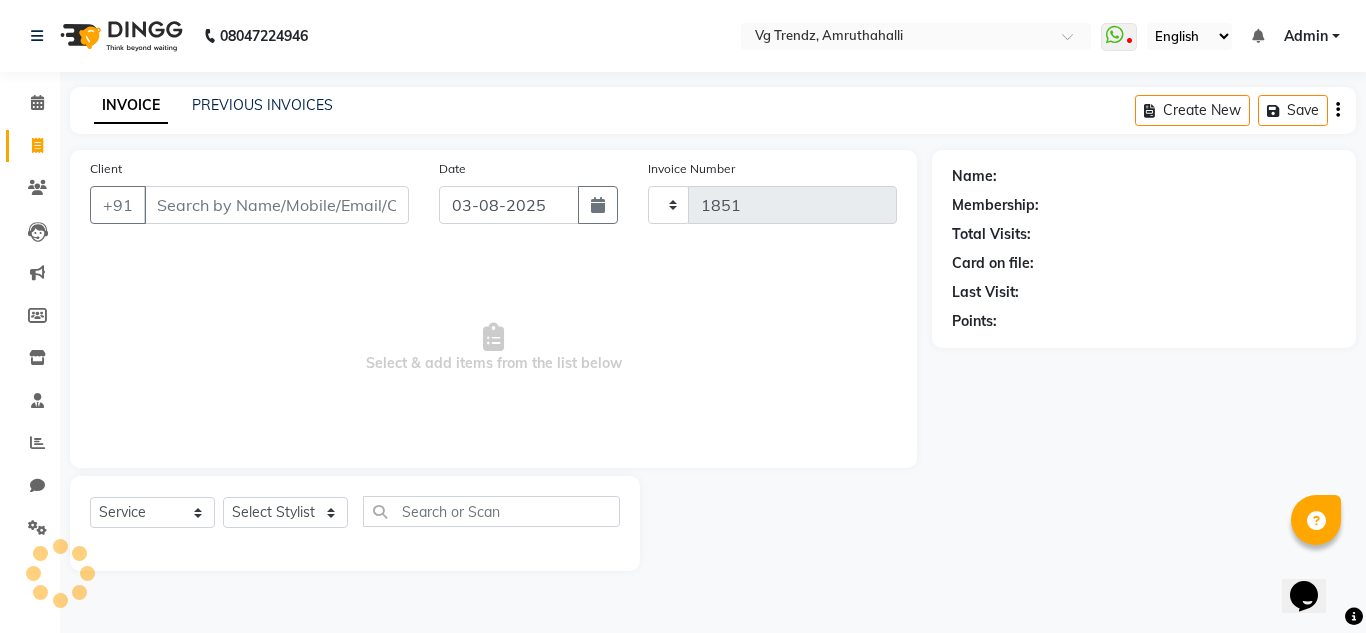 select on "5536" 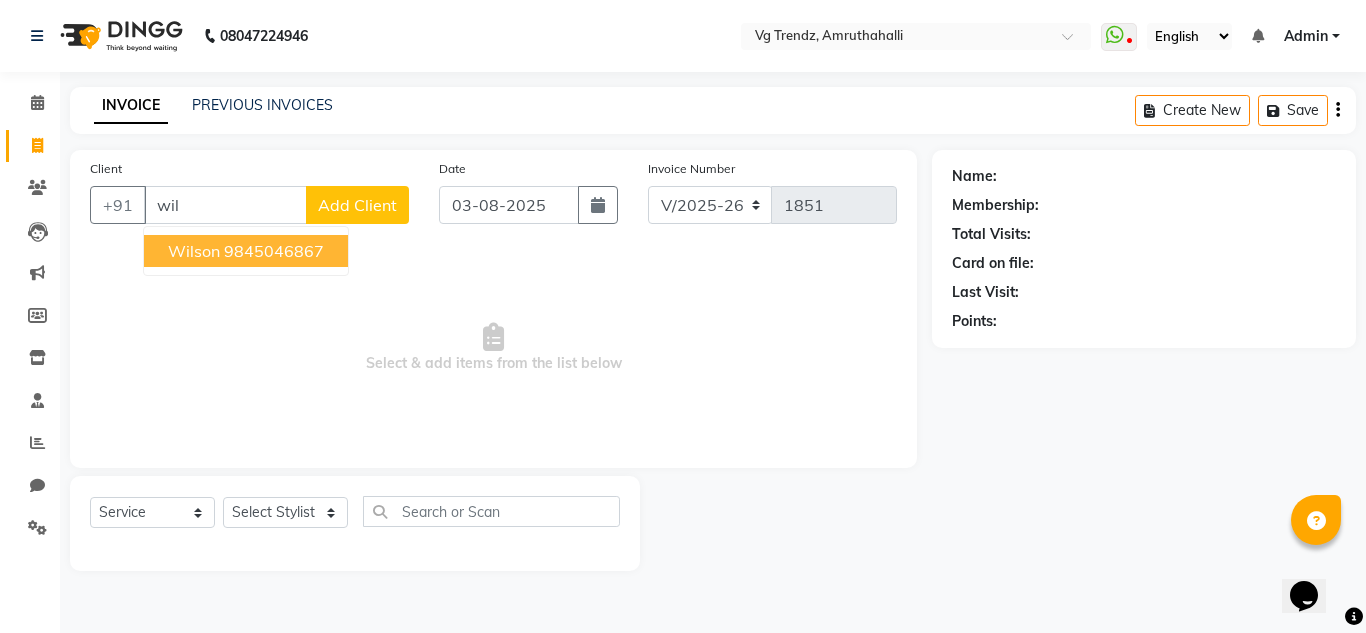 drag, startPoint x: 223, startPoint y: 209, endPoint x: 254, endPoint y: 269, distance: 67.53518 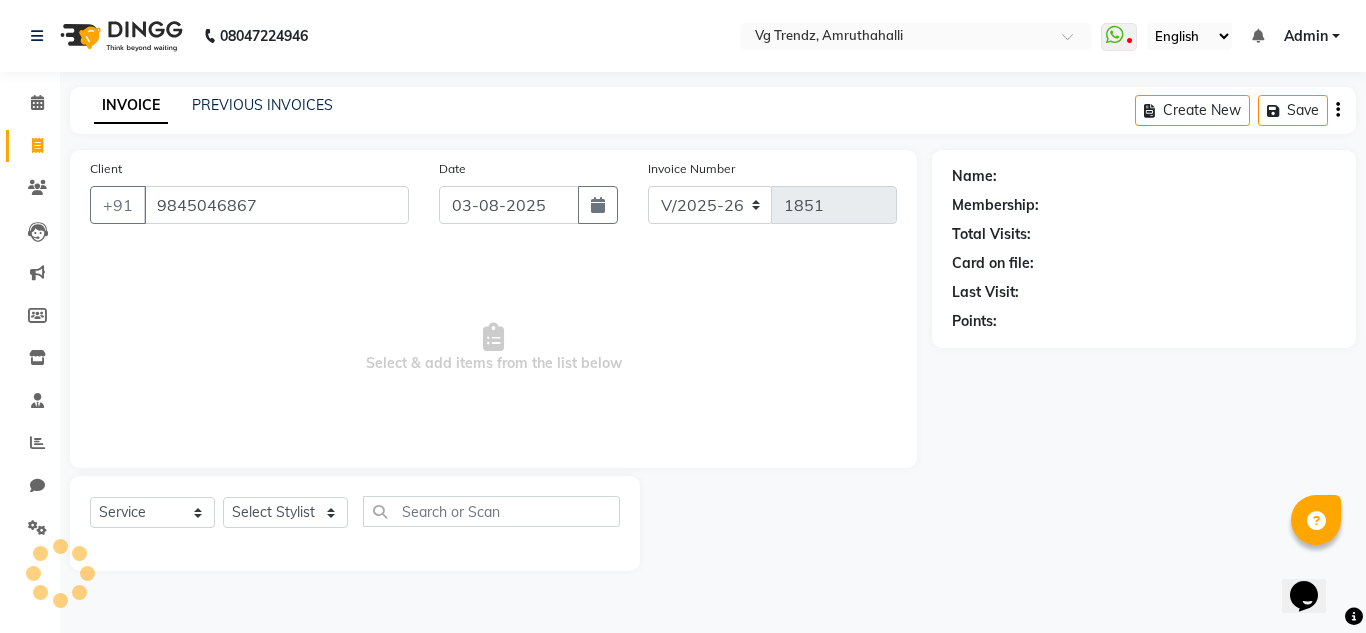 type on "9845046867" 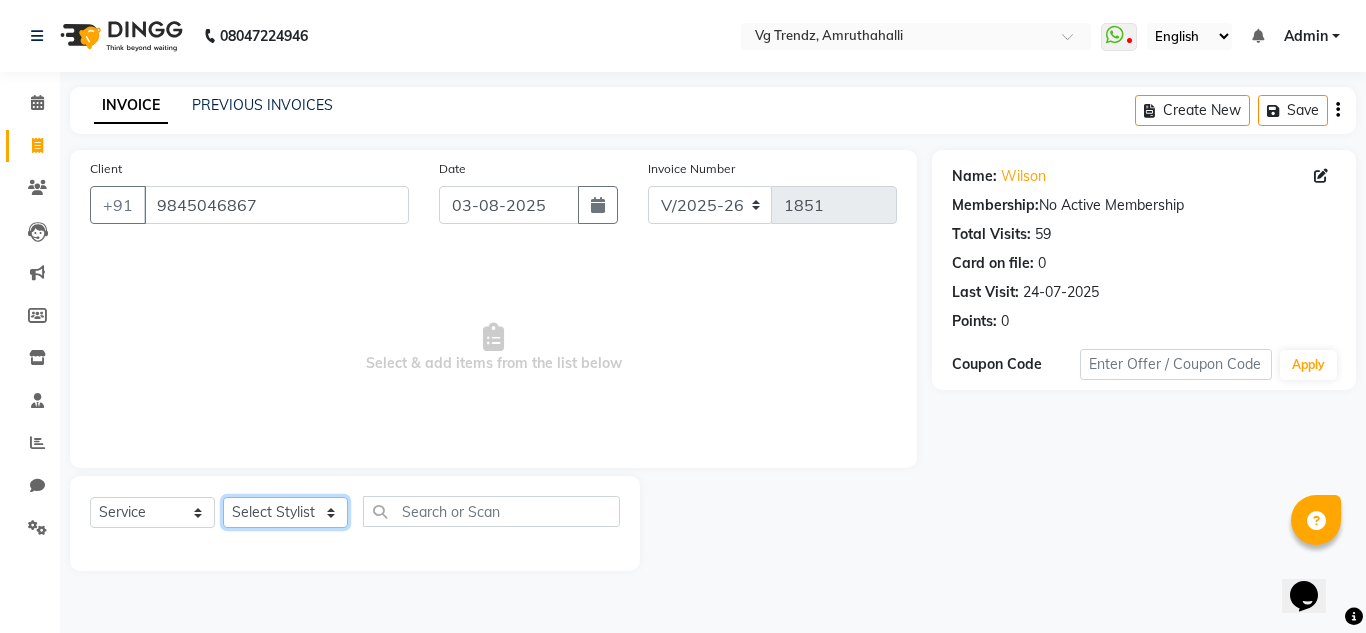 click on "Select Stylist [FIRST] N P [FIRST] [FIRST] [FIRST] [FIRST] [FIRST] salon number [FIRST] [LAST] [FIRST] [FIRST] [FIRST] [FIRST] v" 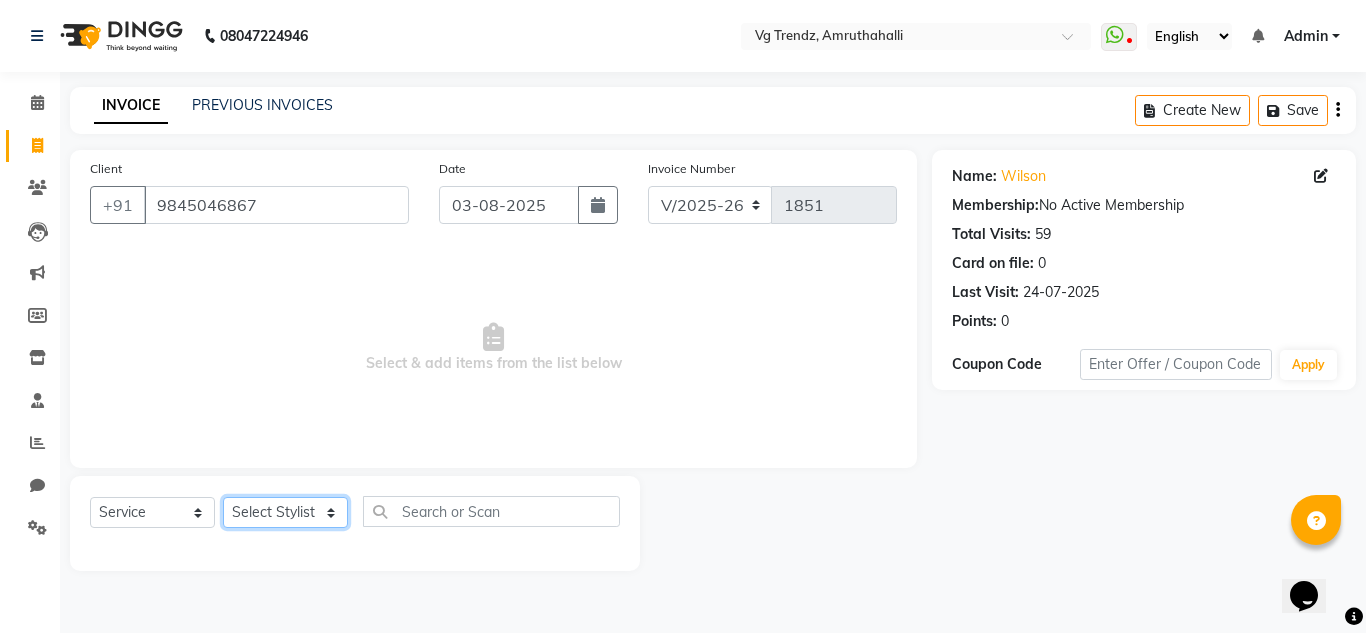 select on "84659" 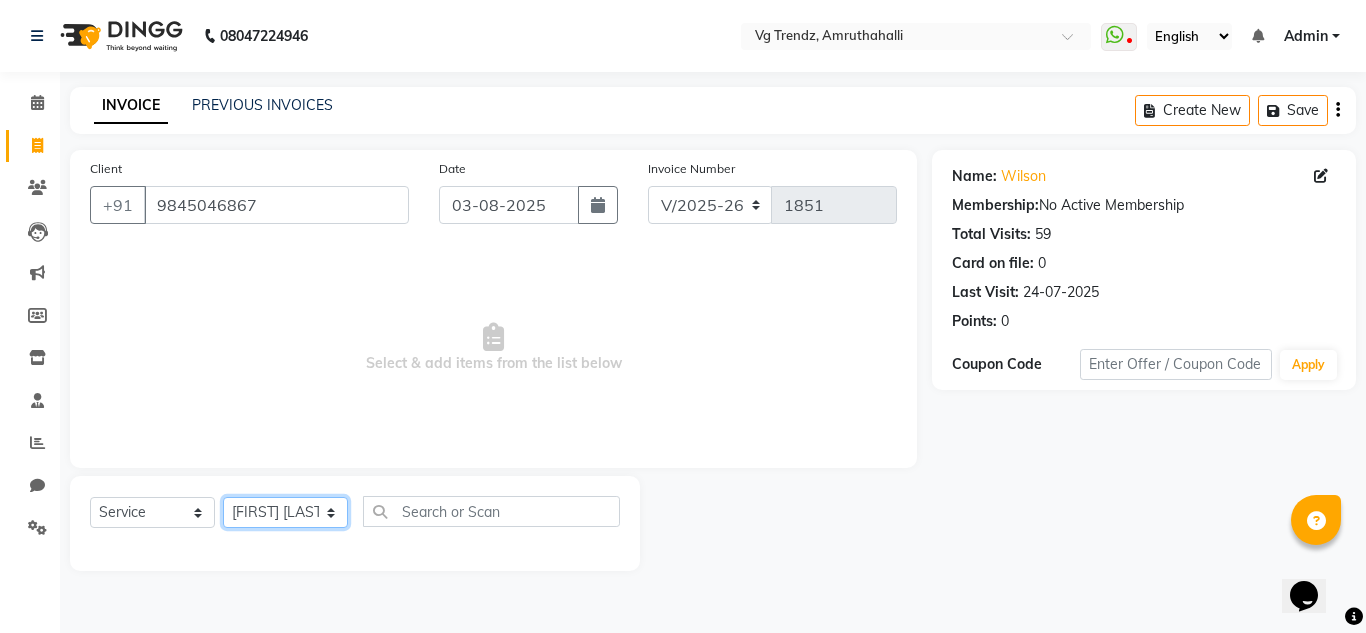 click on "Select Stylist [FIRST] N P [FIRST] [FIRST] [FIRST] [FIRST] [FIRST] salon number [FIRST] [LAST] [FIRST] [FIRST] [FIRST] [FIRST] v" 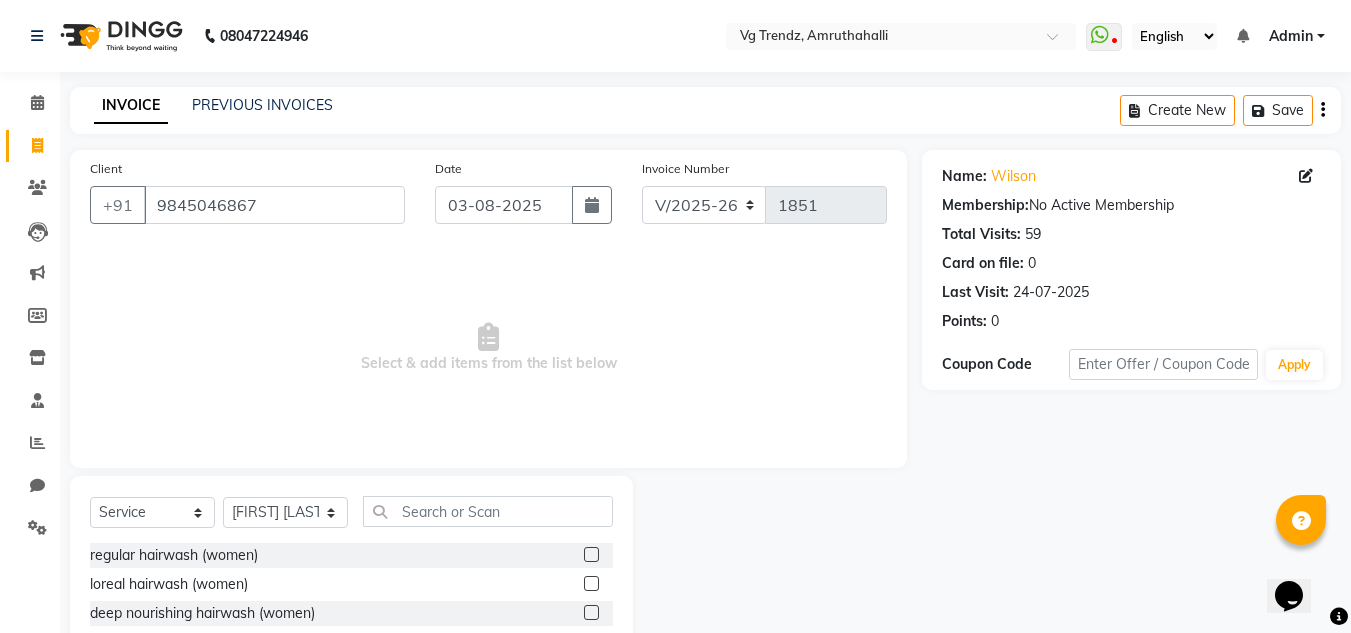 drag, startPoint x: 463, startPoint y: 488, endPoint x: 473, endPoint y: 521, distance: 34.48188 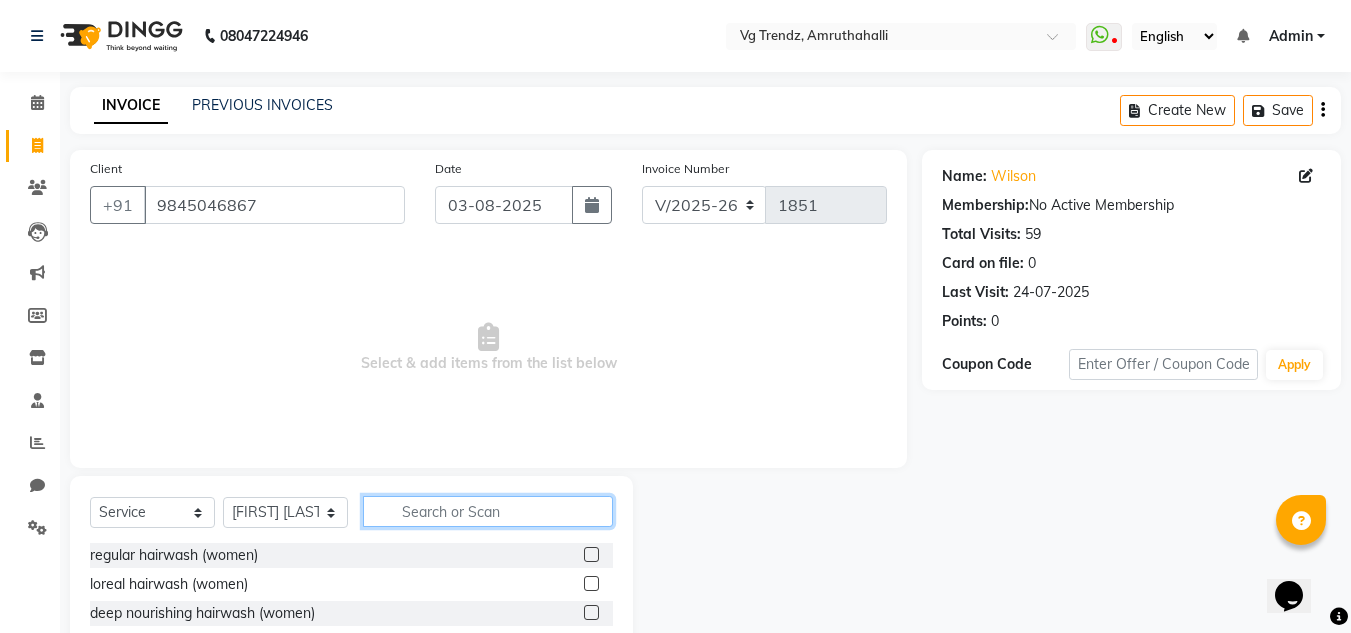 click 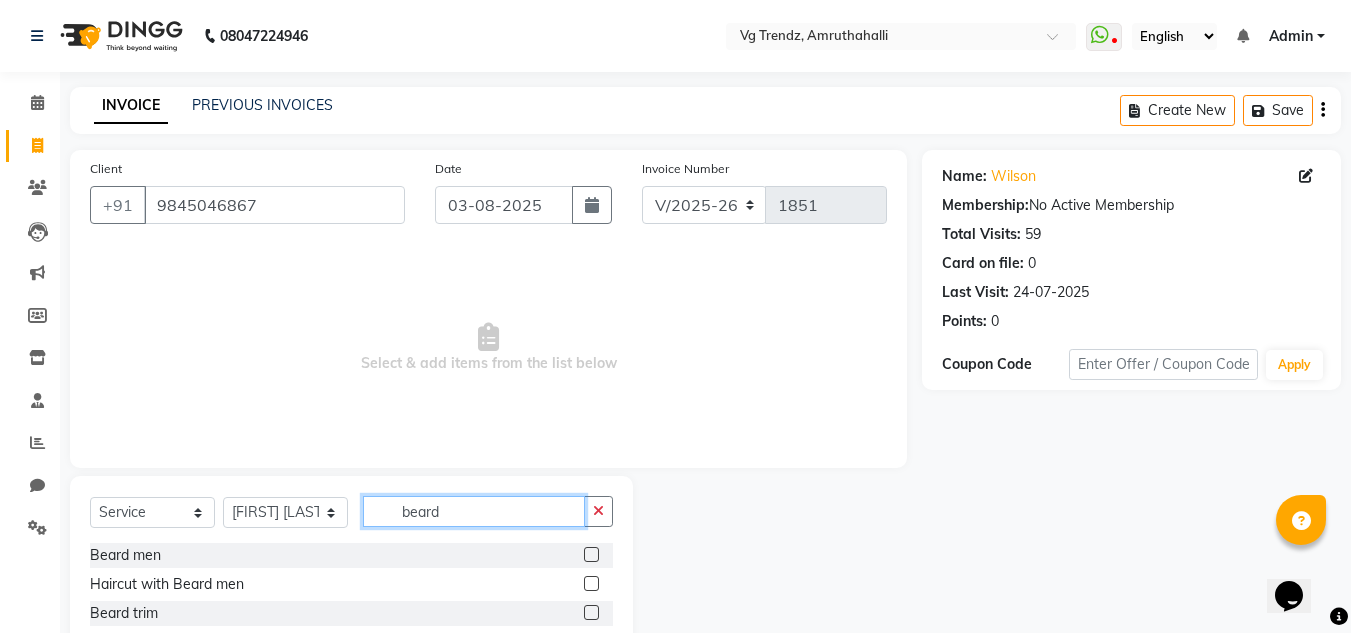 type on "beard" 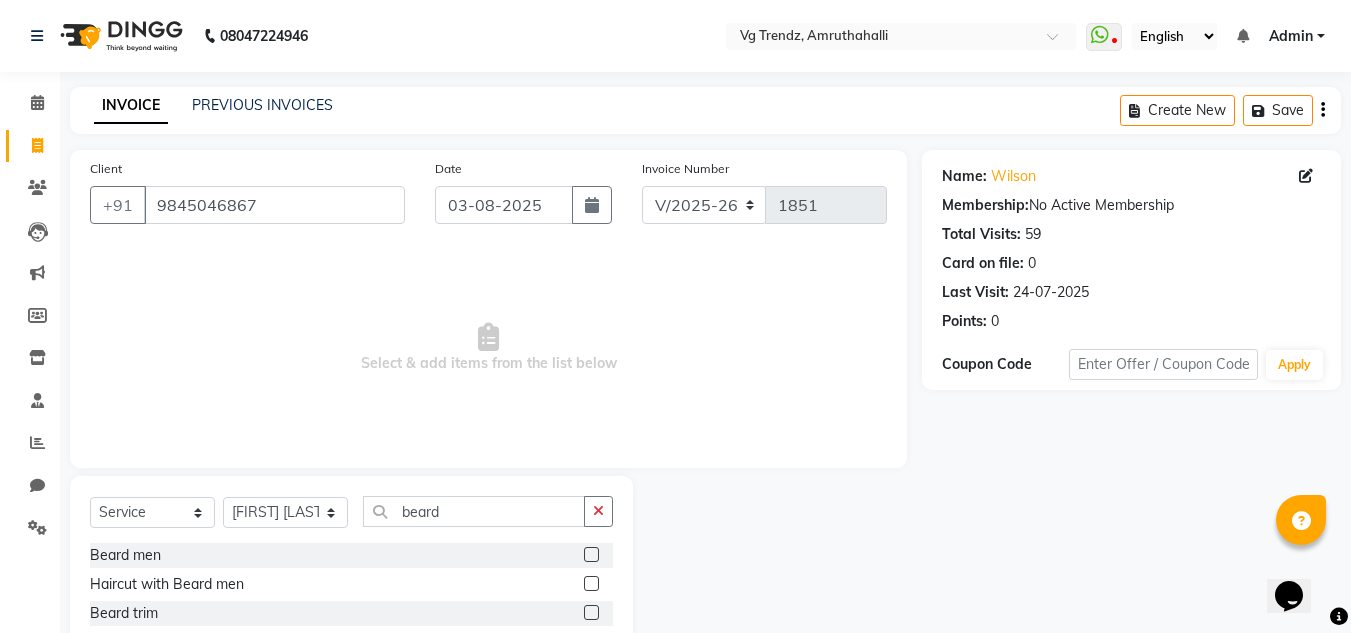click 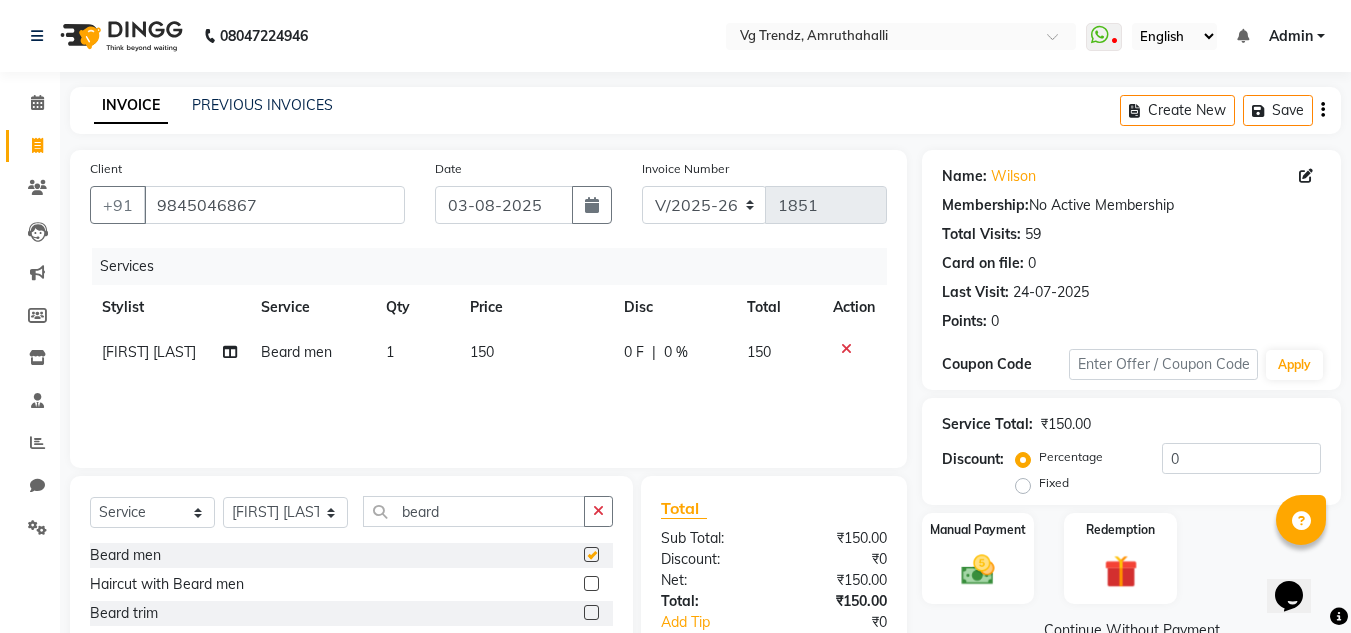 checkbox on "false" 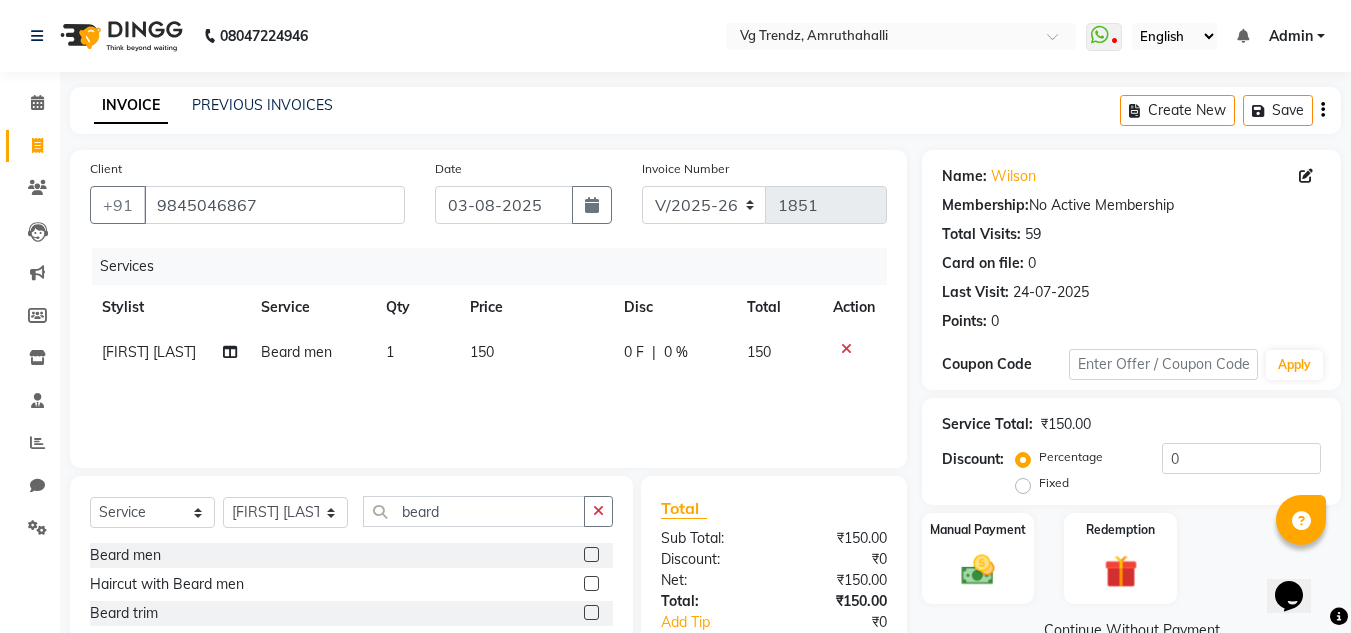 scroll, scrollTop: 125, scrollLeft: 0, axis: vertical 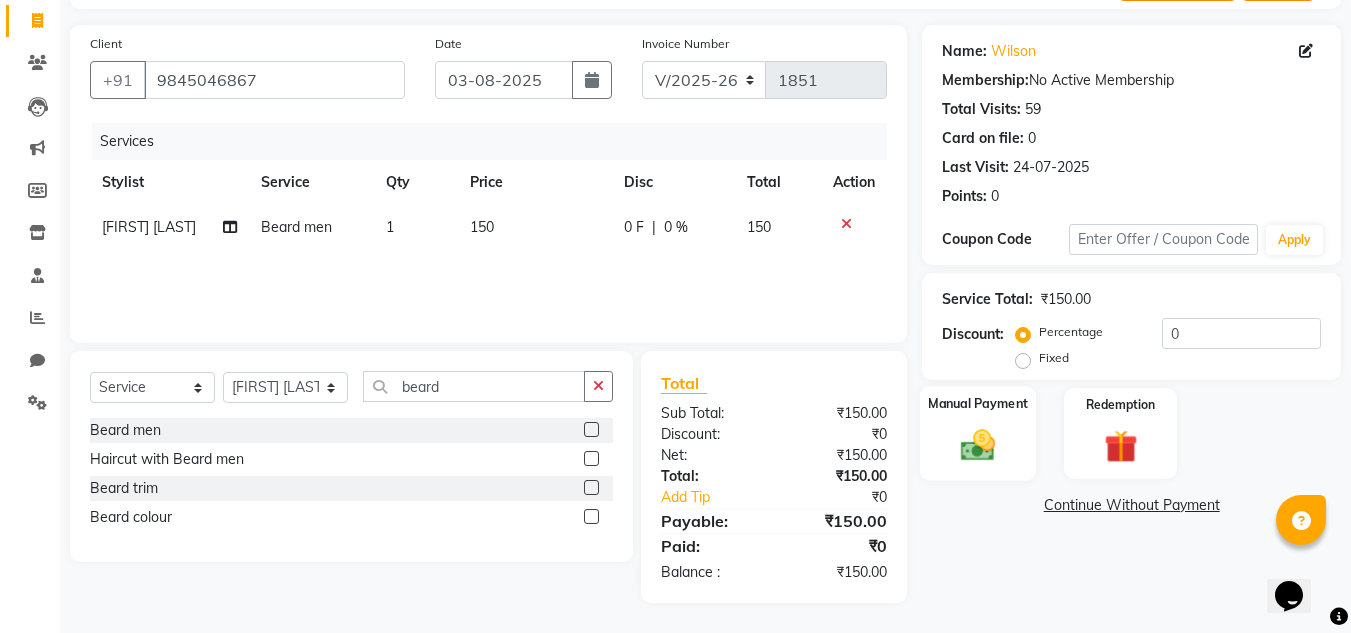 click on "Manual Payment" 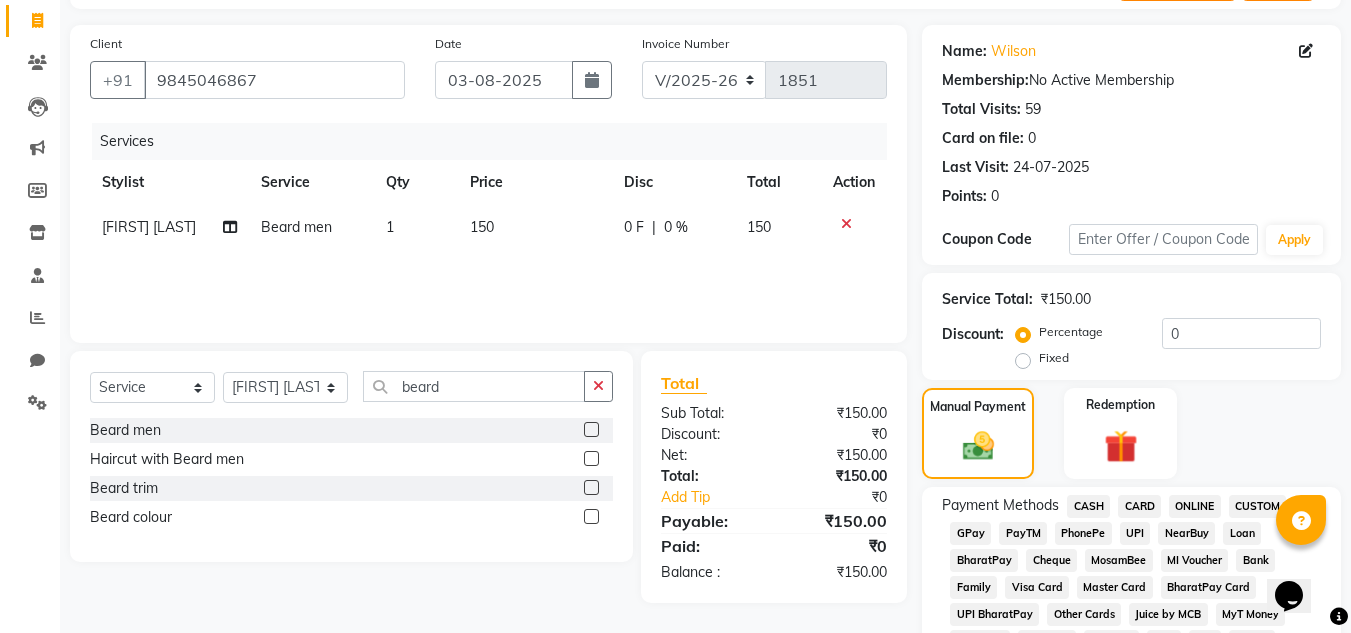 click on "PhonePe" 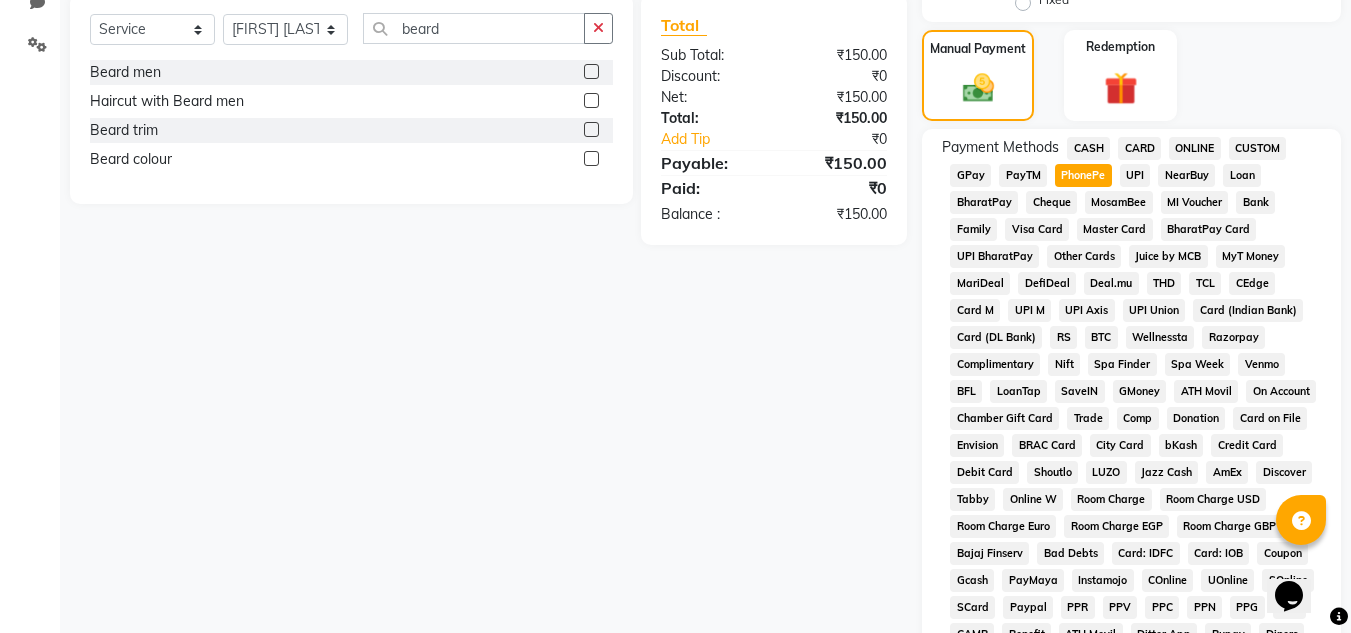 scroll, scrollTop: 869, scrollLeft: 0, axis: vertical 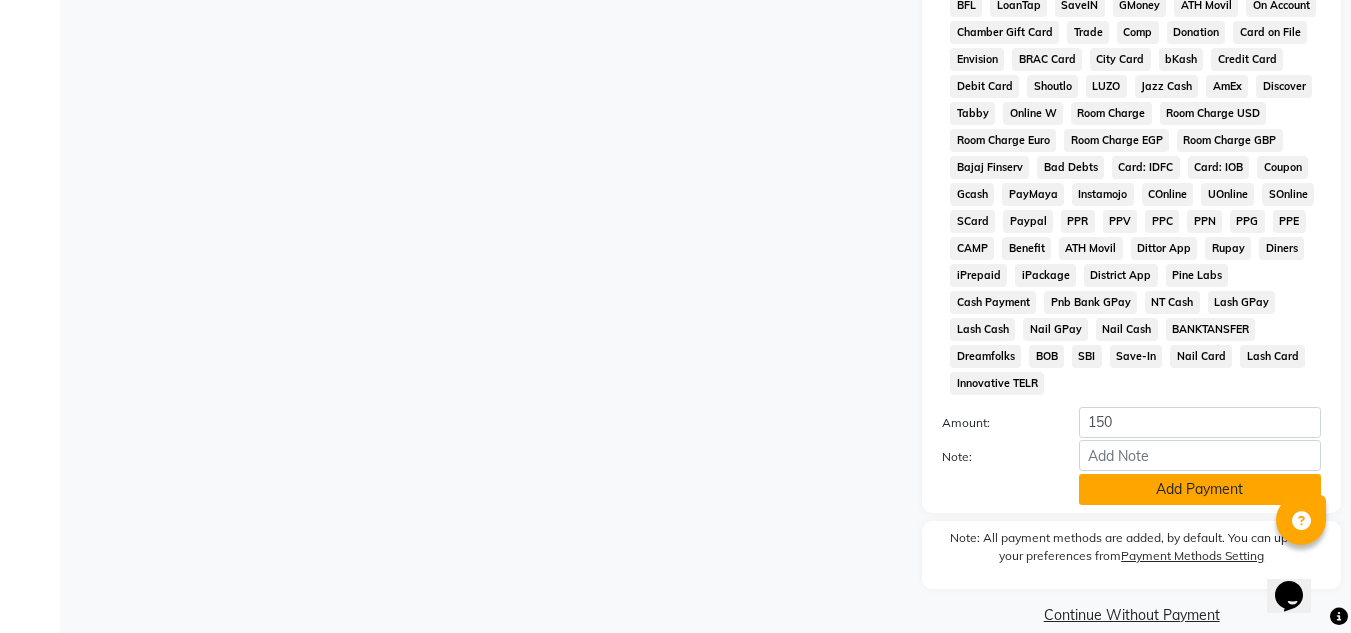 click on "Add Payment" 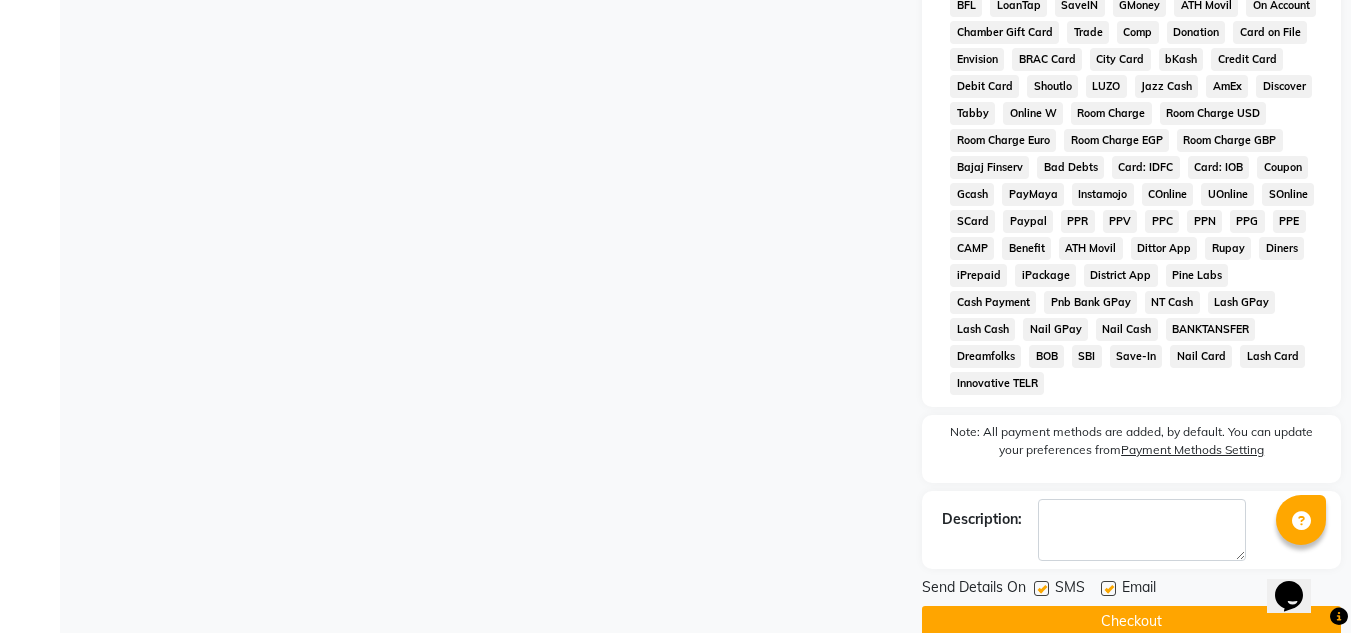 click 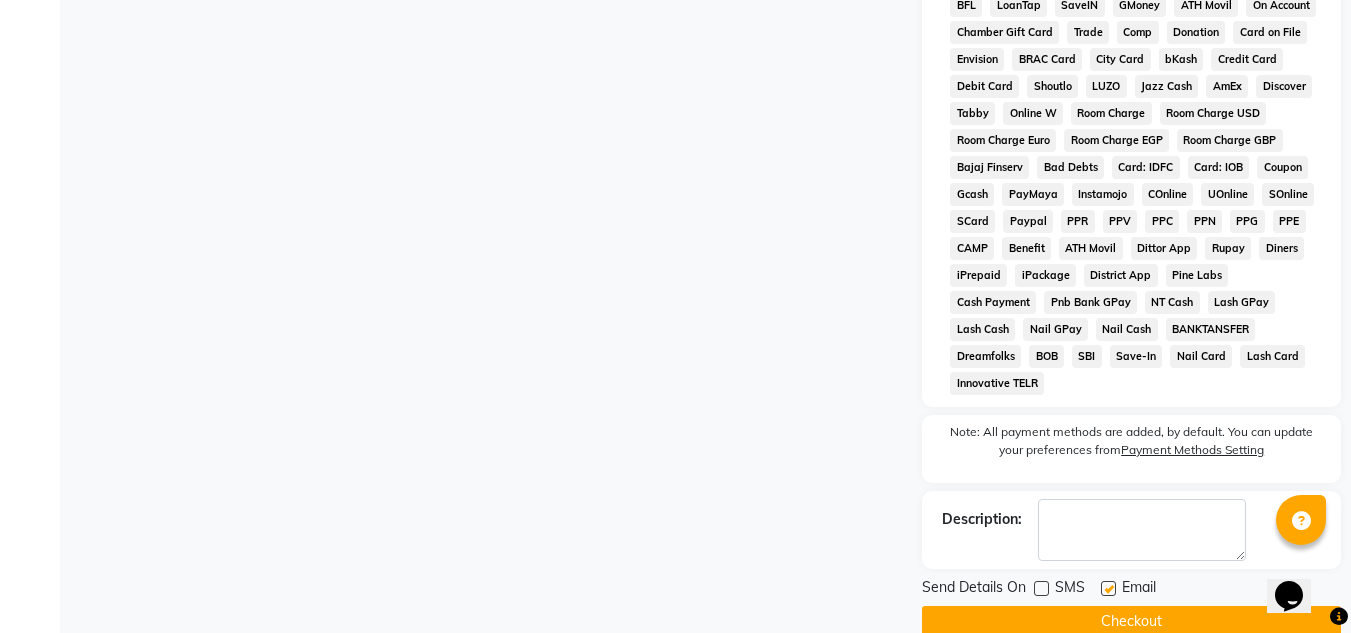 click 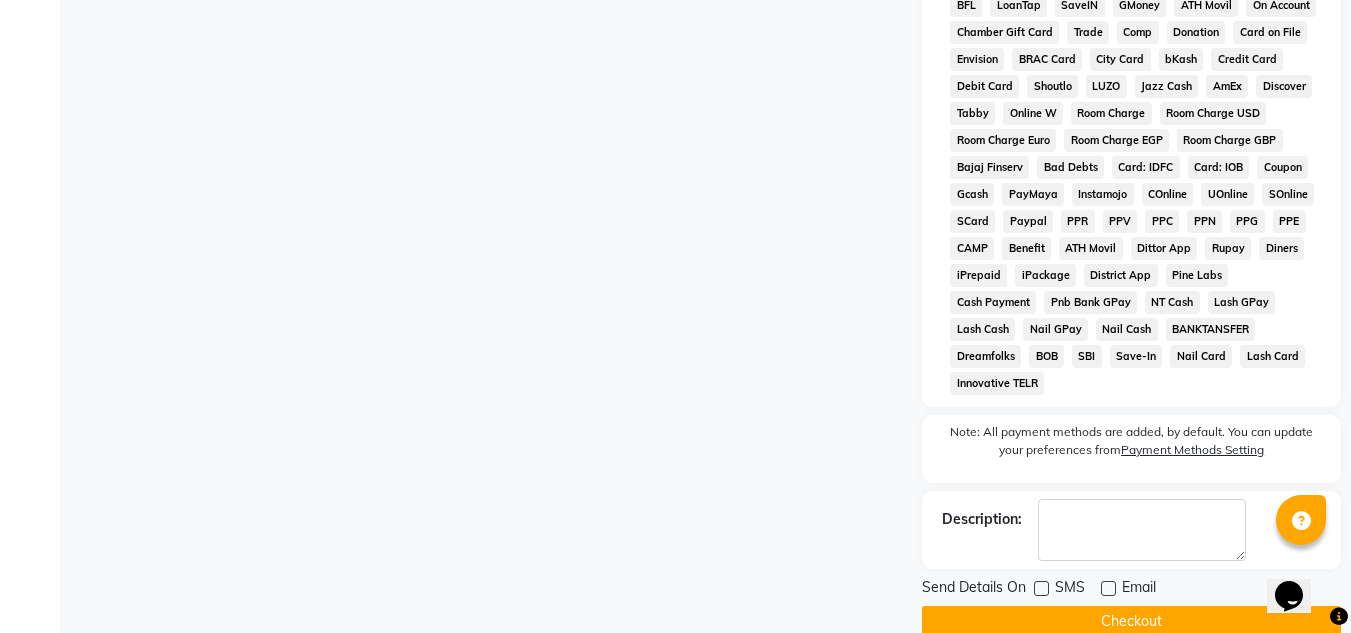 click on "Checkout" 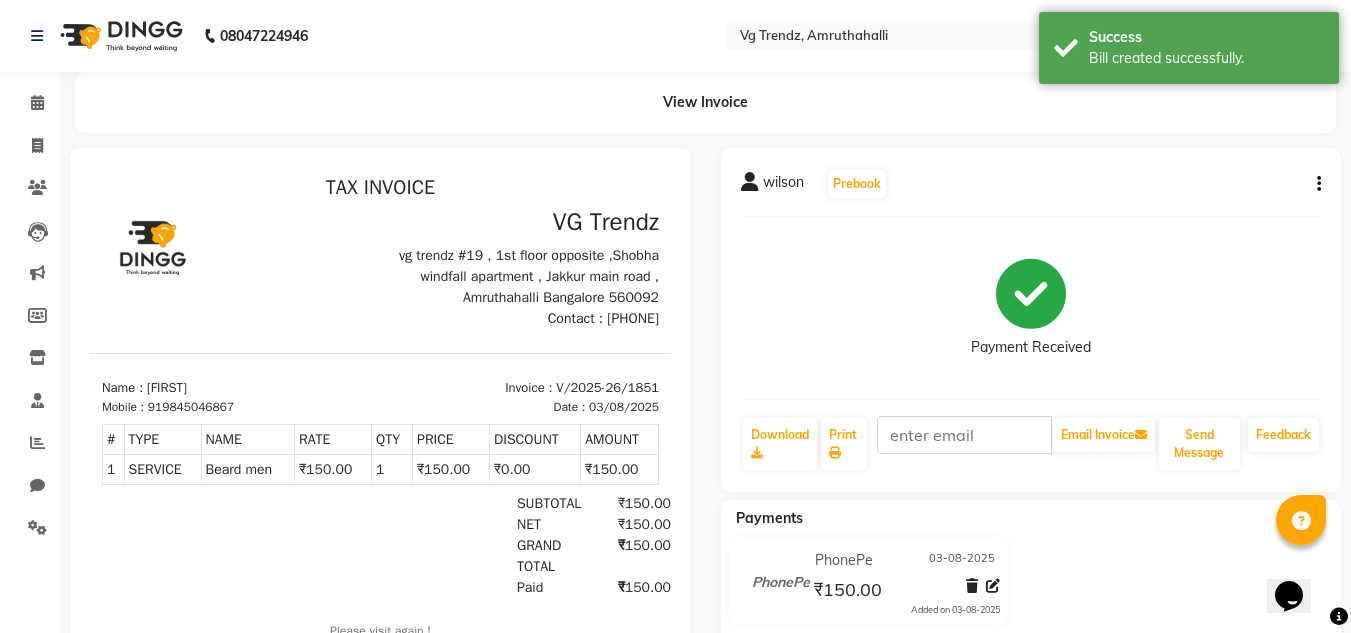 scroll, scrollTop: 0, scrollLeft: 0, axis: both 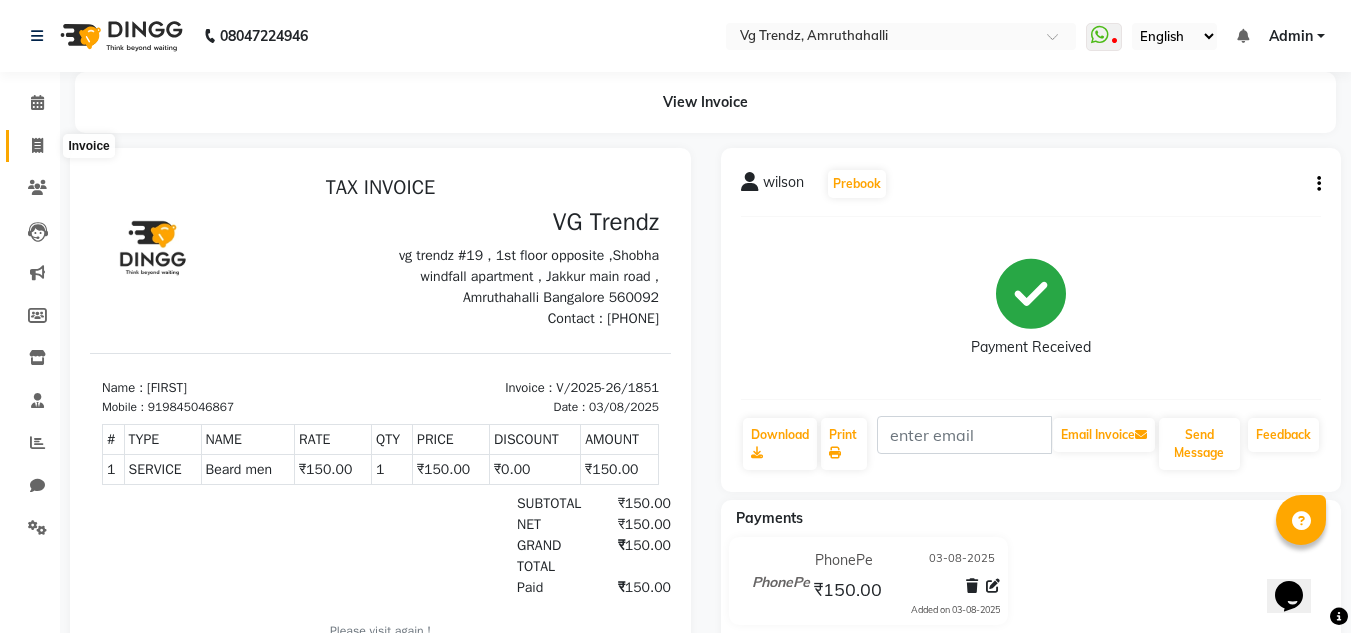 click 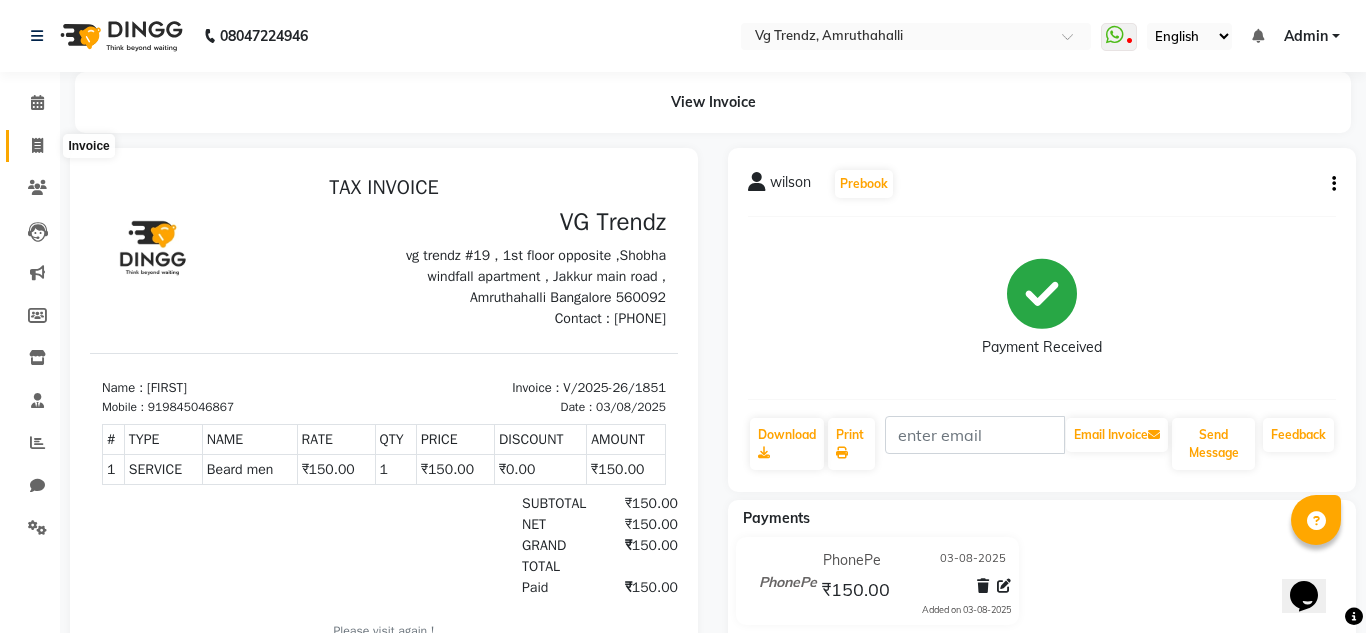 select on "service" 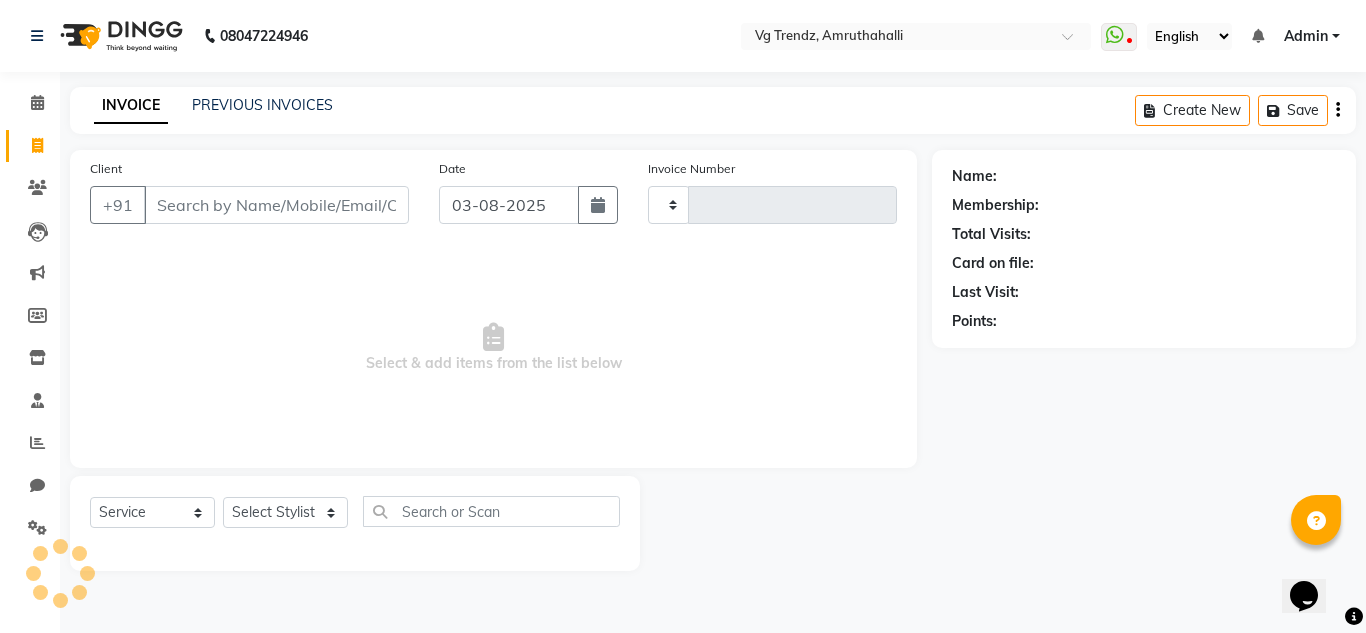 type on "1852" 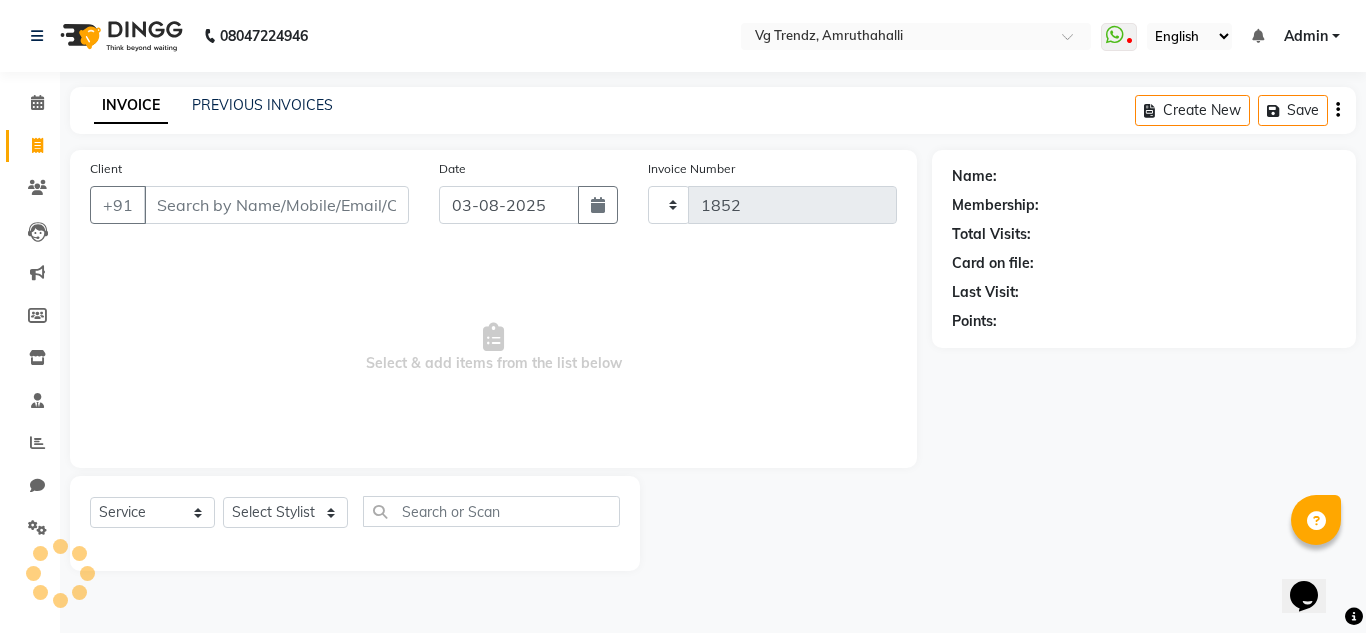 select on "5536" 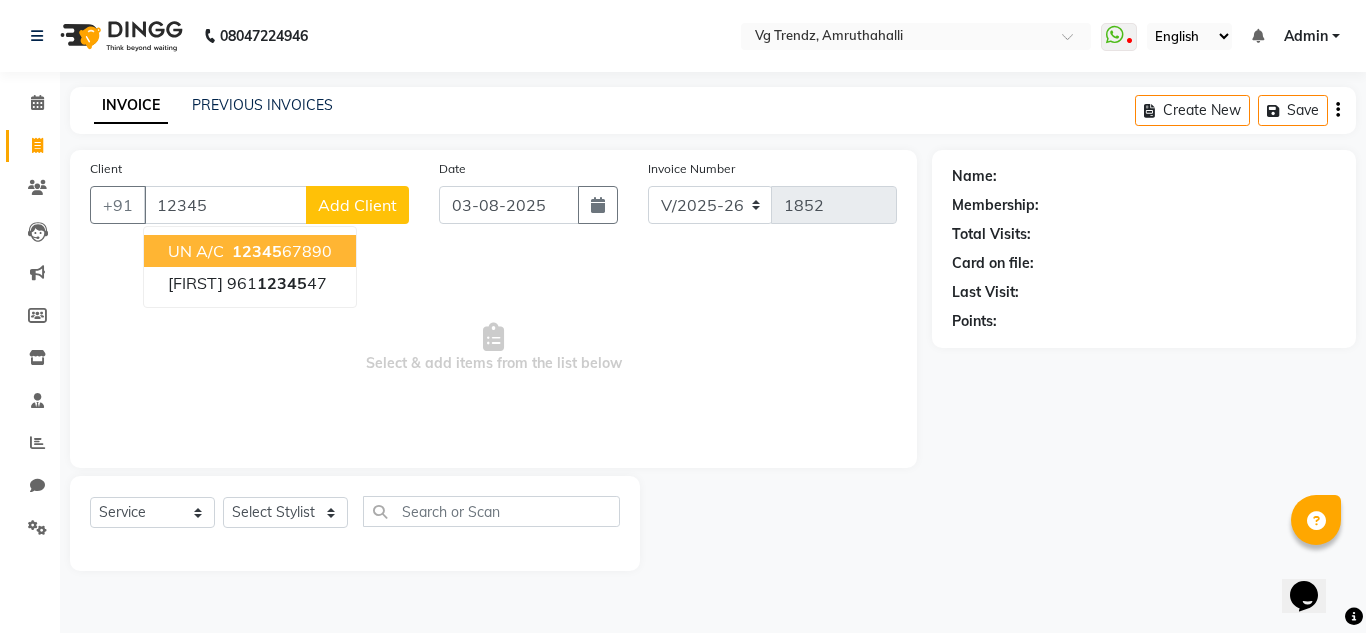 click on "12345" at bounding box center (257, 251) 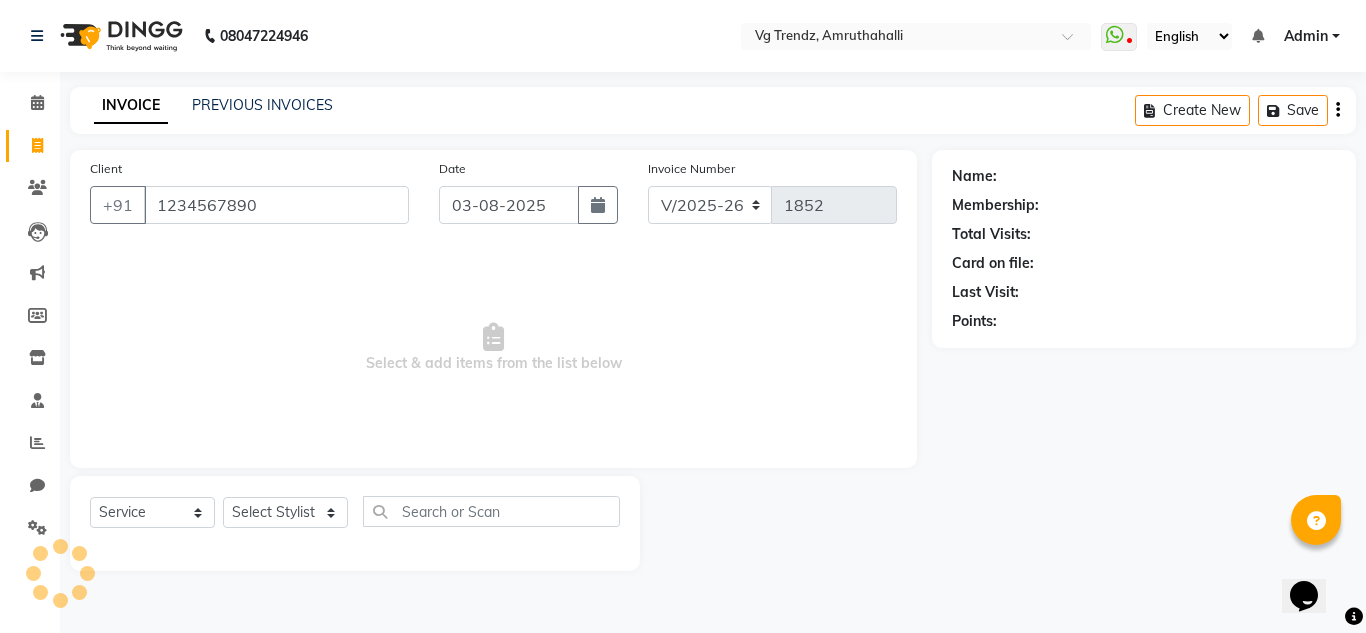 type on "1234567890" 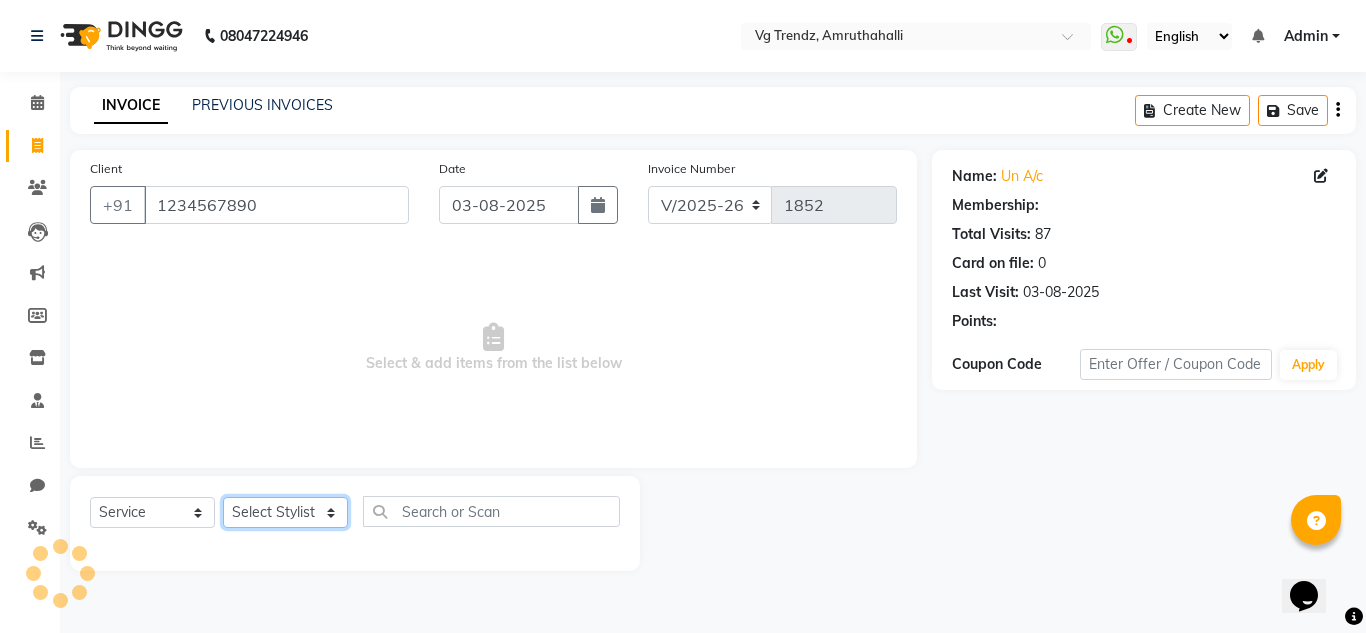 click on "Select Stylist [FIRST] N P [FIRST] [FIRST] [FIRST] [FIRST] [FIRST] salon number [FIRST] [LAST] [FIRST] [FIRST] [FIRST] [FIRST] v" 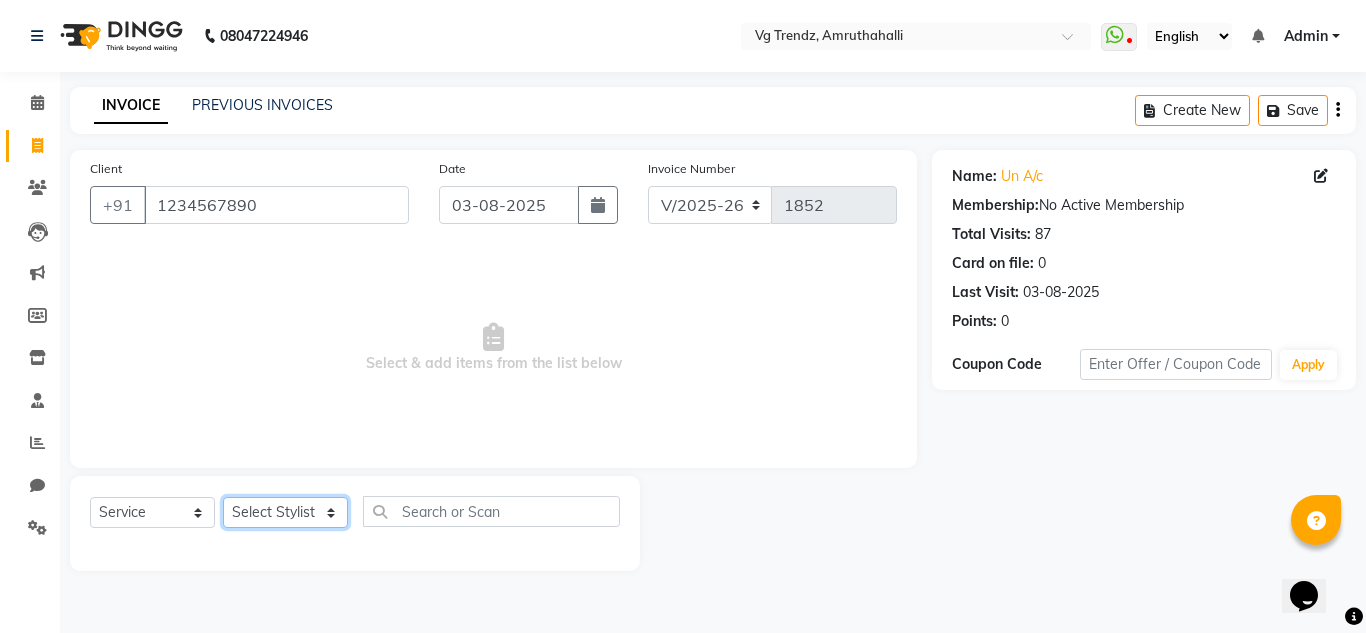 select on "[PHONE]" 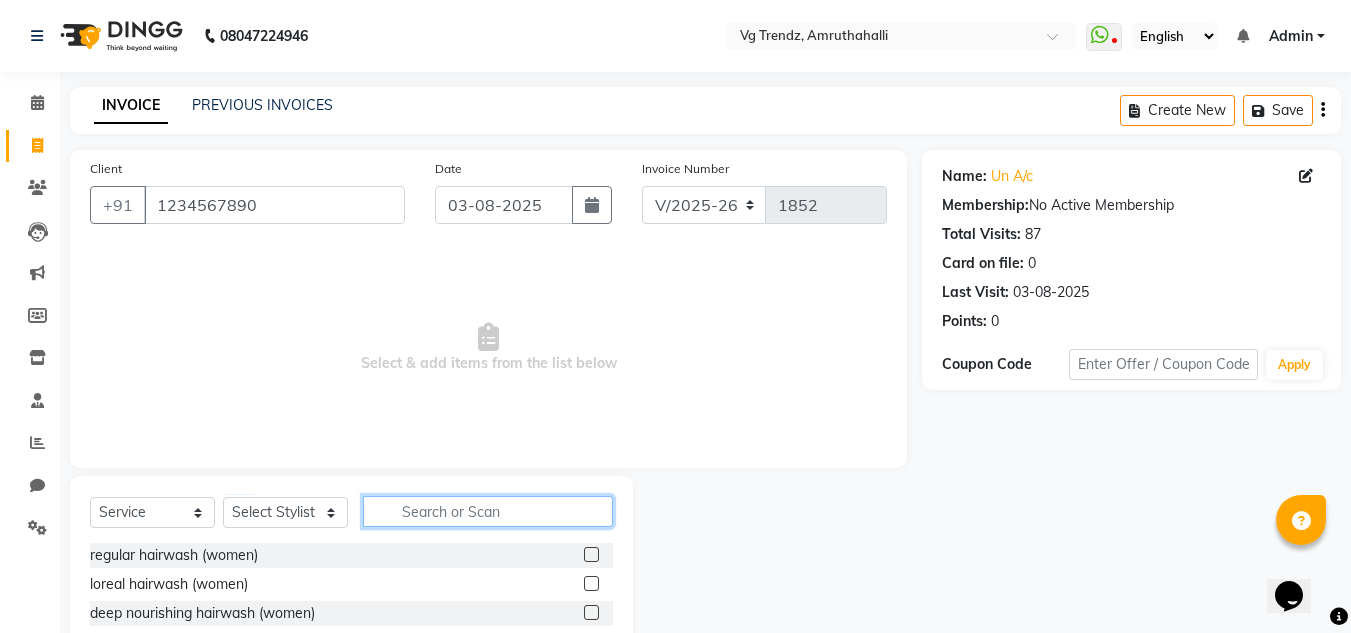 click 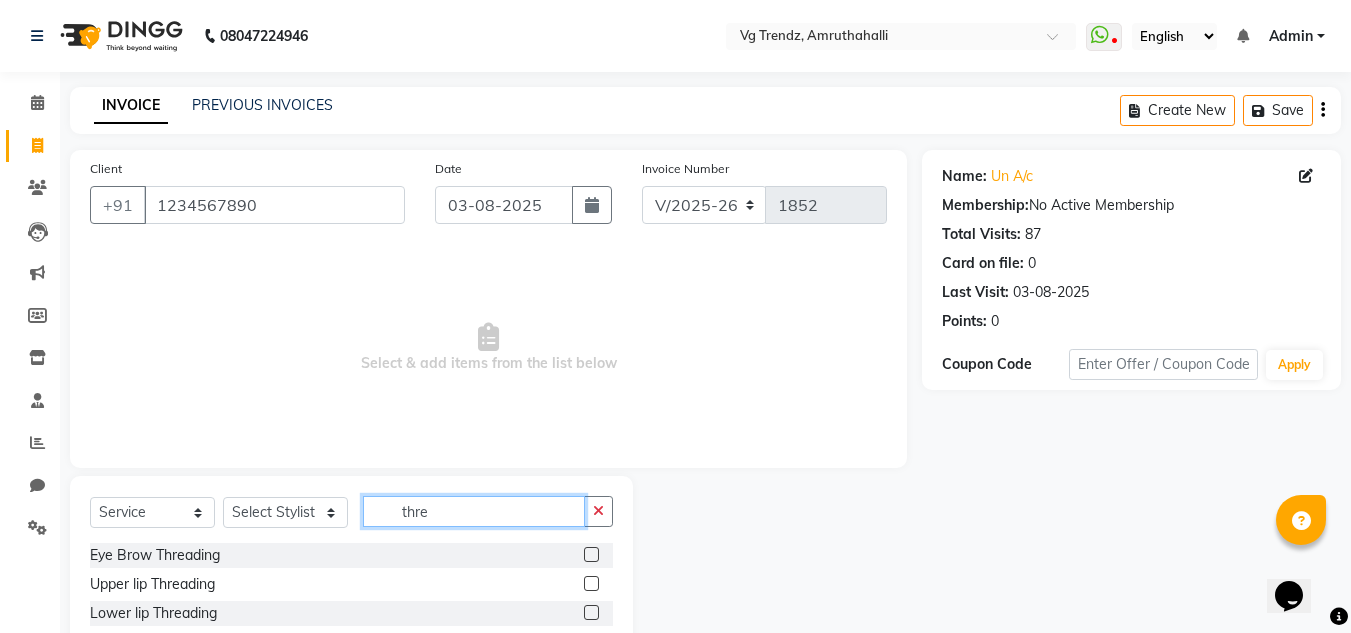 type on "thre" 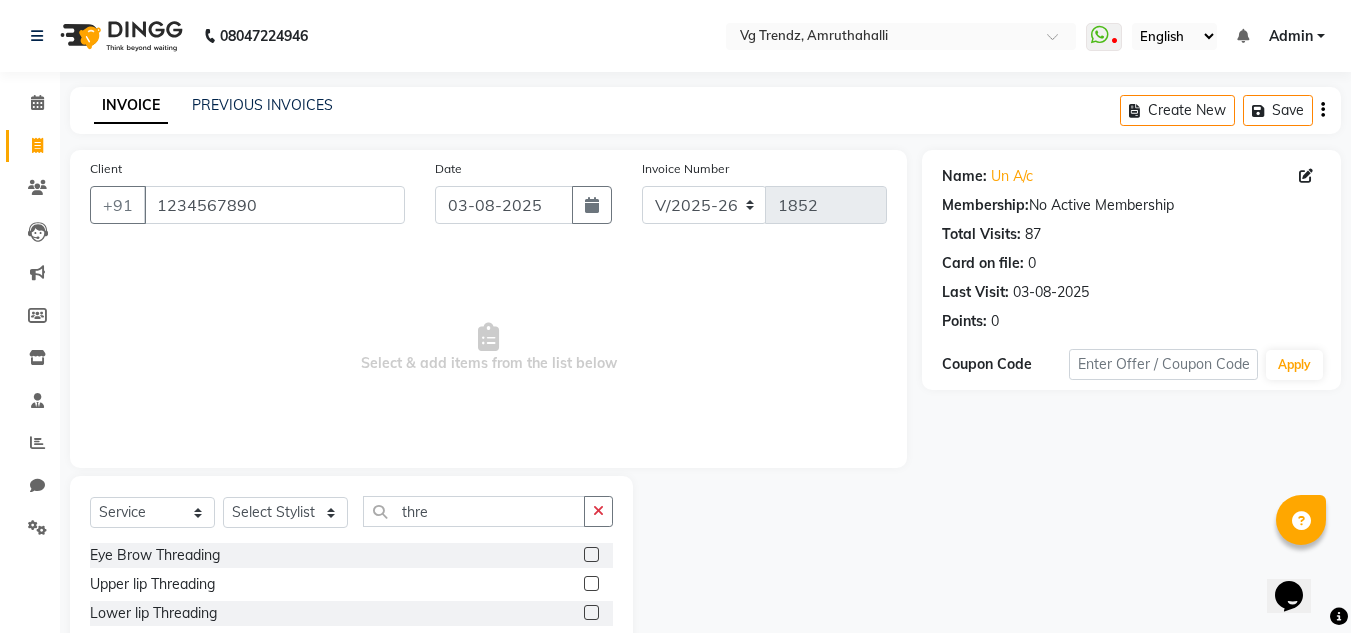 click 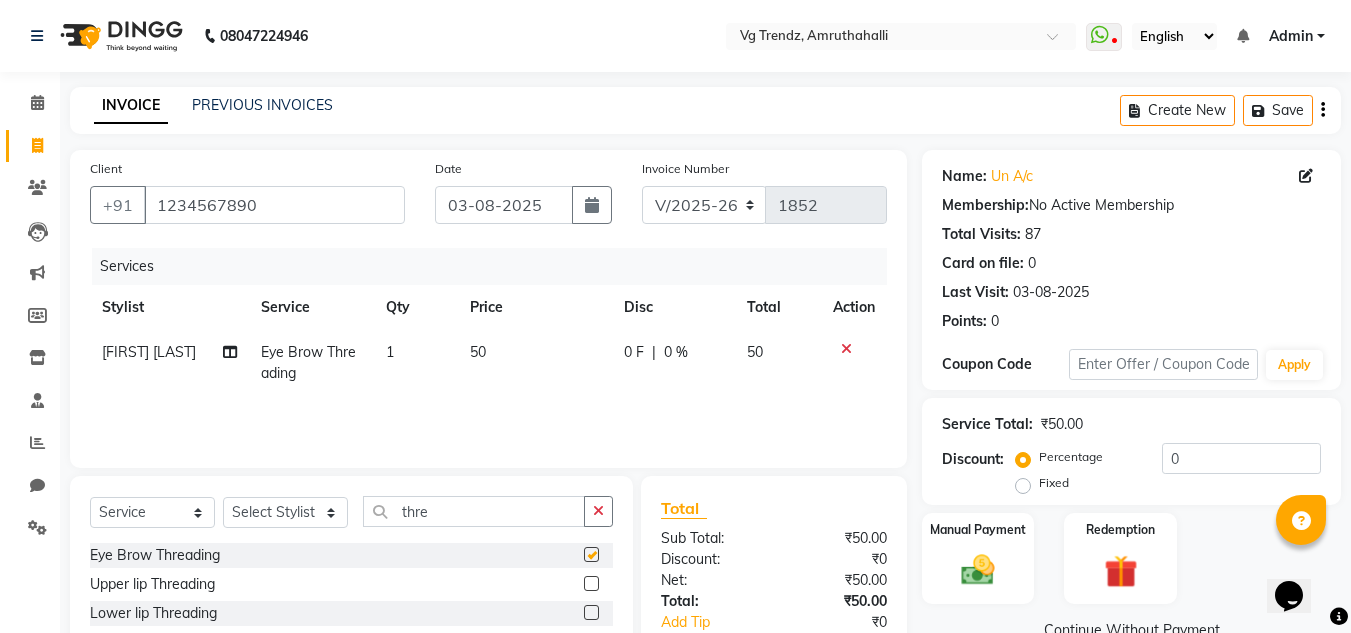 checkbox on "false" 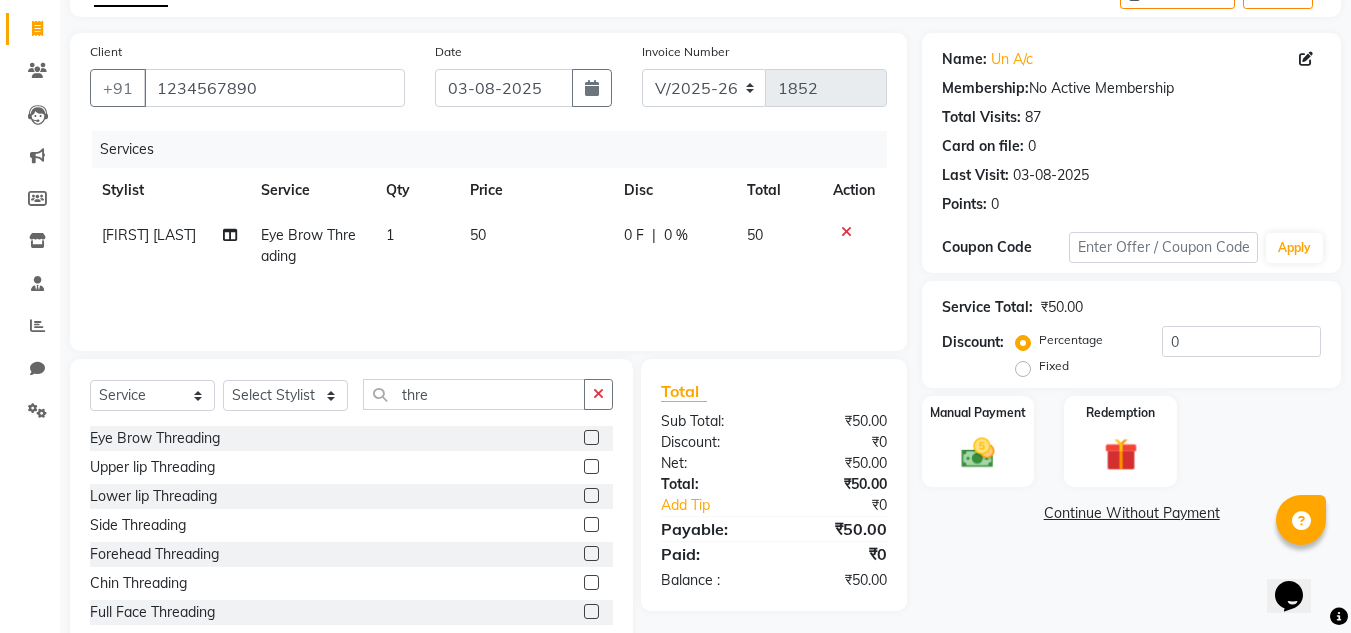 scroll, scrollTop: 168, scrollLeft: 0, axis: vertical 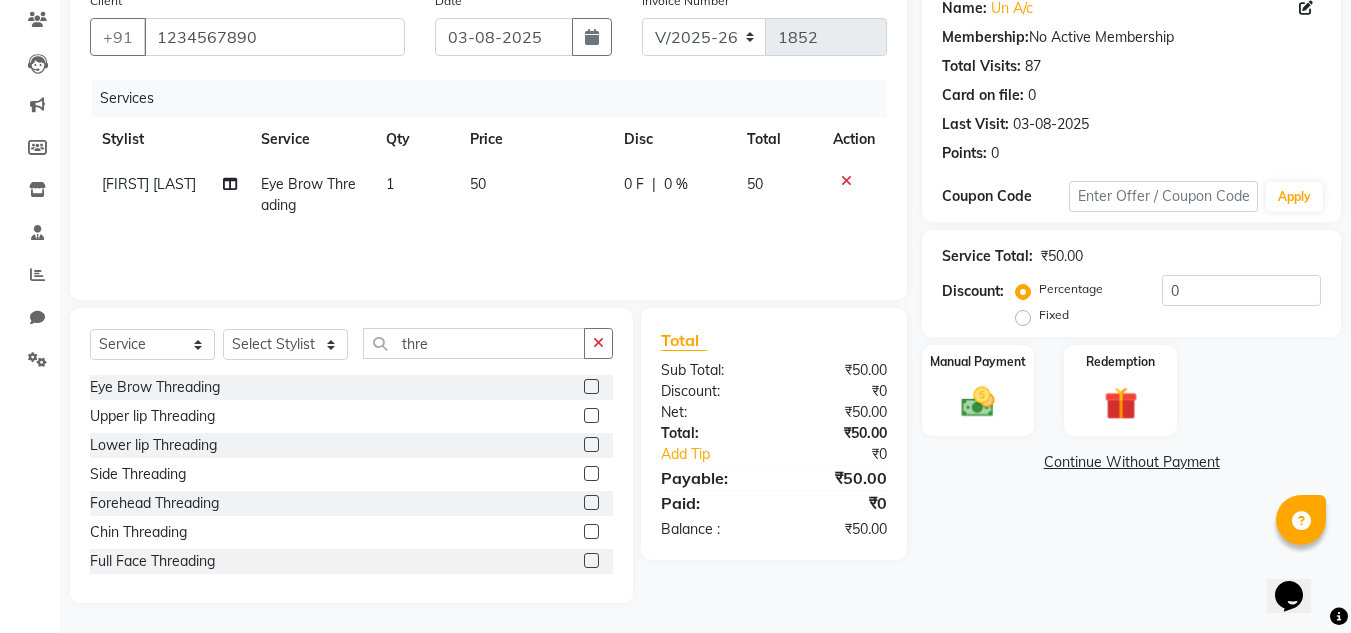 click 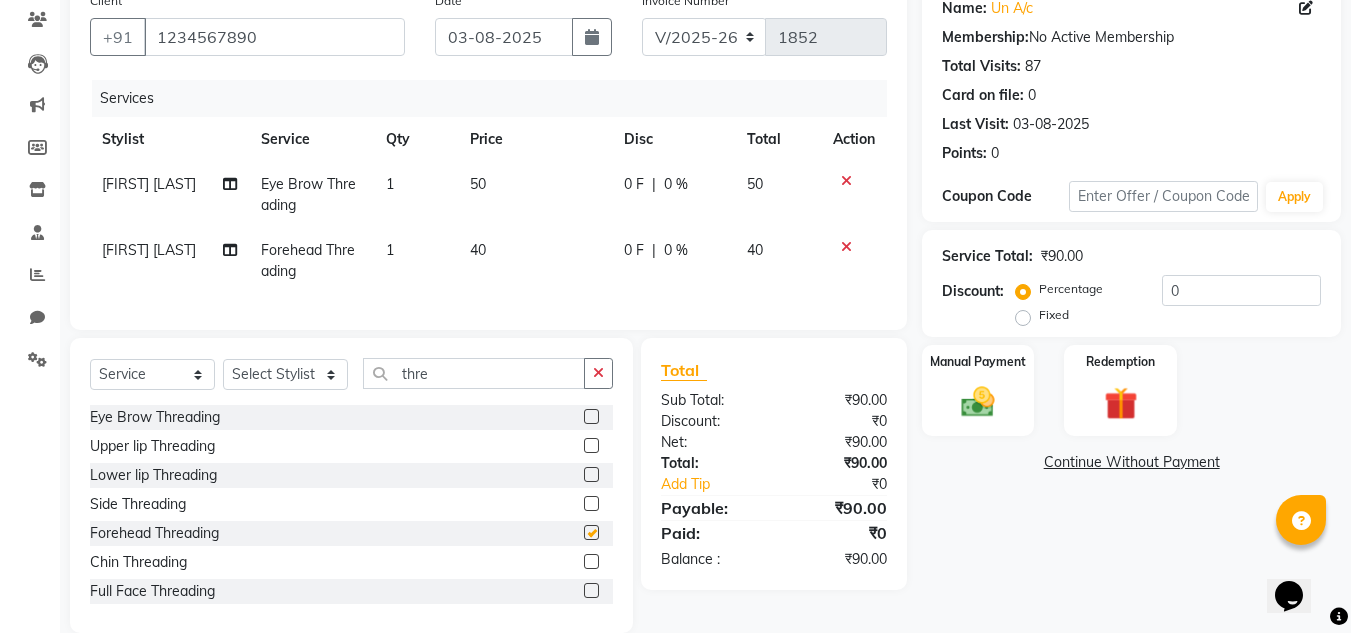 checkbox on "false" 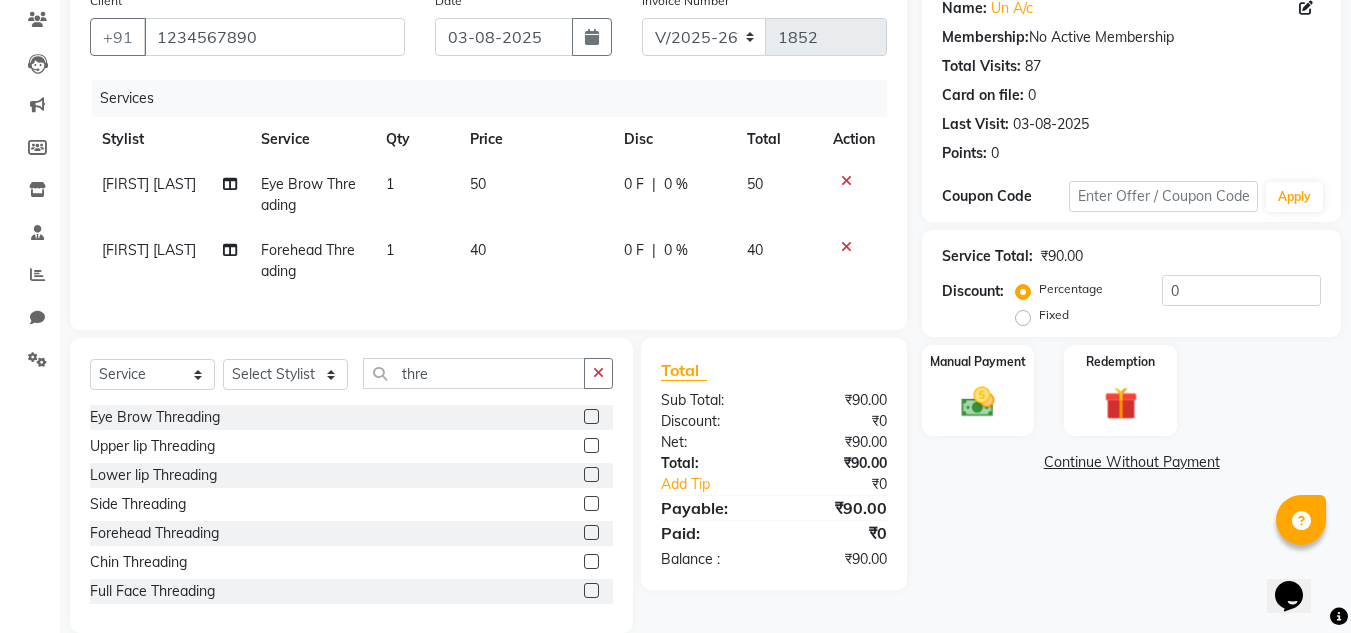 click 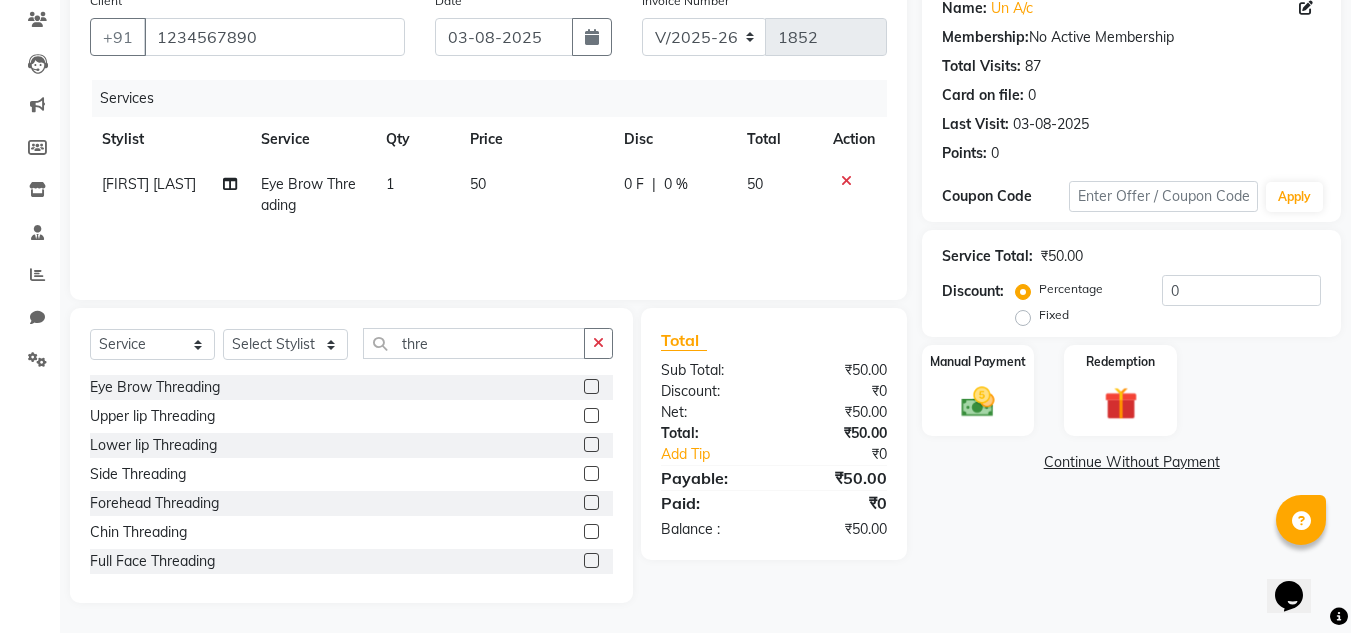 click 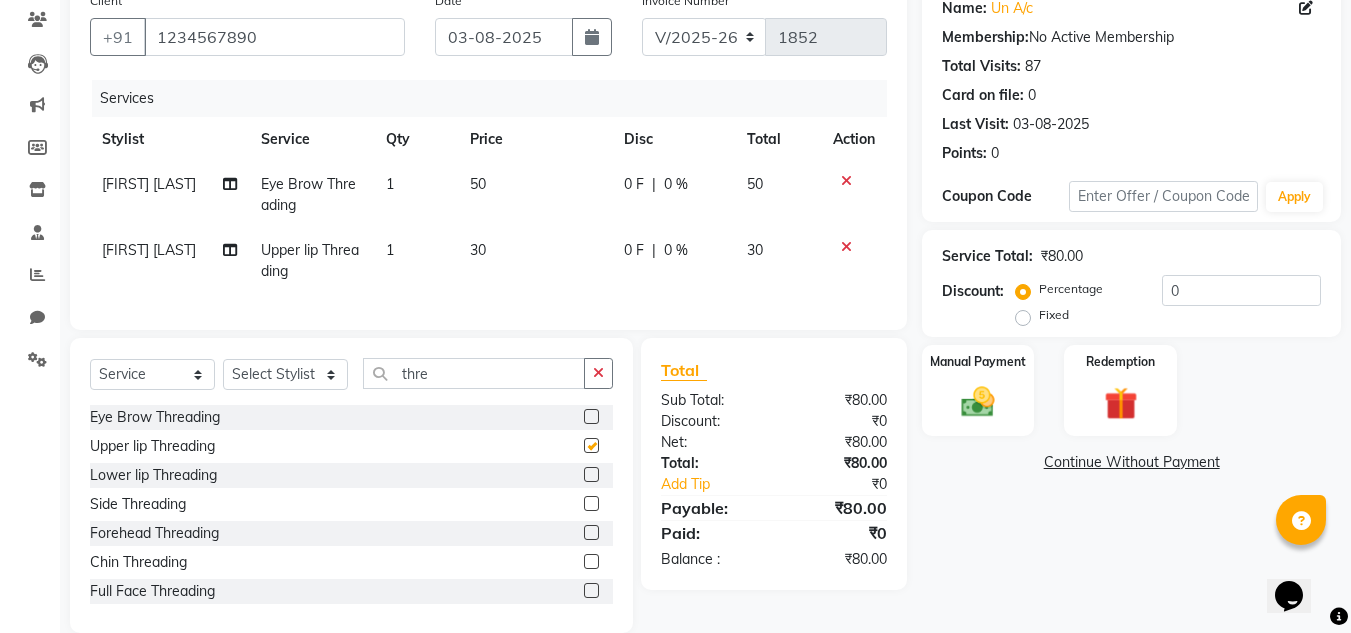 checkbox on "false" 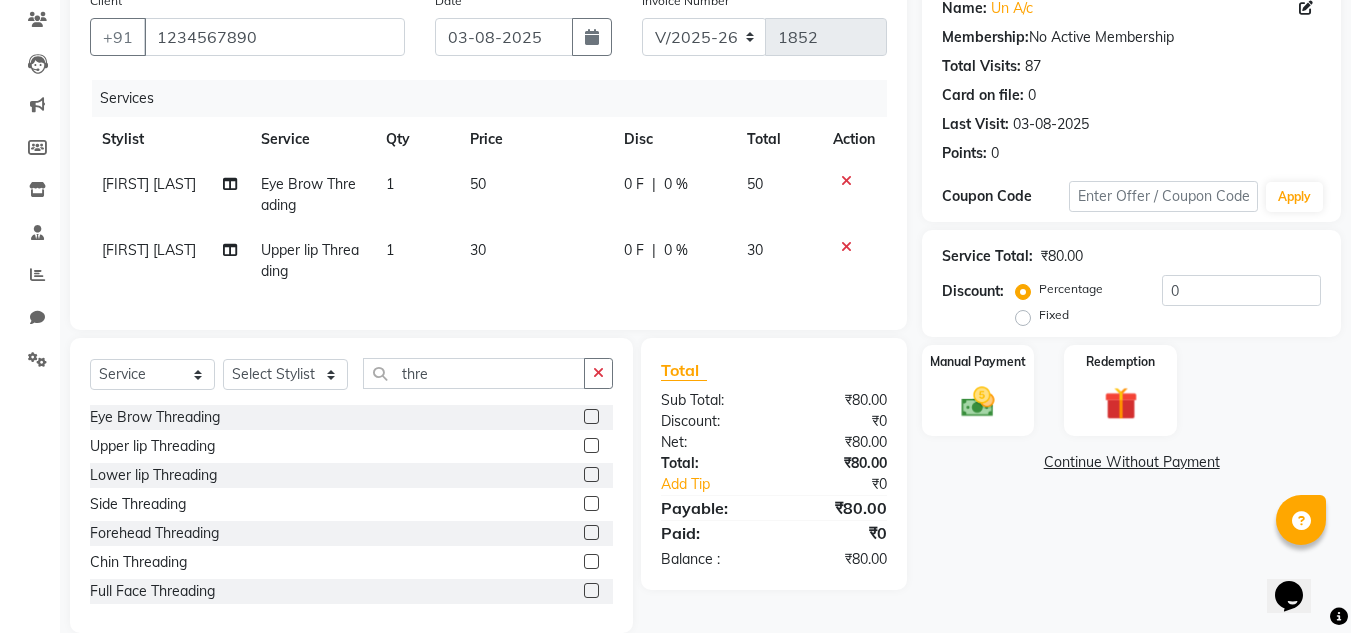 click 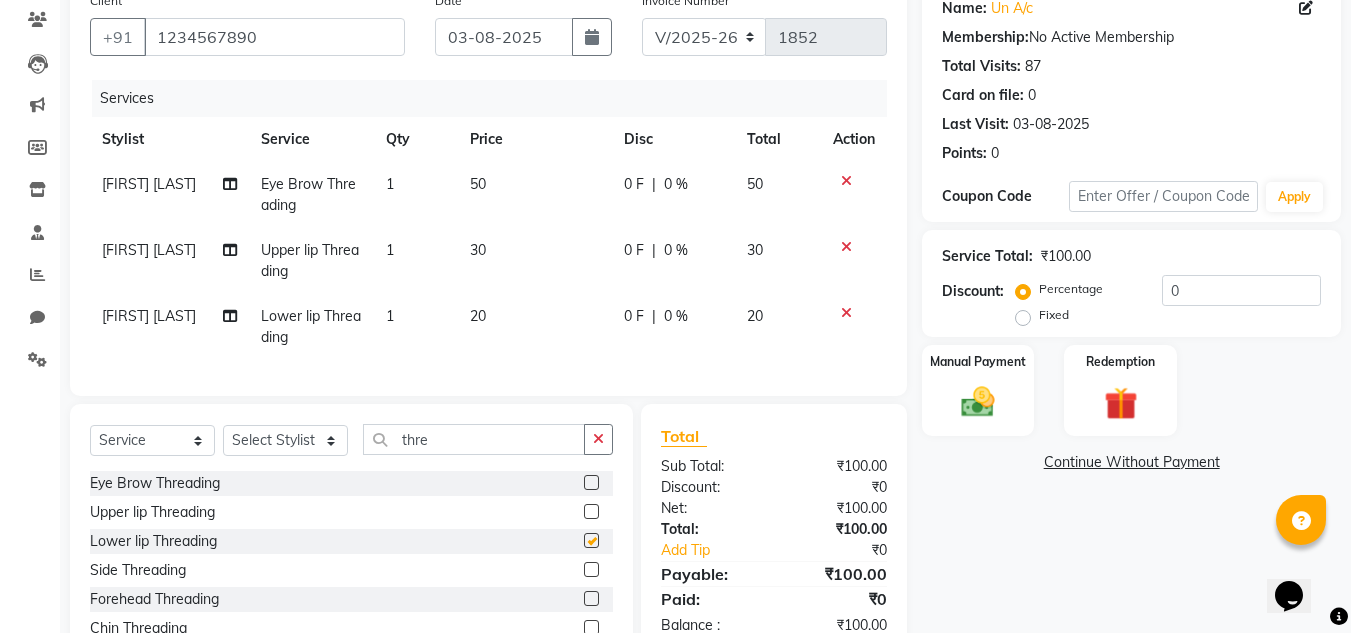 checkbox on "false" 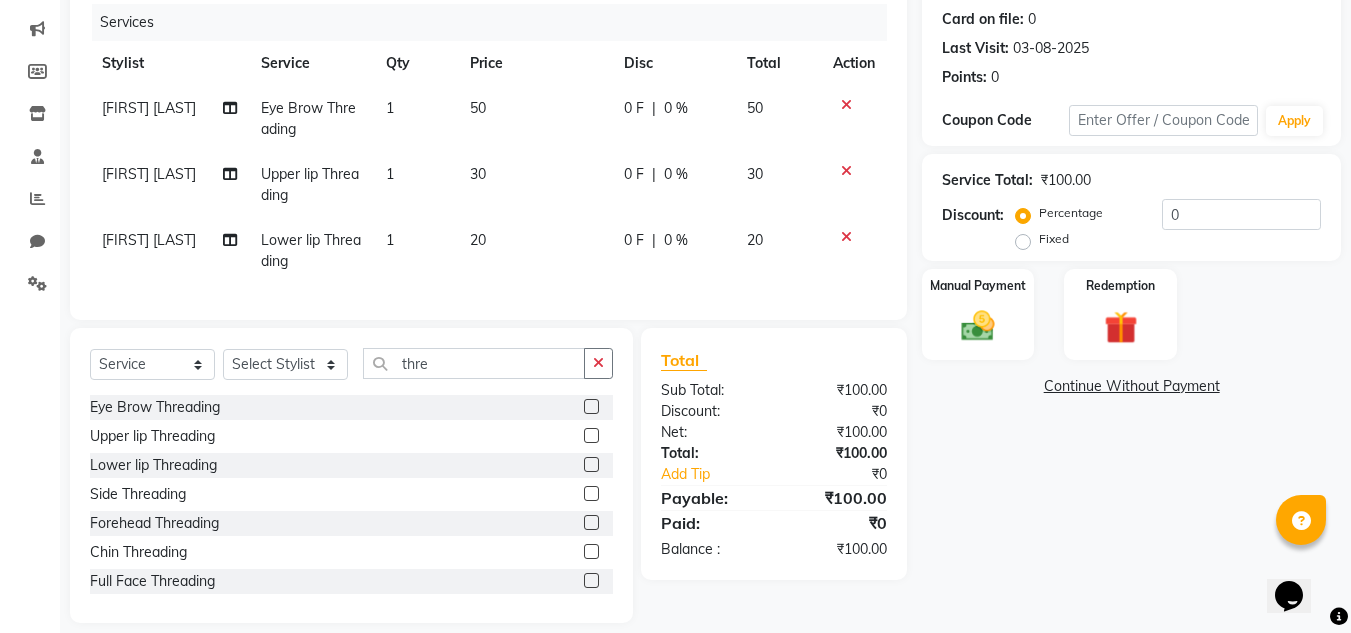 scroll, scrollTop: 279, scrollLeft: 0, axis: vertical 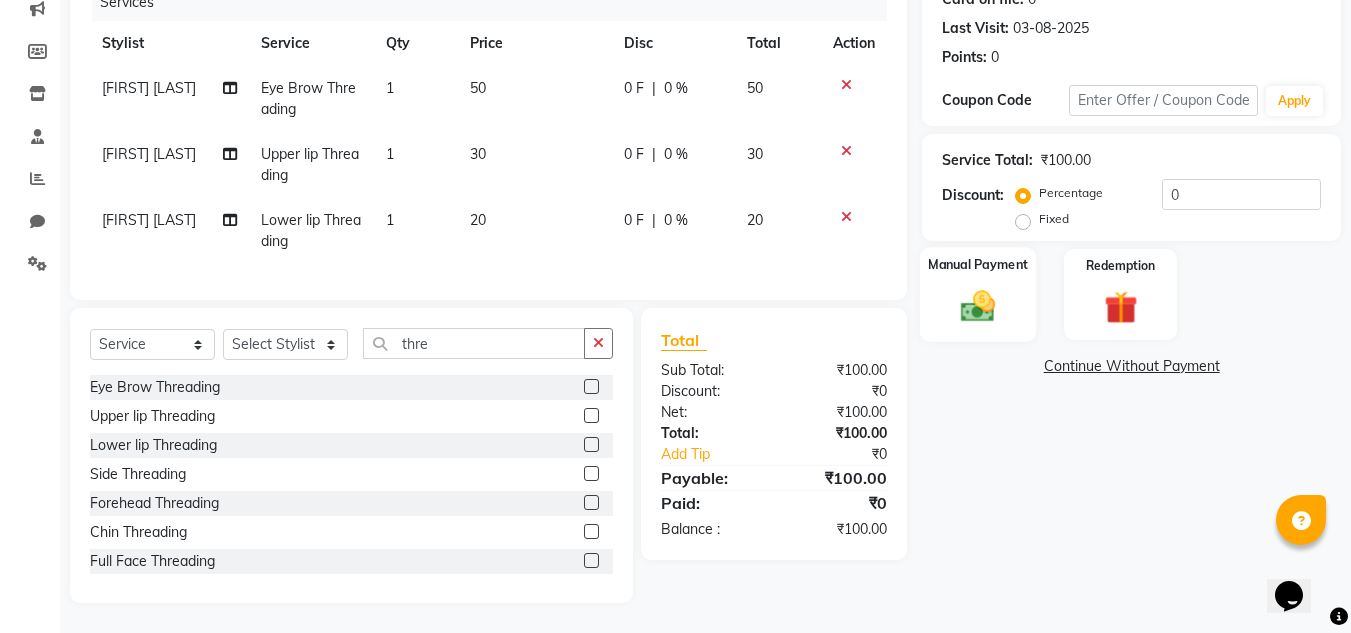 click 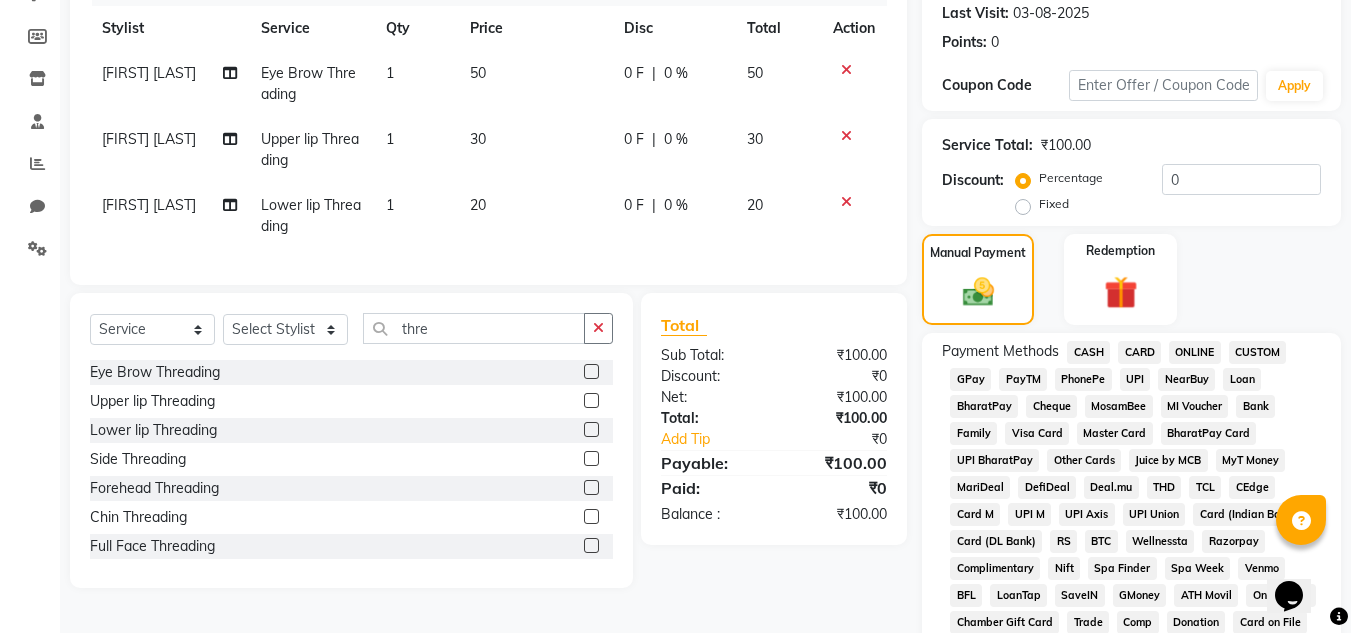 click on "PhonePe" 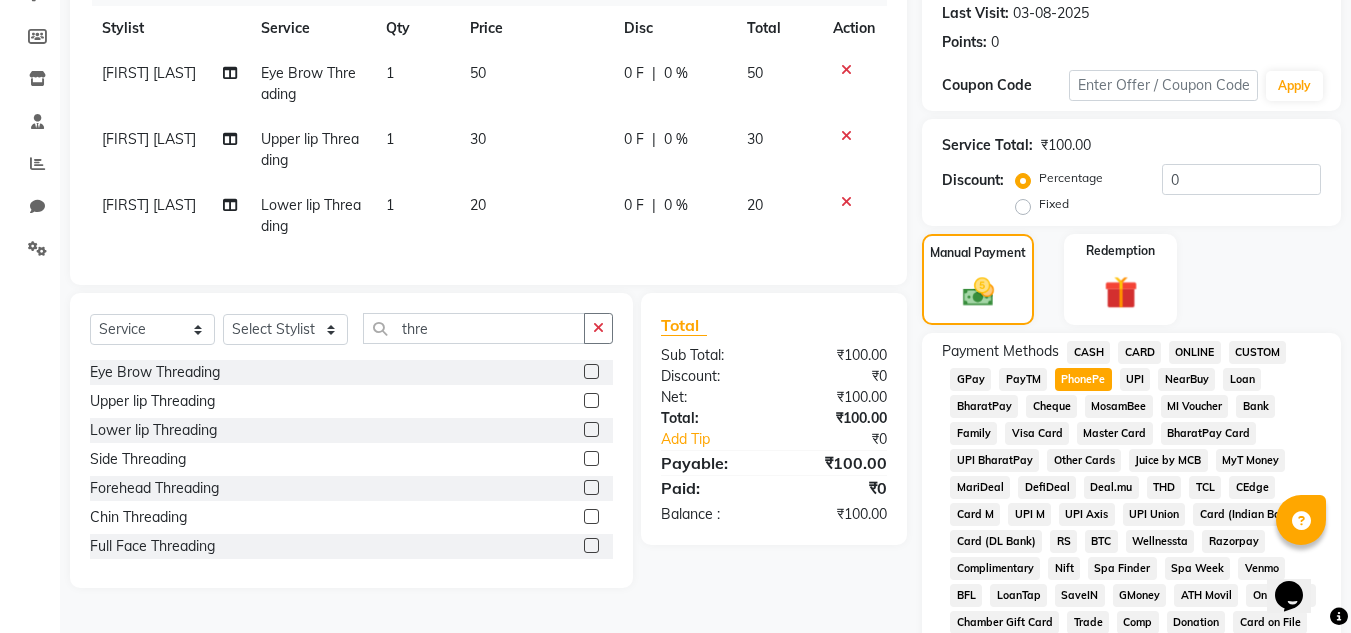 scroll, scrollTop: 869, scrollLeft: 0, axis: vertical 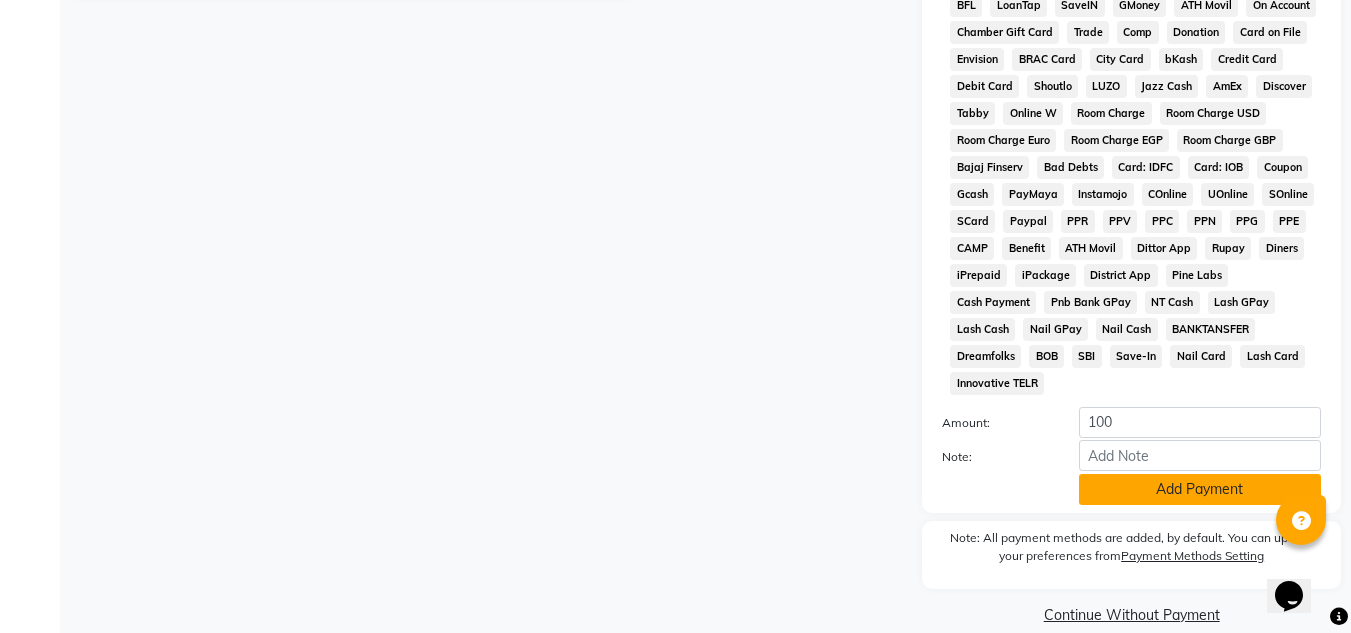 click on "Add Payment" 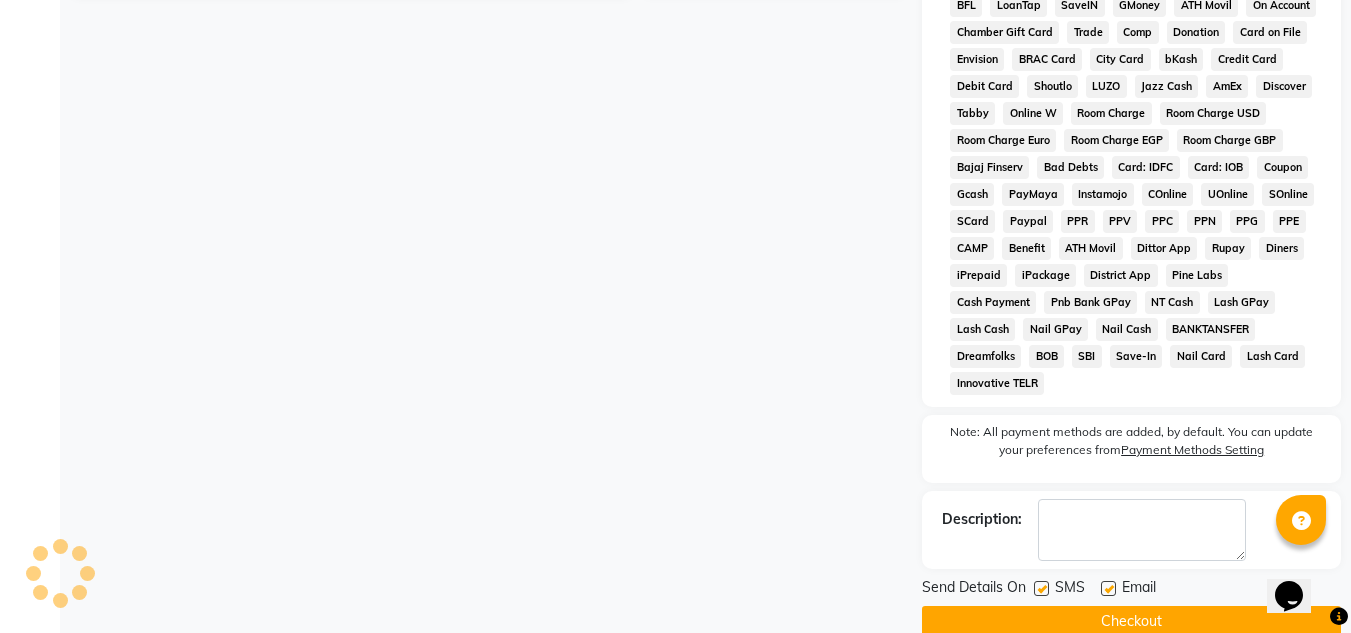 click 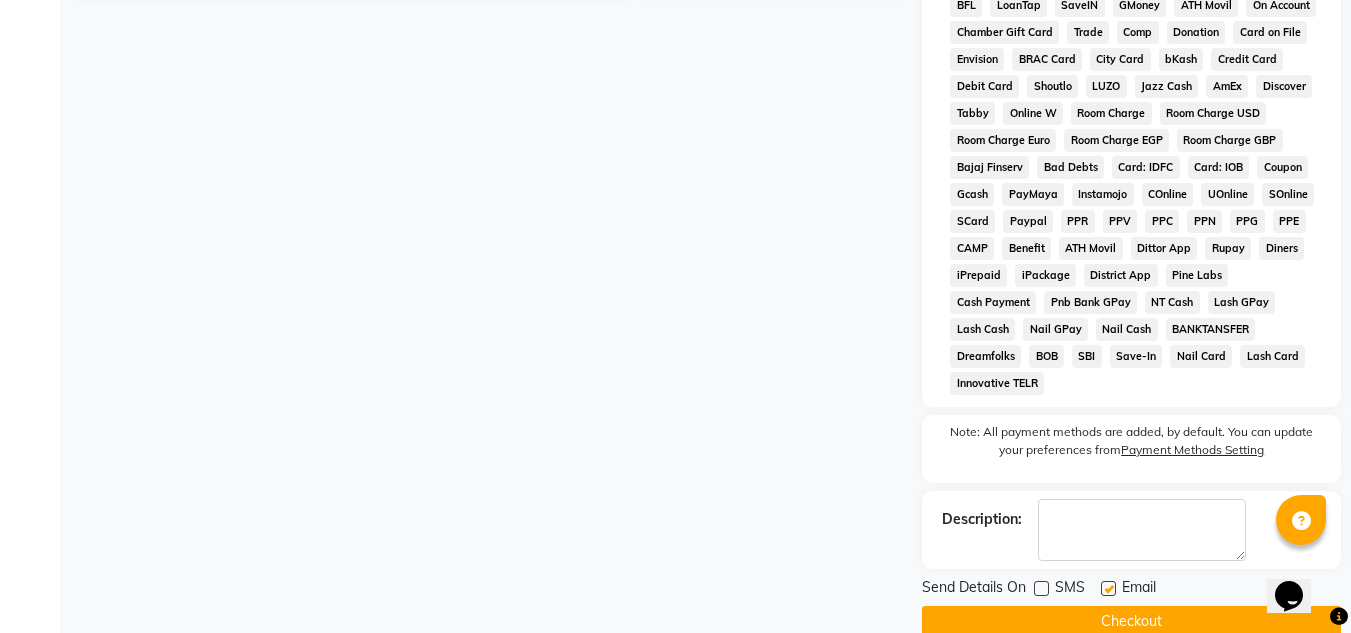 click 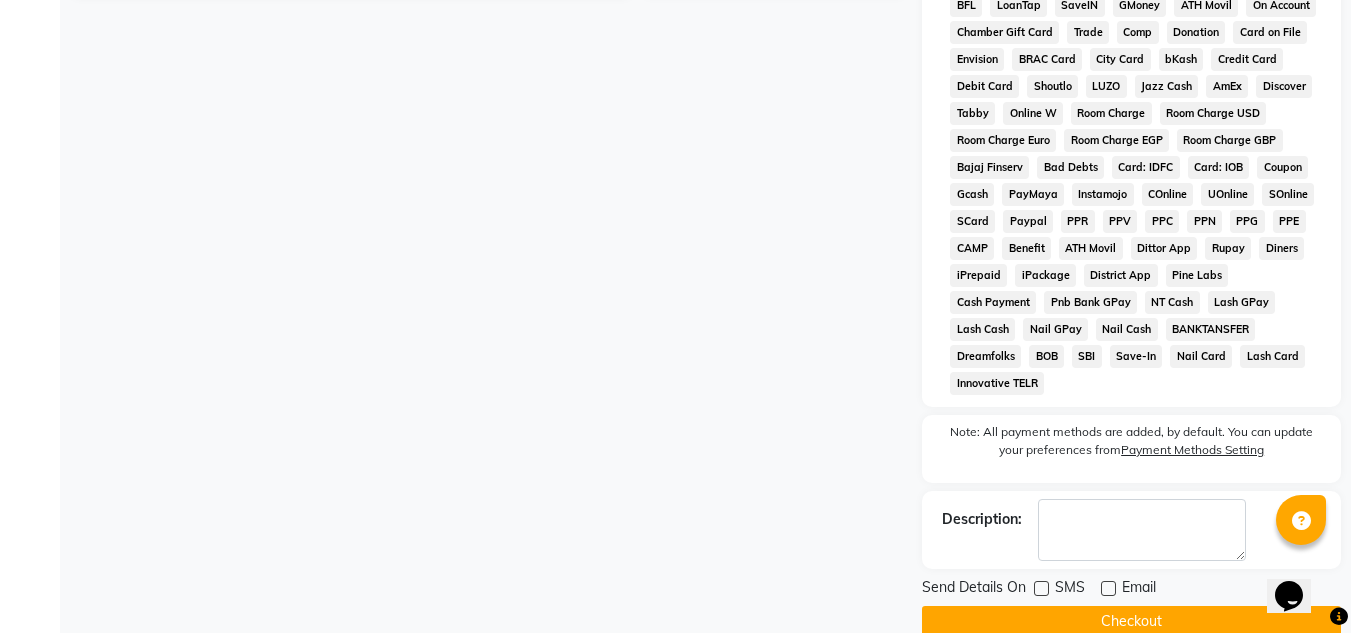 click on "Checkout" 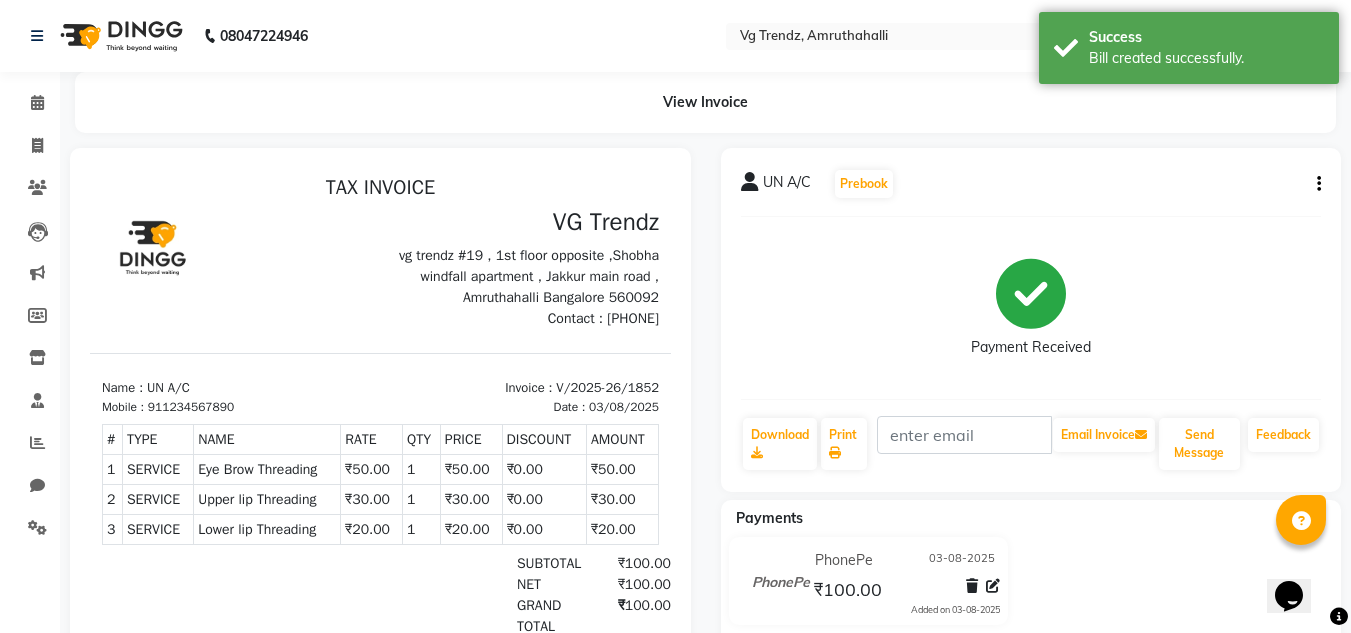 scroll, scrollTop: 0, scrollLeft: 0, axis: both 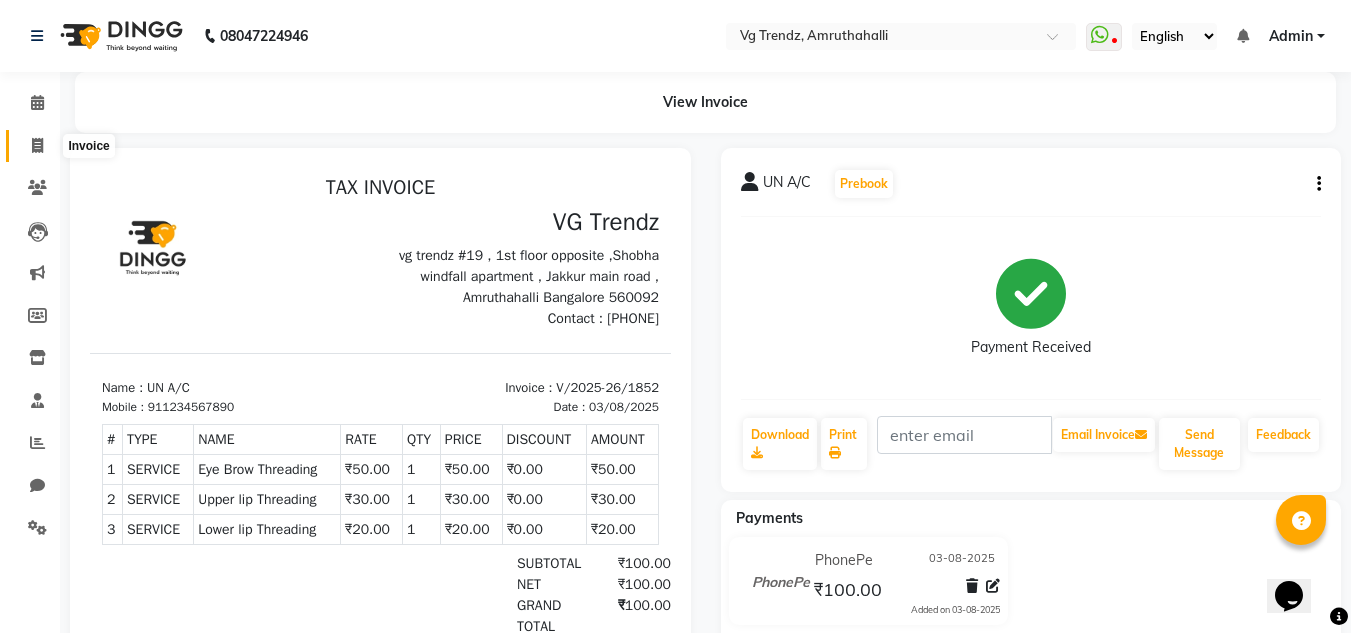 click 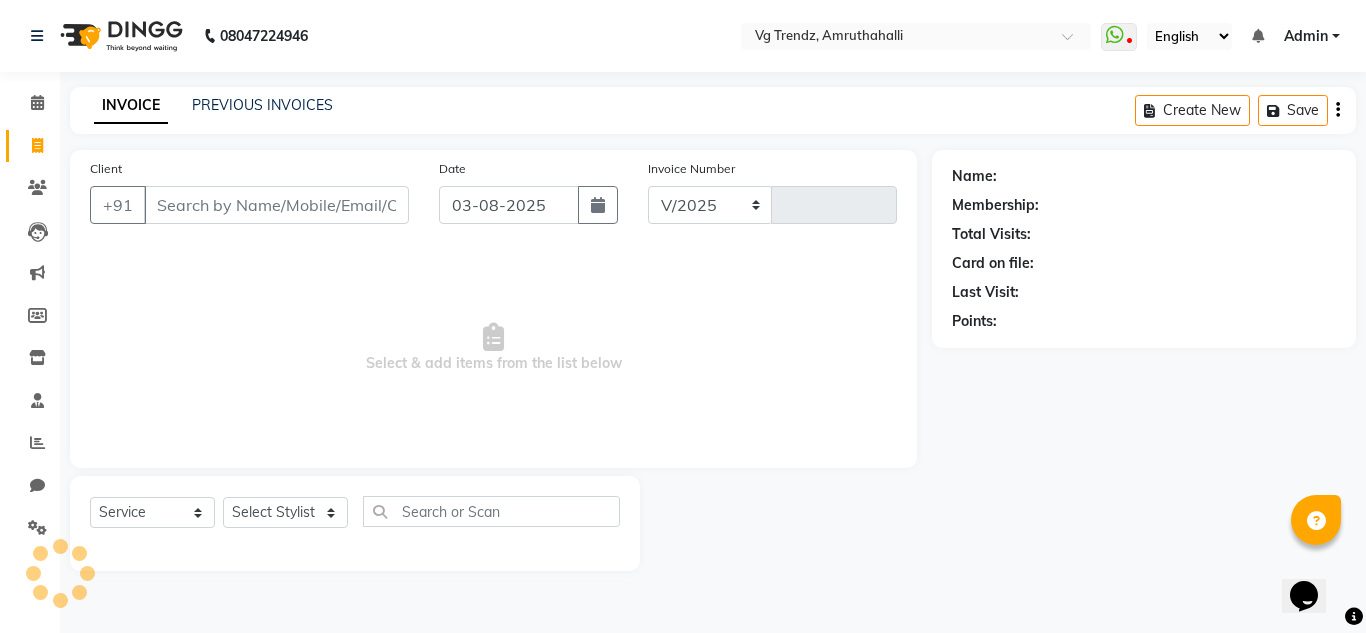 select on "5536" 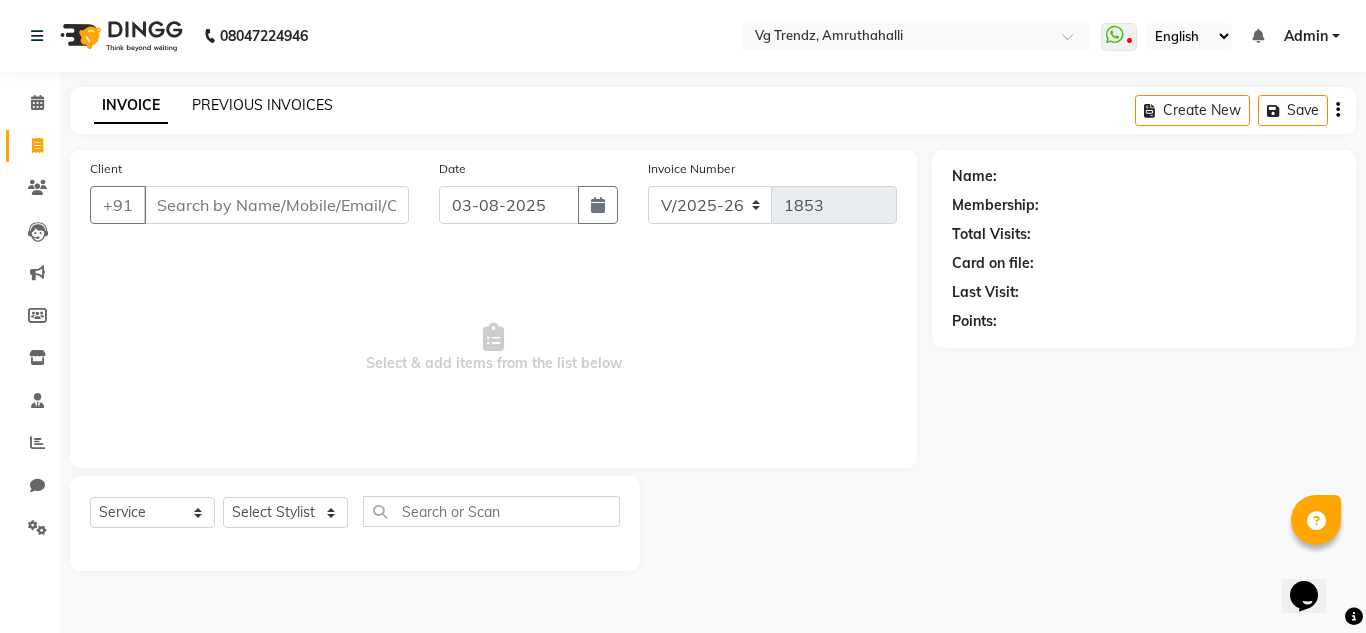 click on "PREVIOUS INVOICES" 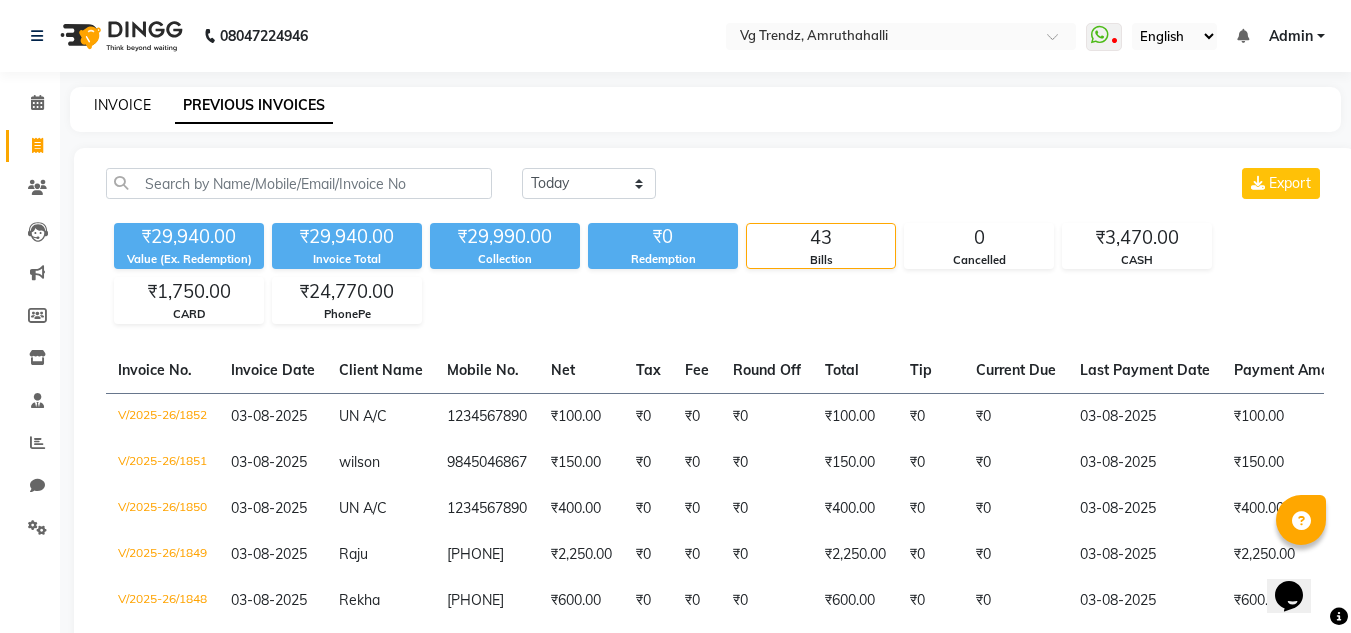 click on "INVOICE" 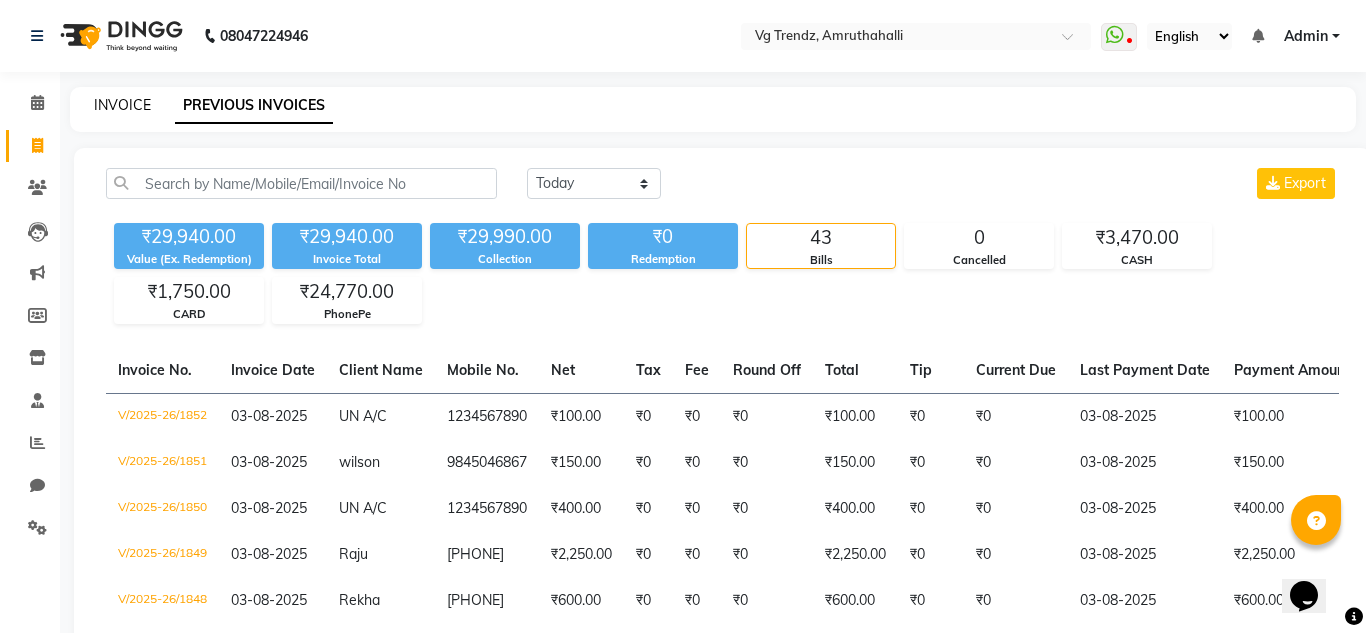 select on "service" 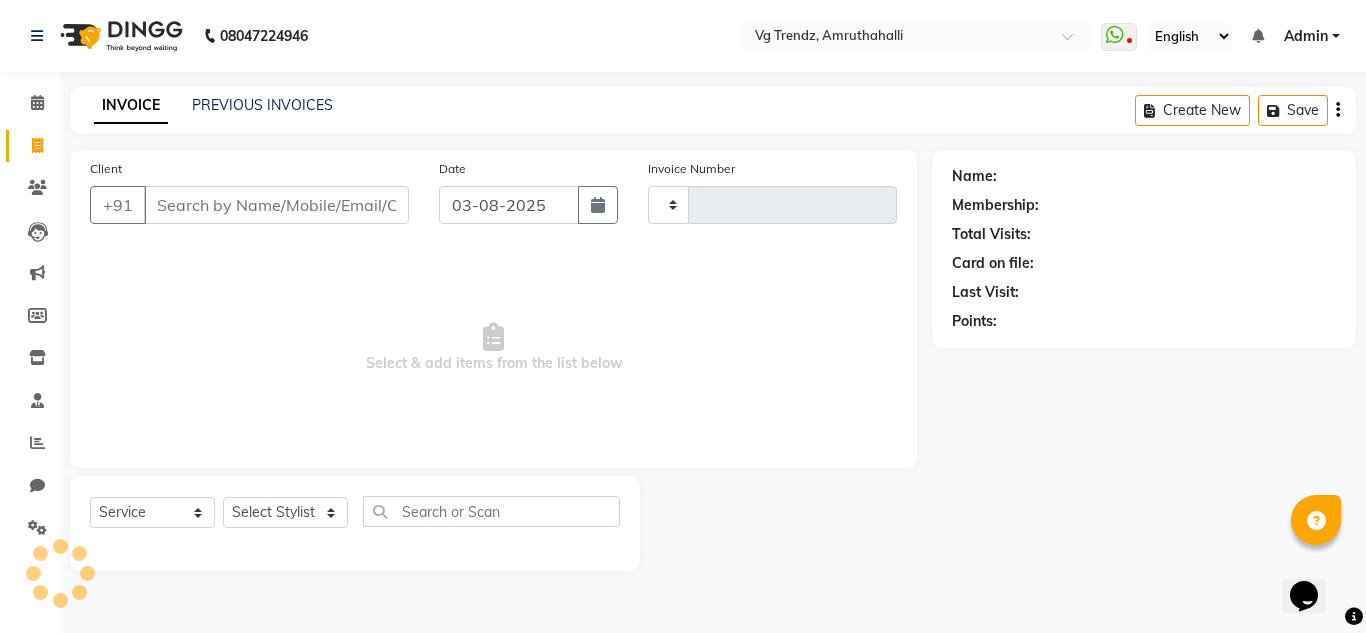 type on "1853" 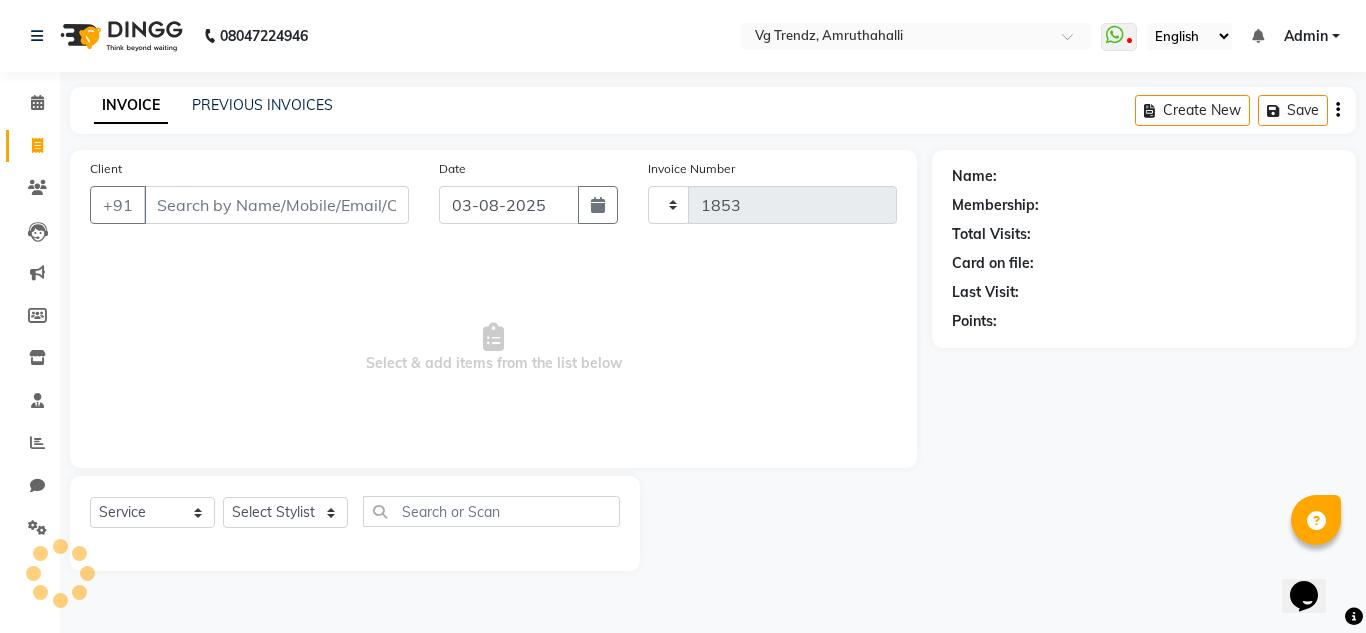 select on "5536" 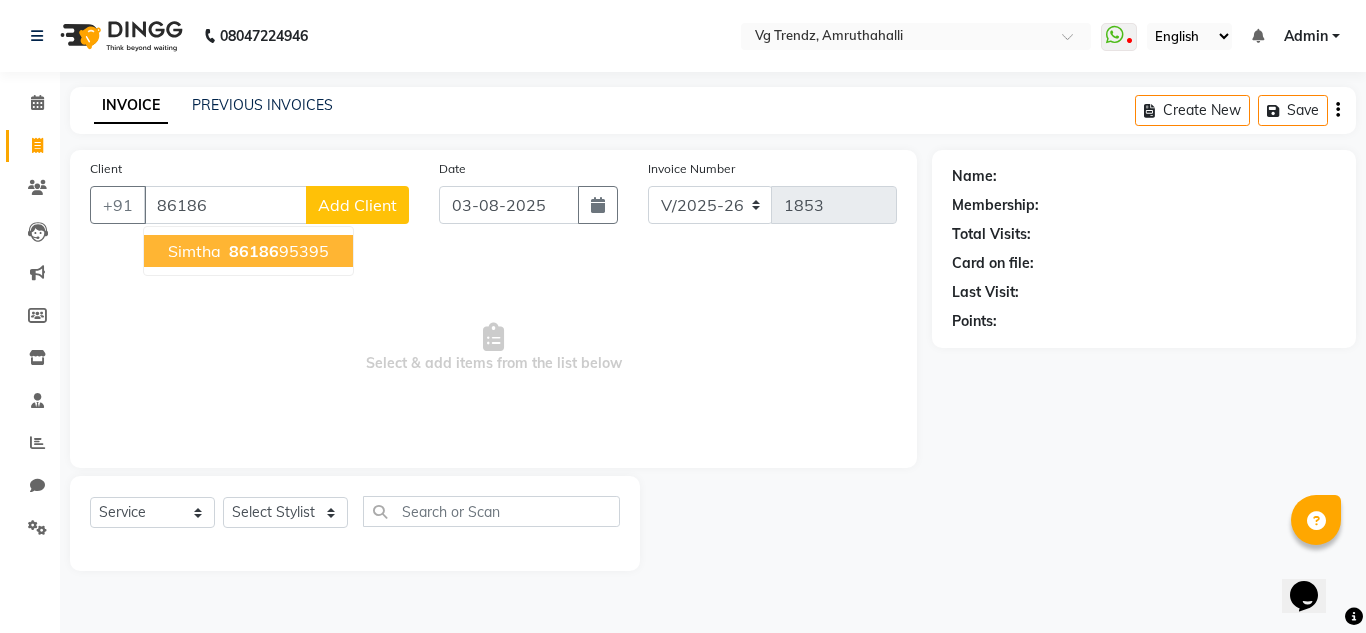 click on "86186" at bounding box center [254, 251] 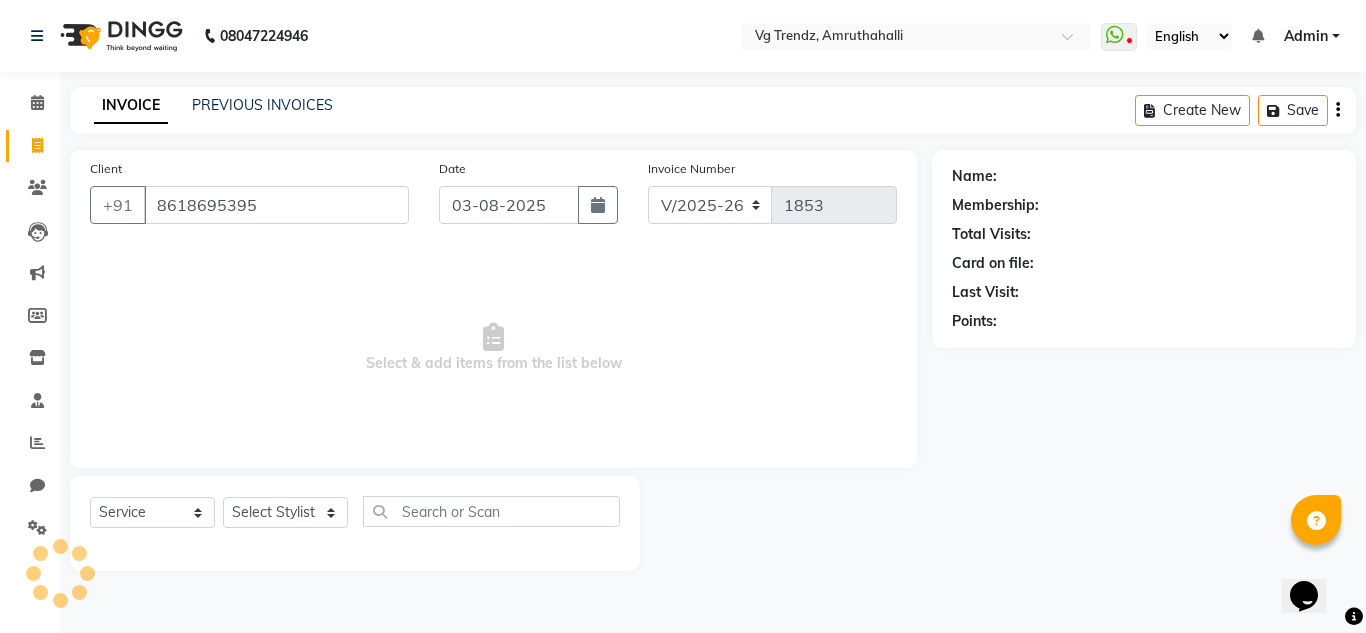 type on "8618695395" 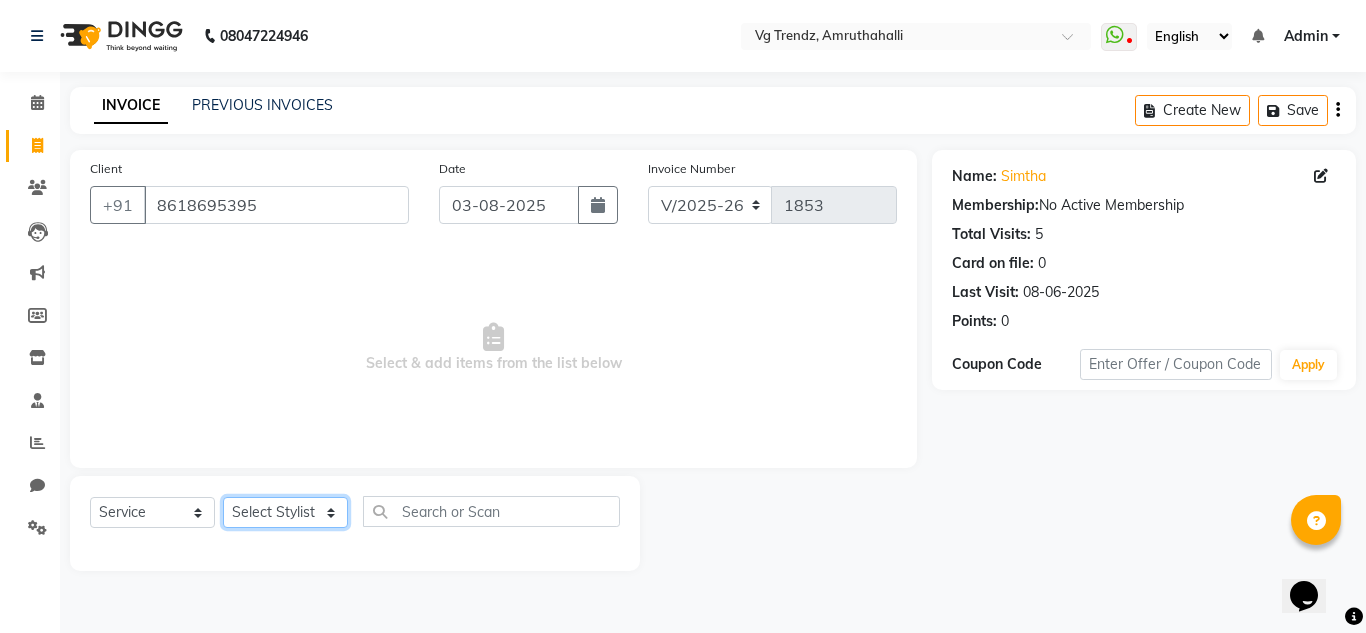 click on "Select Stylist [FIRST] N P [FIRST] [FIRST] [FIRST] [FIRST] [FIRST] salon number [FIRST] [LAST] [FIRST] [FIRST] [FIRST] [FIRST] v" 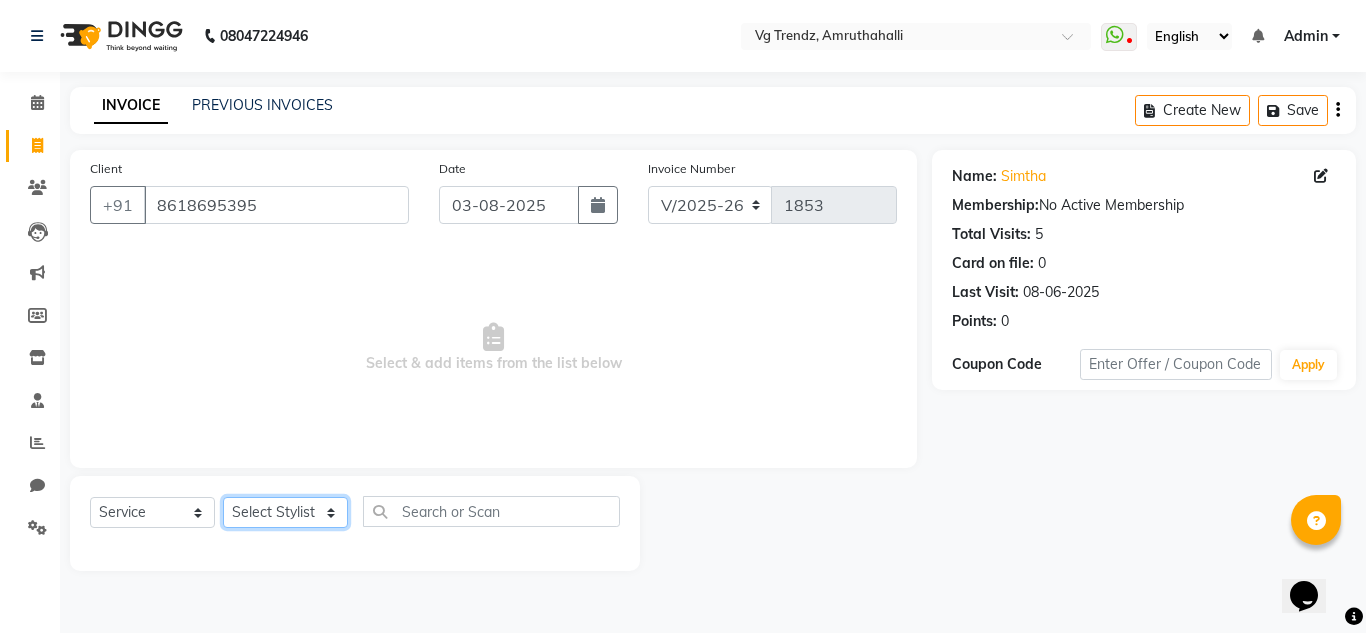 select on "85012" 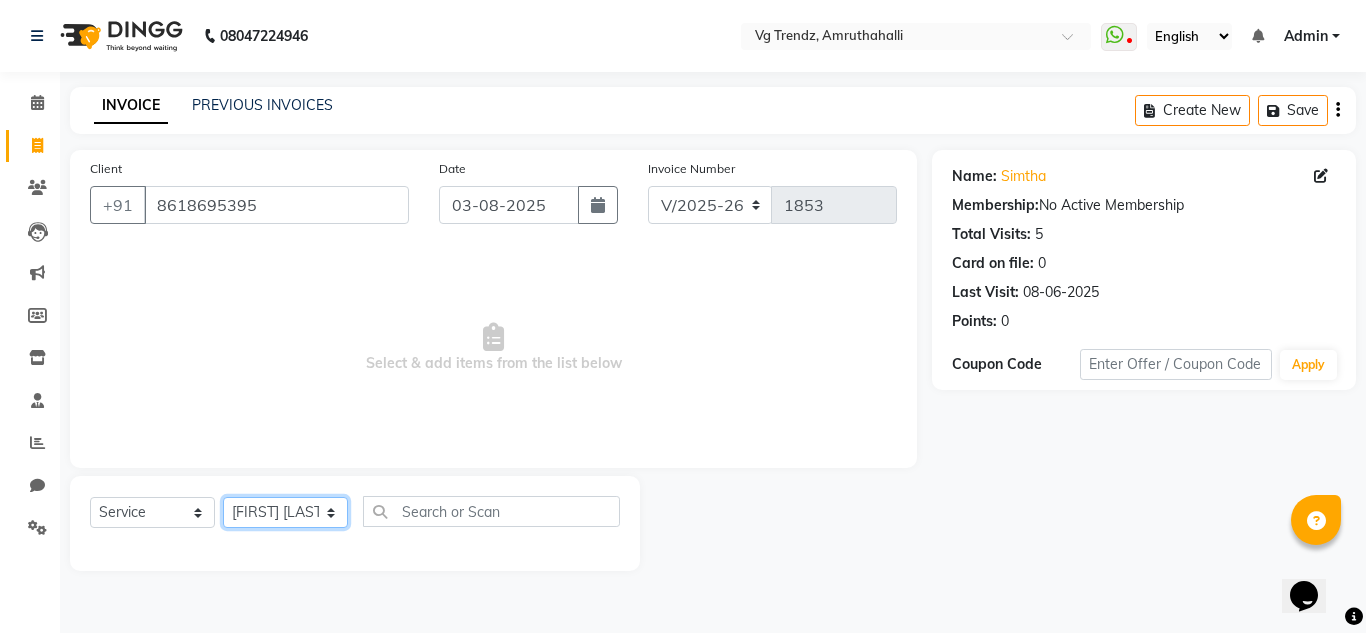 click on "Select Stylist [FIRST] N P [FIRST] [FIRST] [FIRST] [FIRST] [FIRST] salon number [FIRST] [LAST] [FIRST] [FIRST] [FIRST] [FIRST] v" 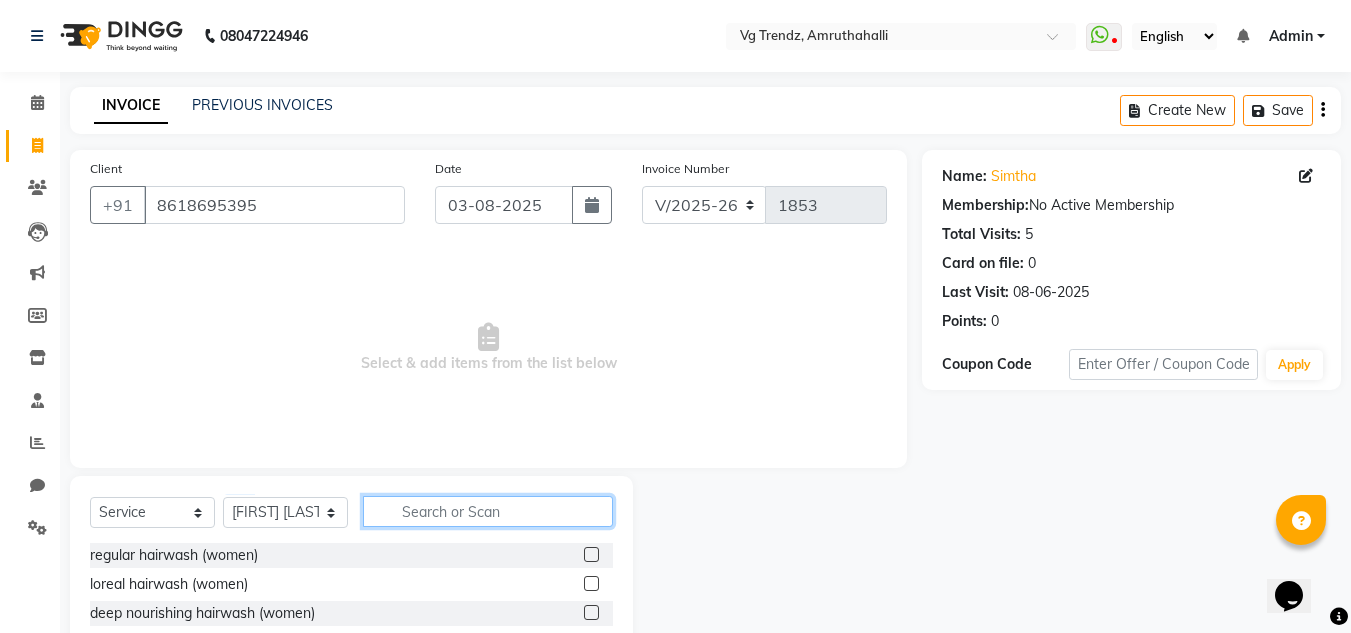 click 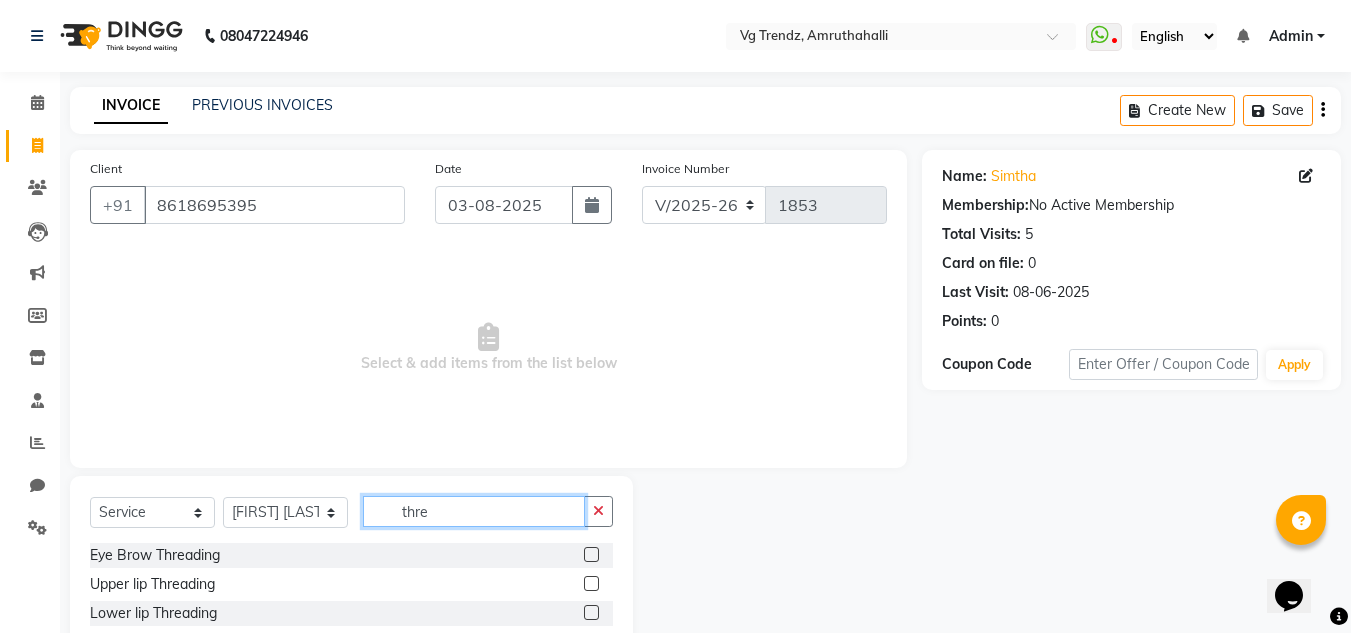 type on "thre" 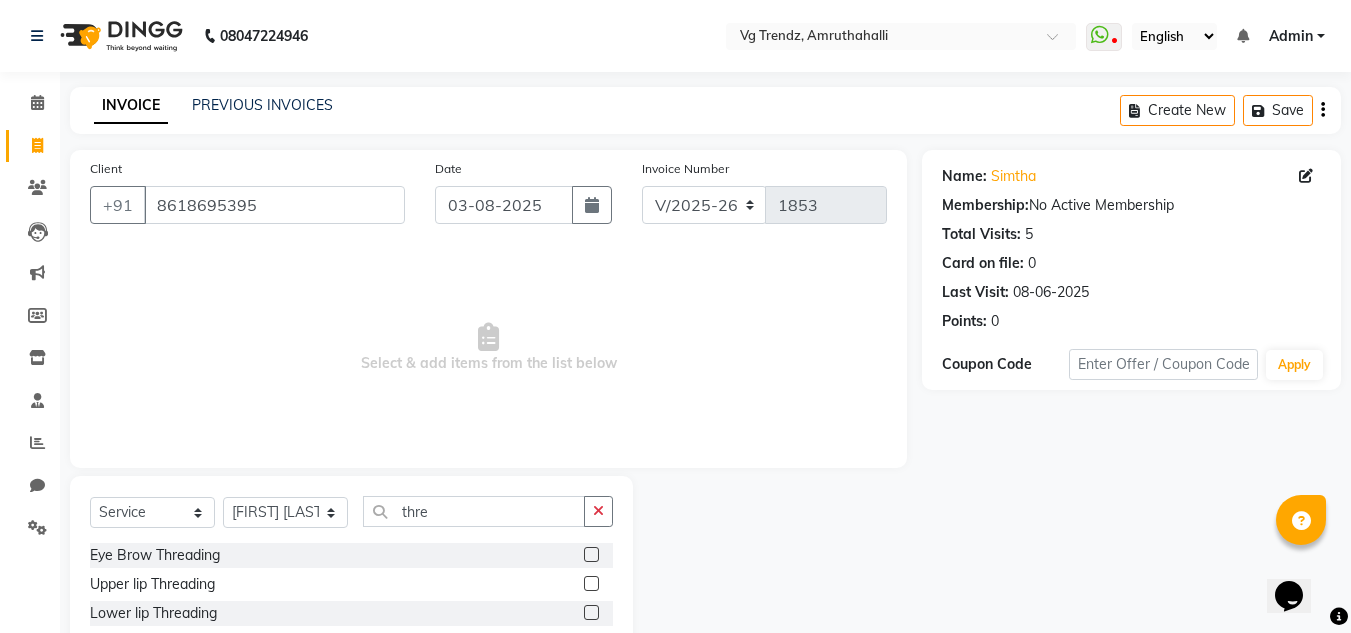click 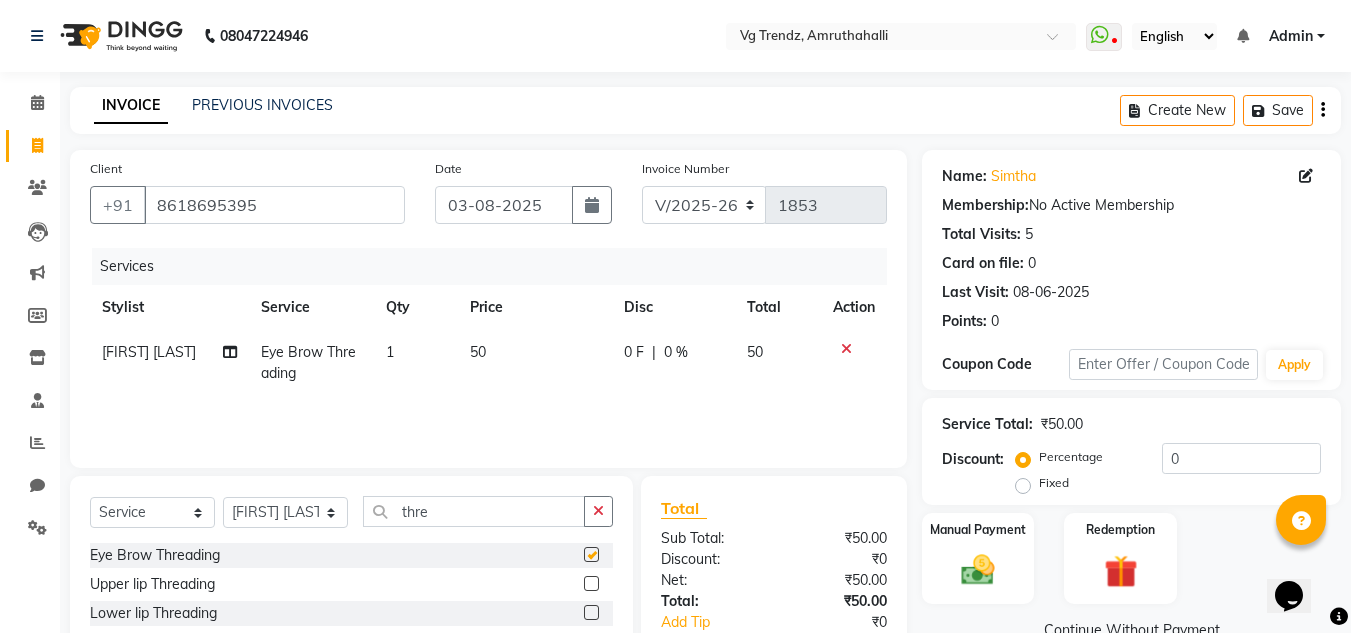 checkbox on "false" 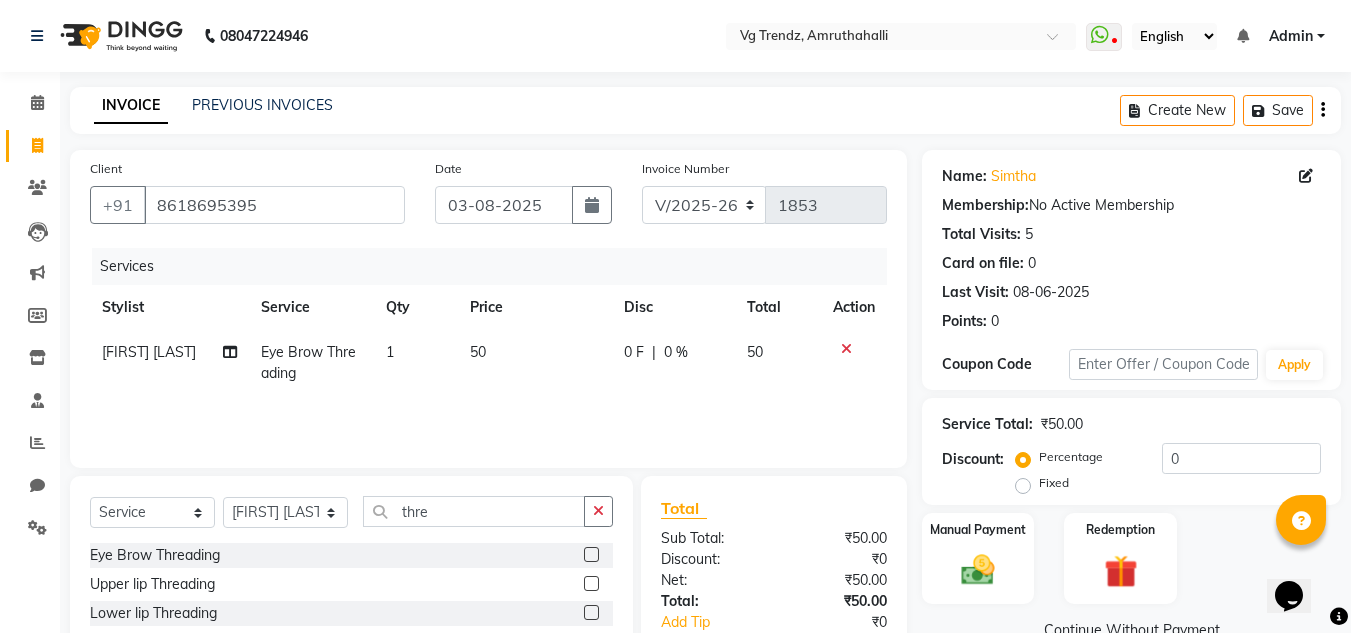 click 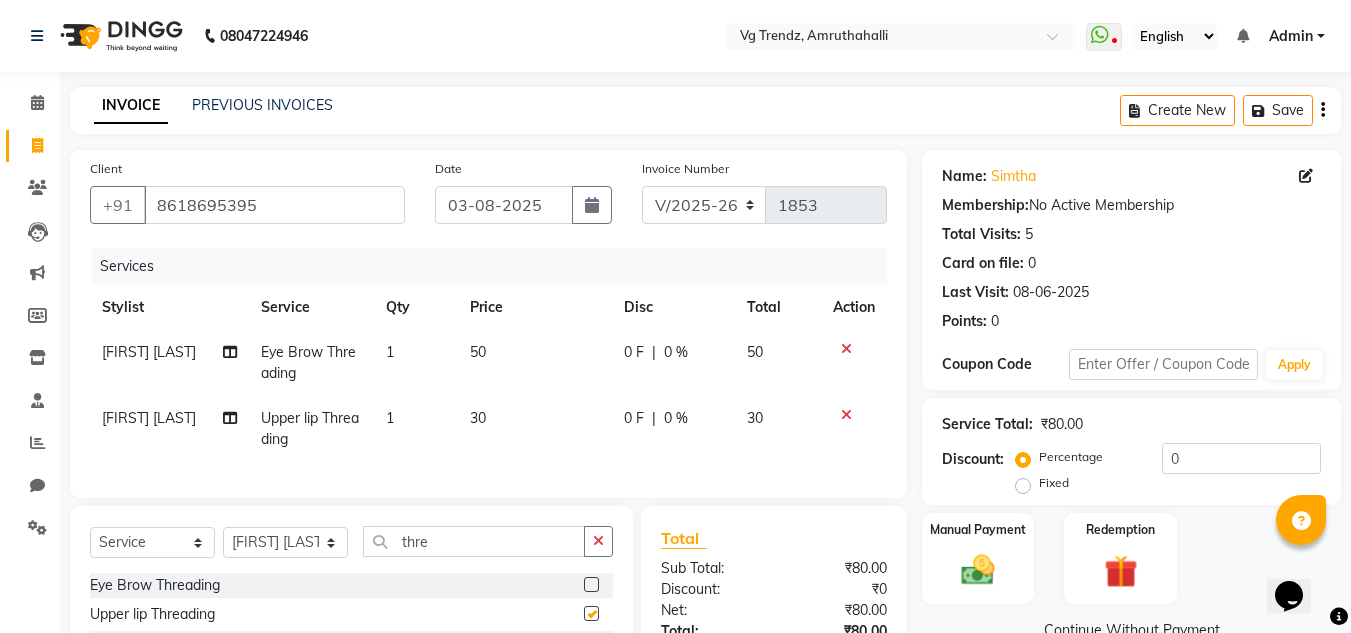 checkbox on "false" 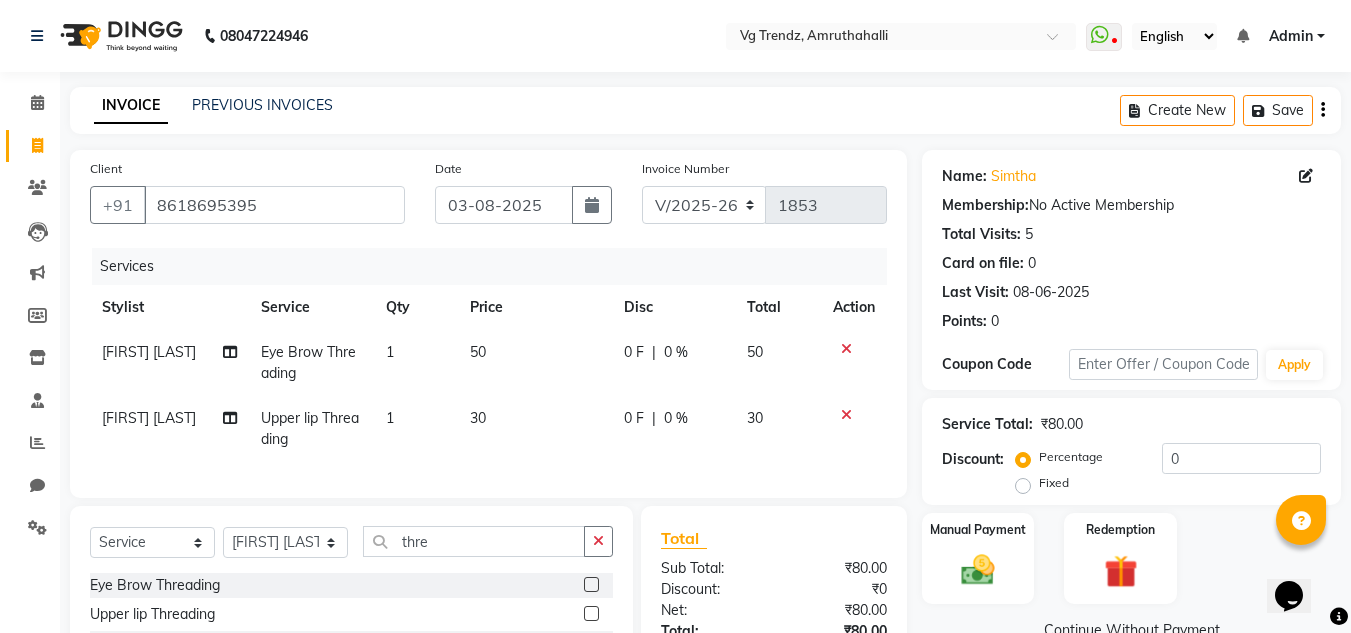 click on "50" 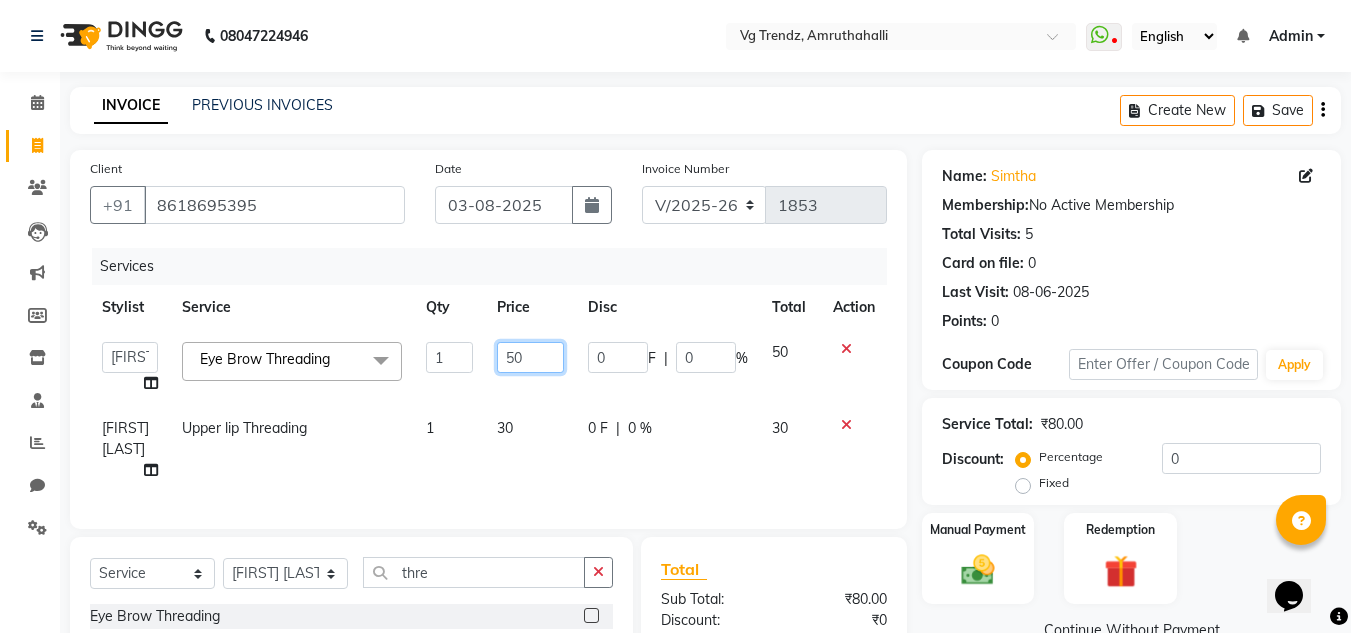 click on "50" 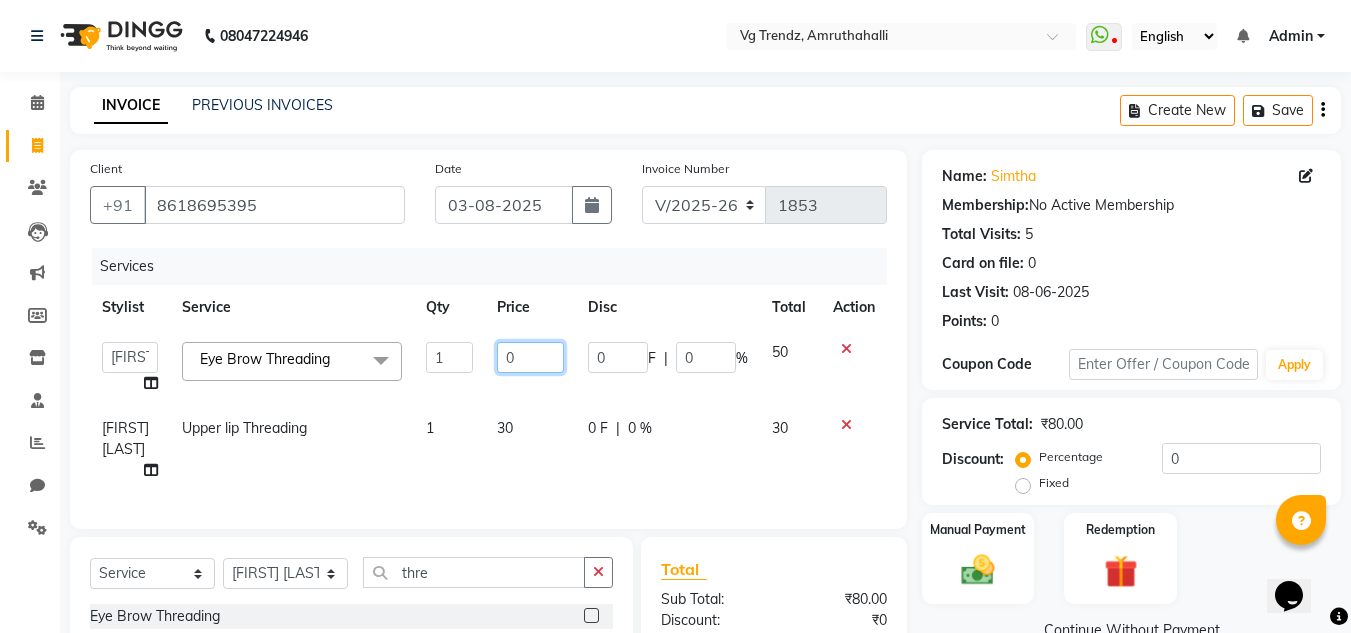 type on "60" 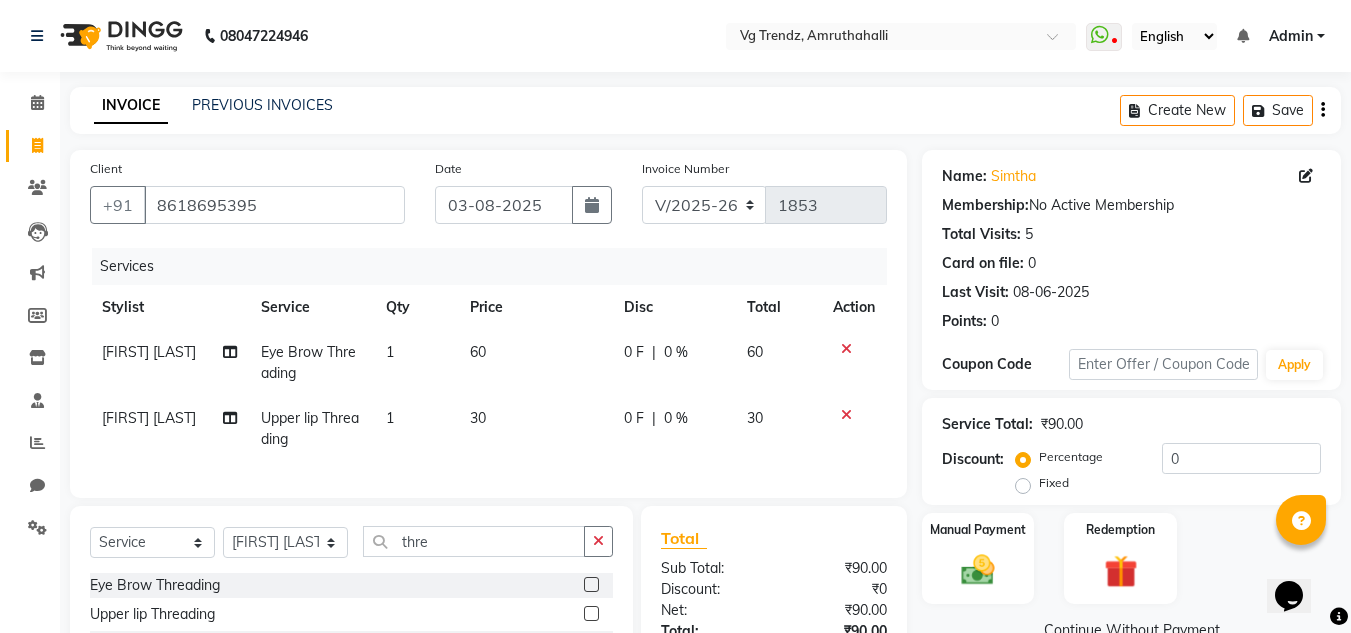 click on "30" 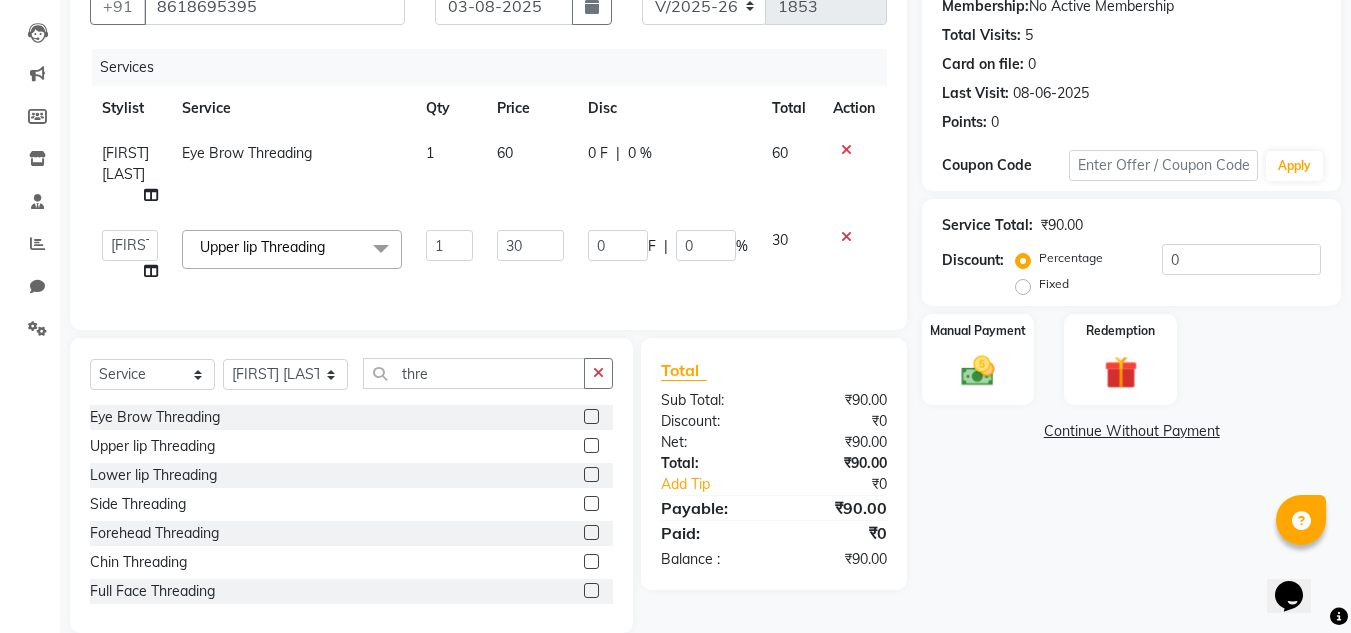 scroll, scrollTop: 216, scrollLeft: 0, axis: vertical 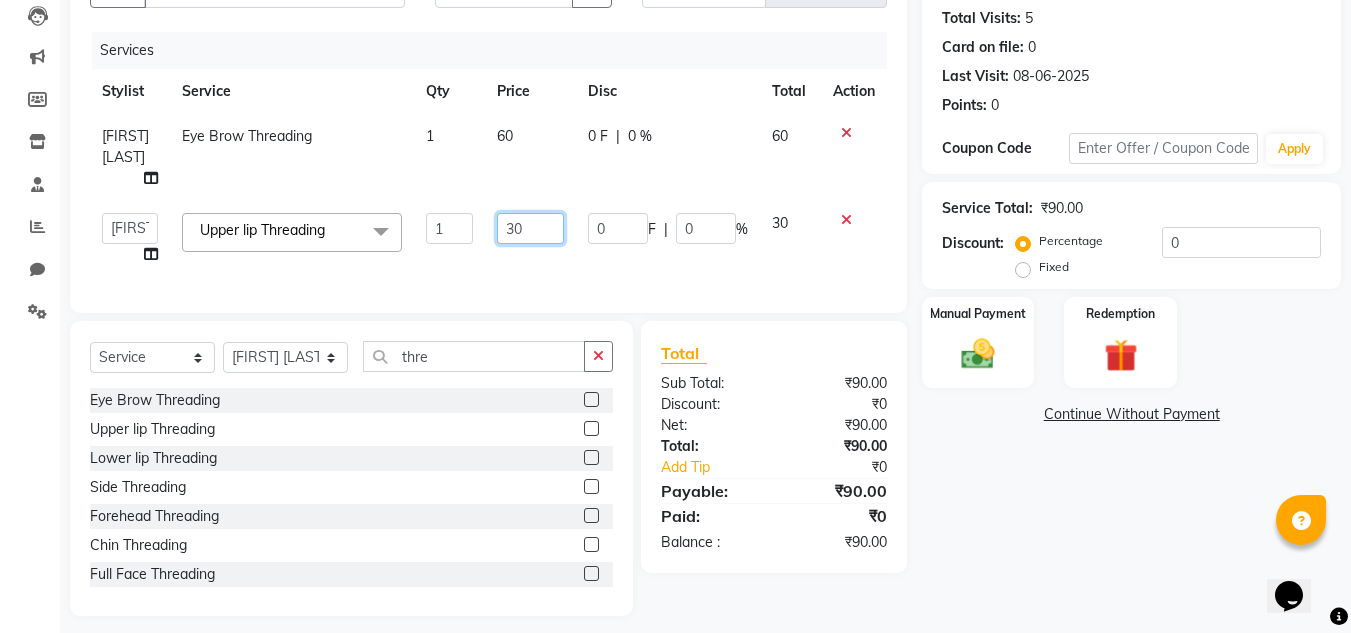 click on "30" 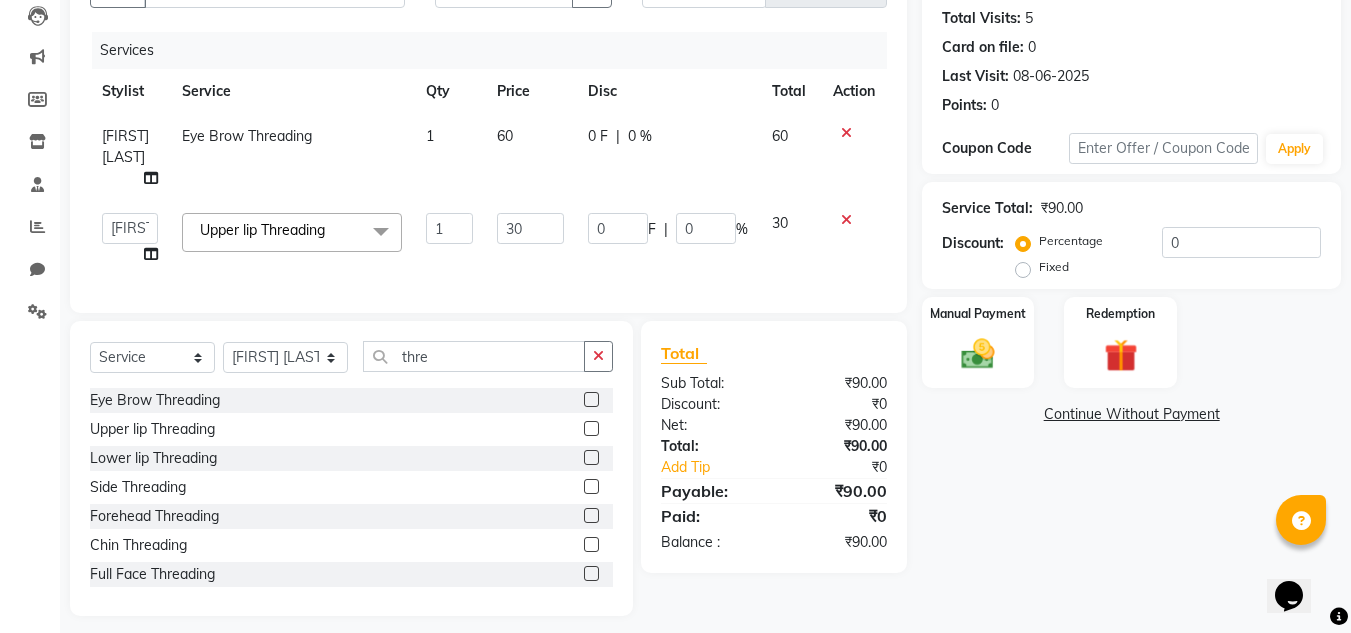 scroll, scrollTop: 213, scrollLeft: 0, axis: vertical 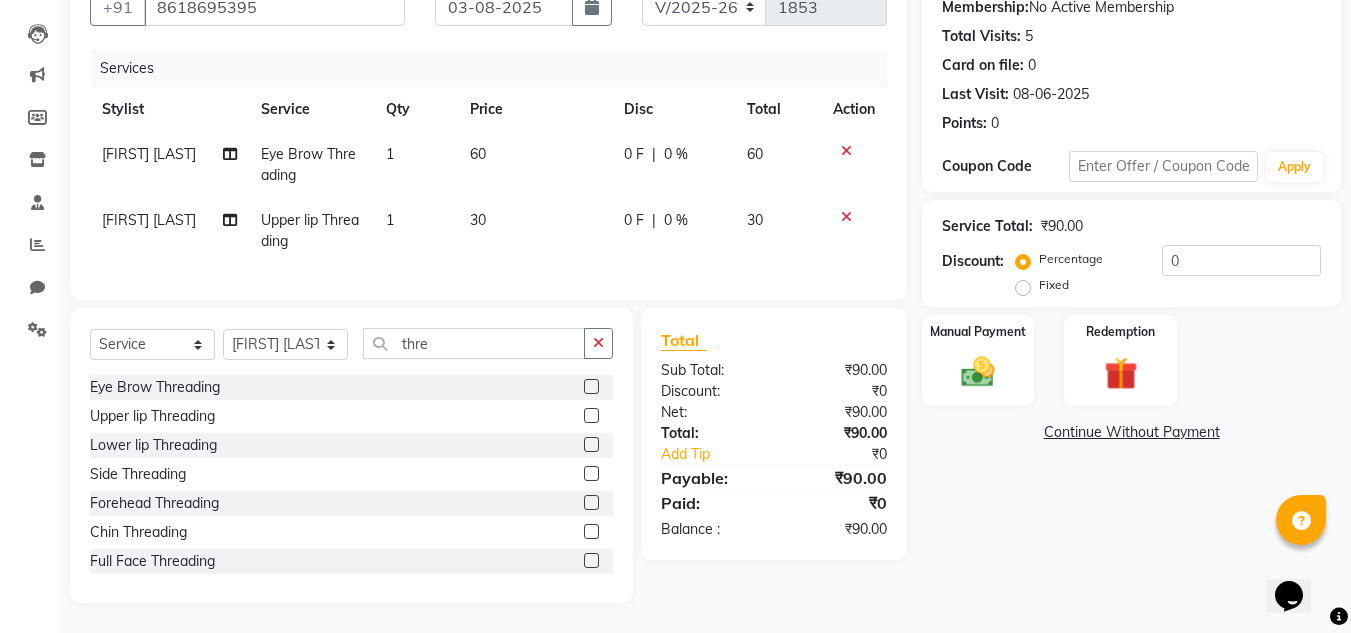 click 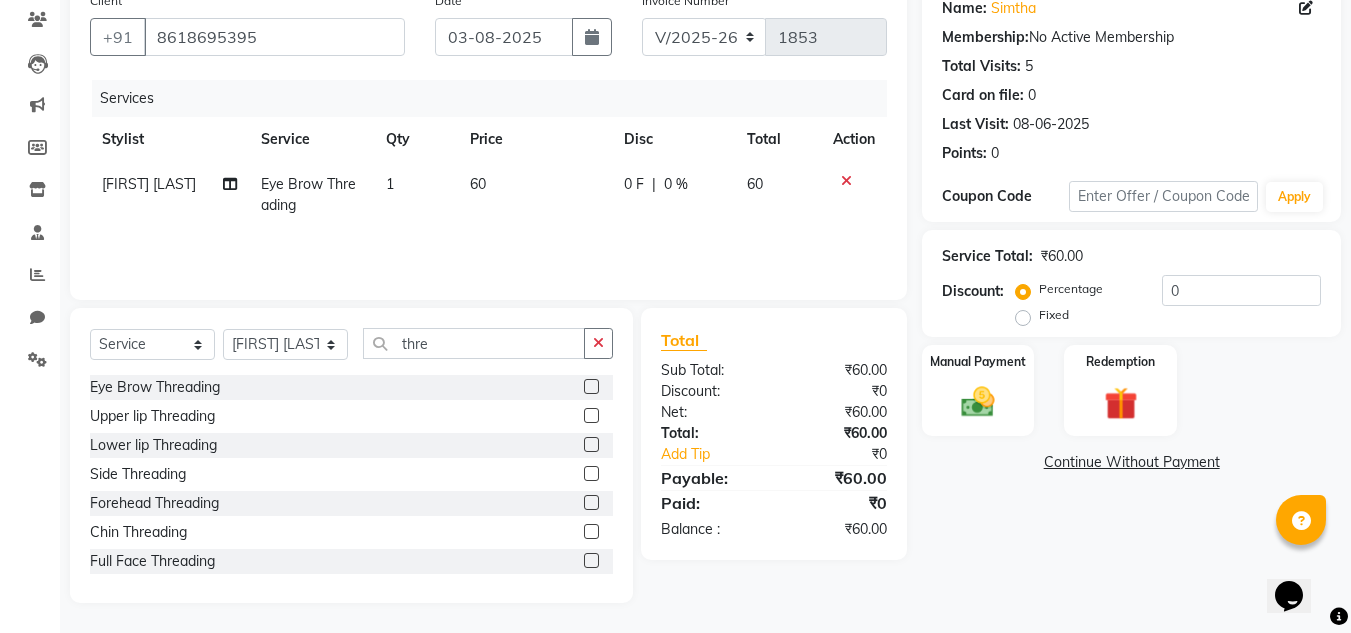 click 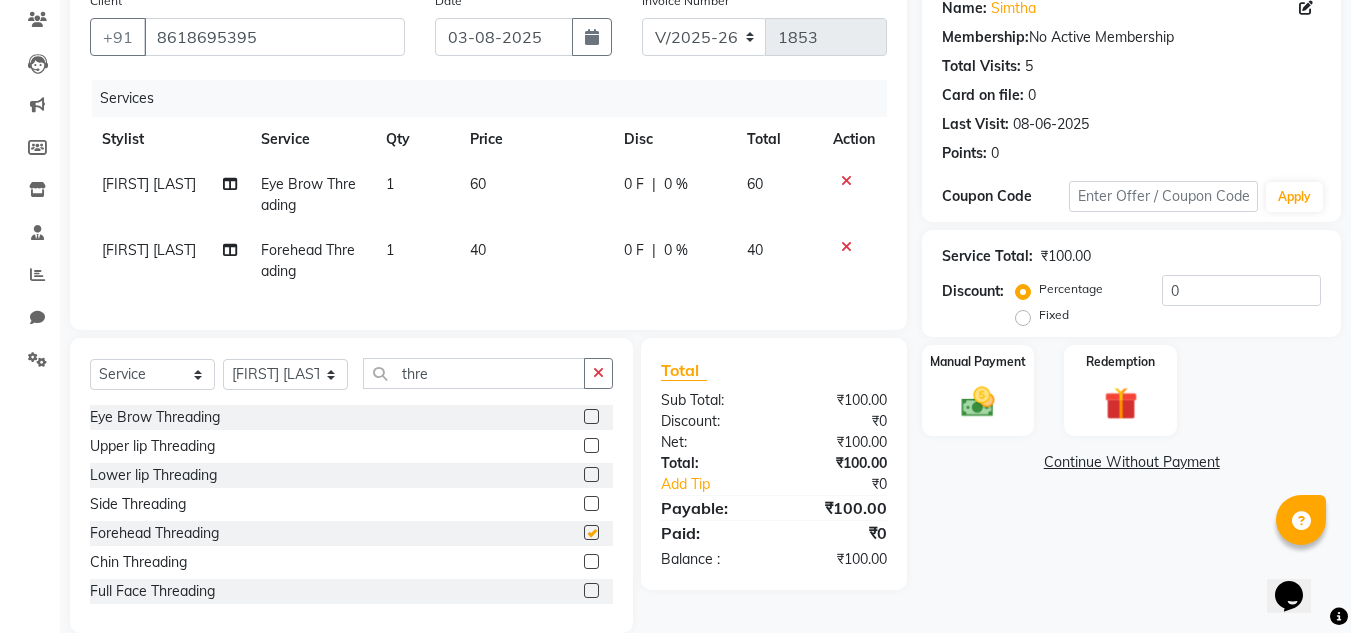 scroll, scrollTop: 213, scrollLeft: 0, axis: vertical 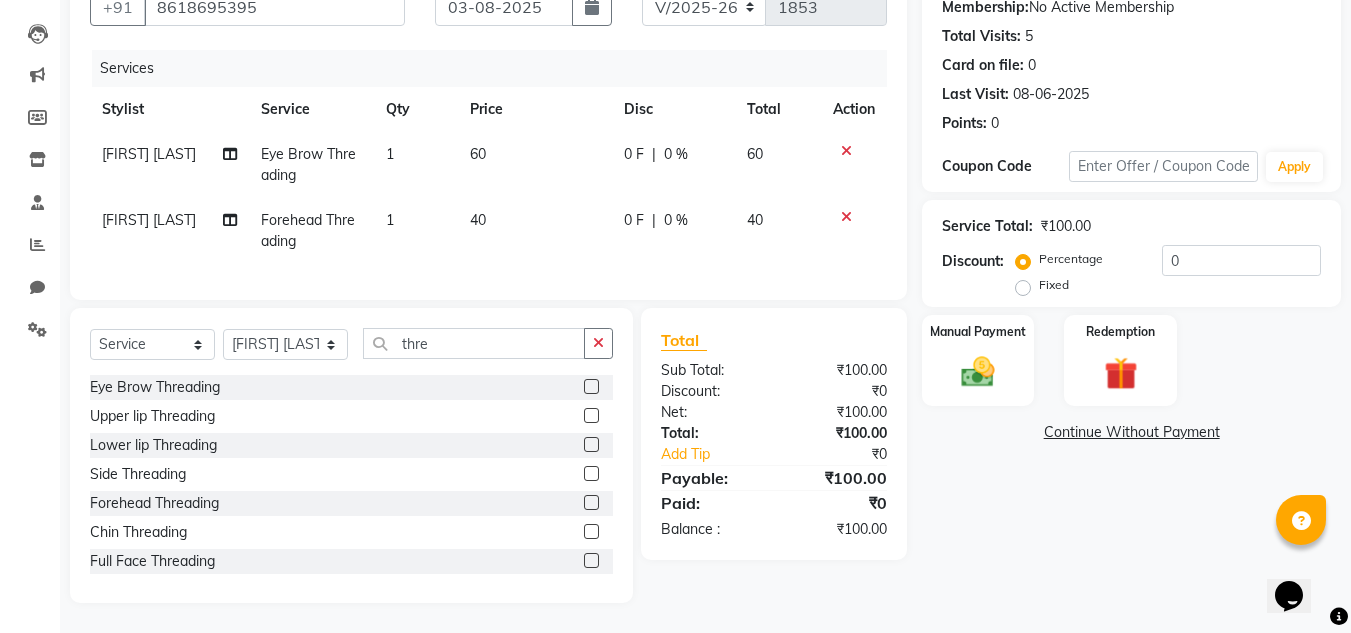 checkbox on "false" 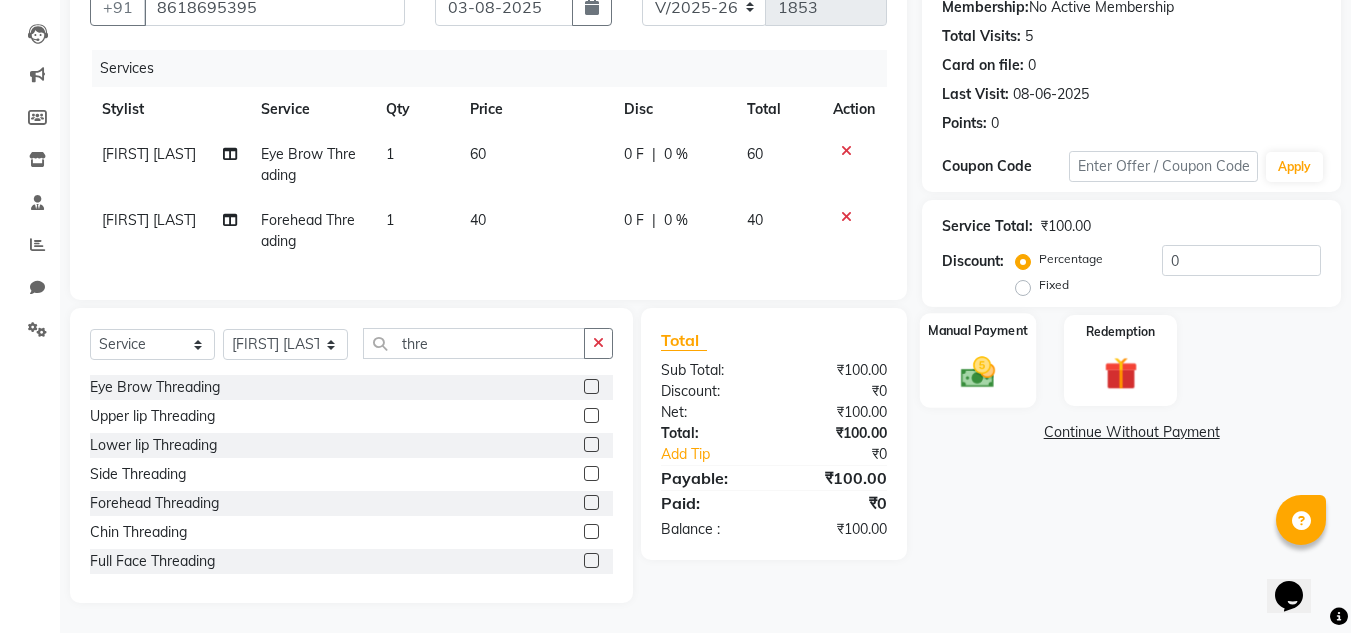 click on "Manual Payment" 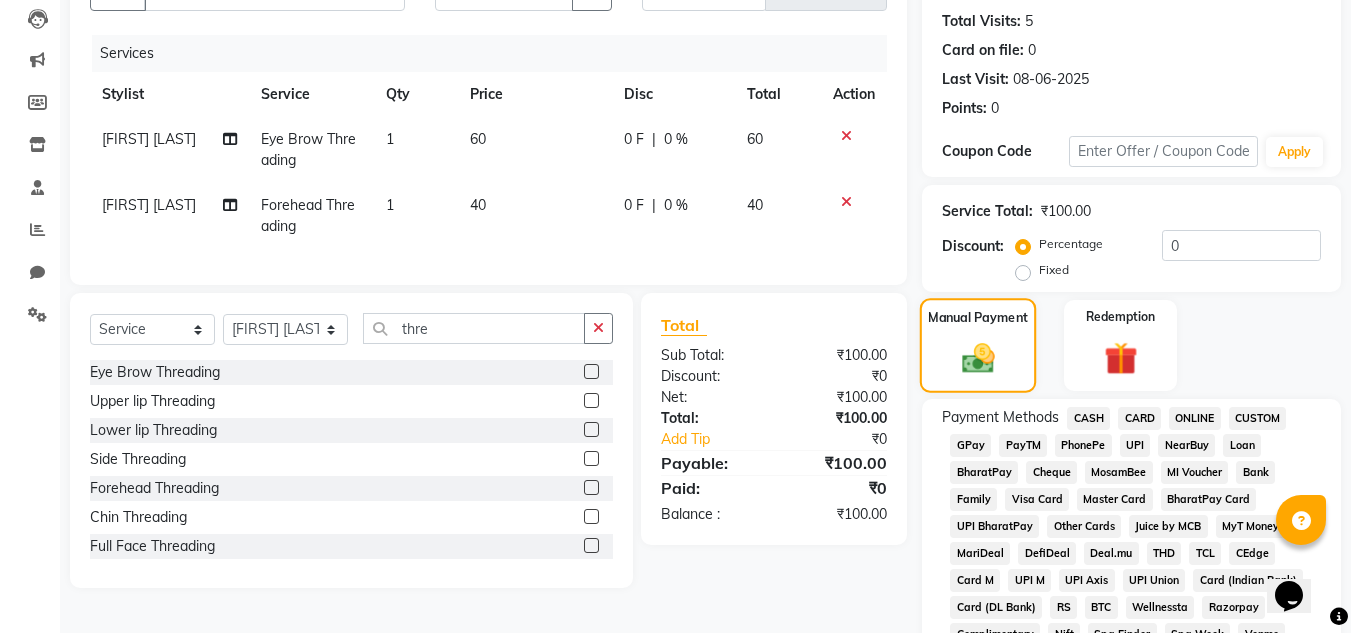 scroll, scrollTop: 216, scrollLeft: 0, axis: vertical 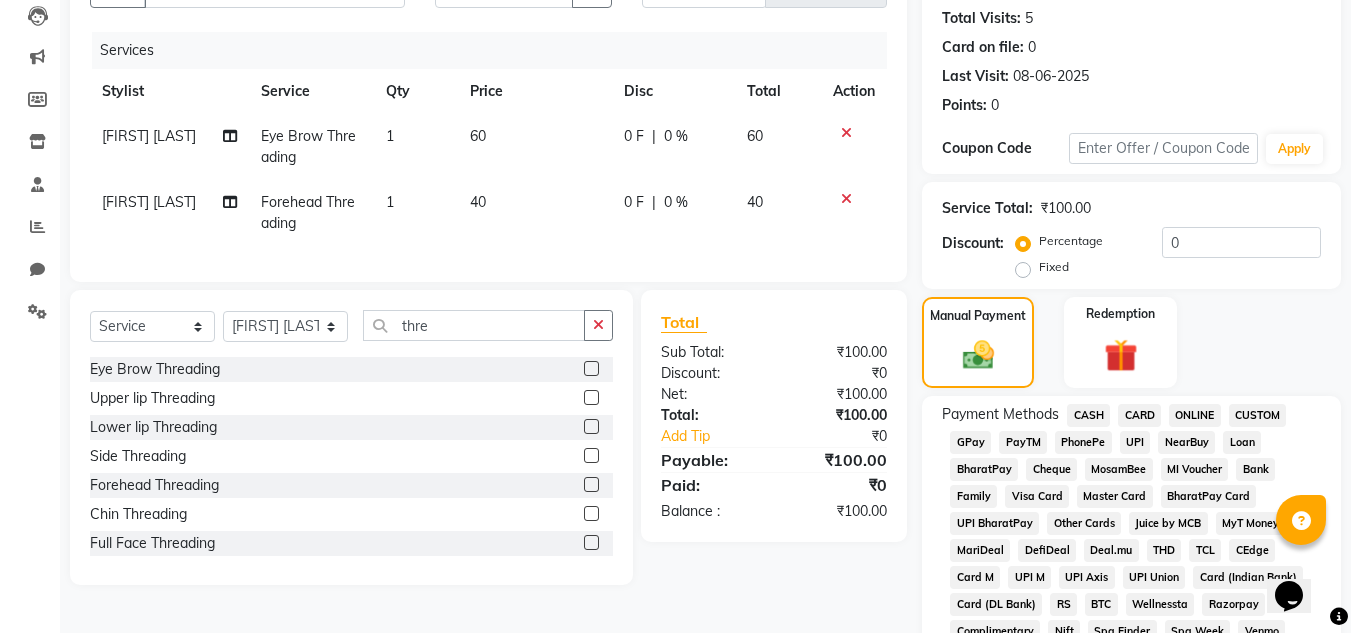 click on "PhonePe" 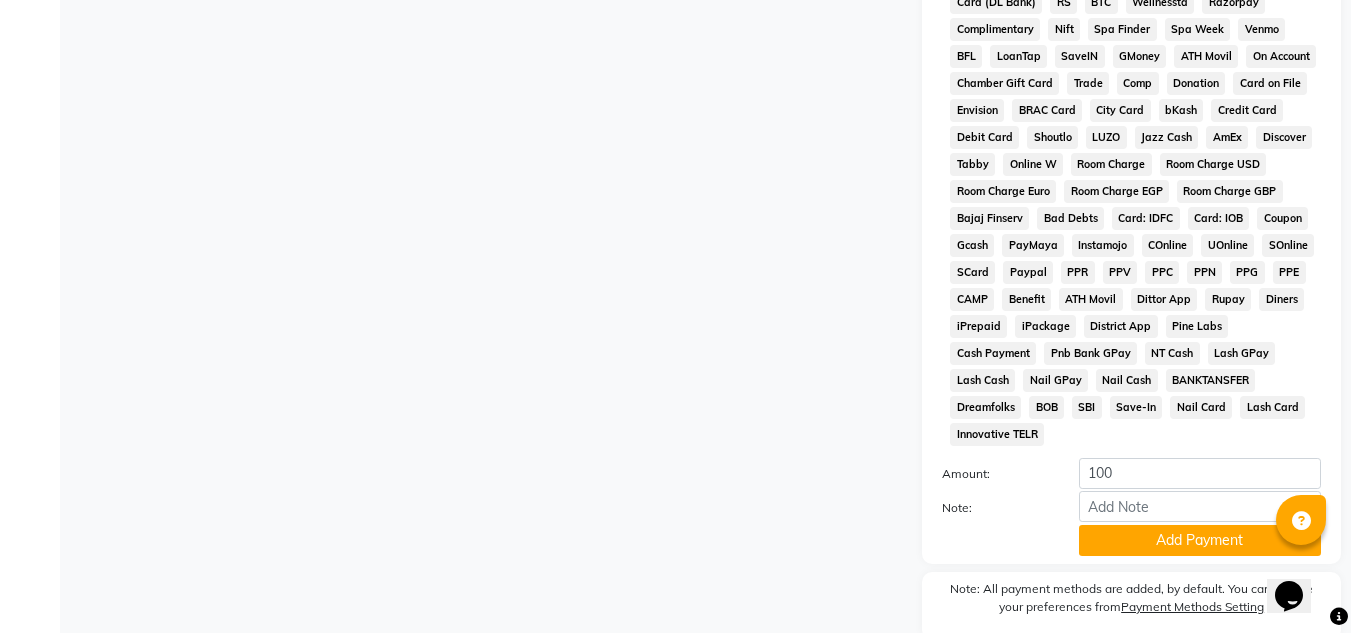scroll, scrollTop: 826, scrollLeft: 0, axis: vertical 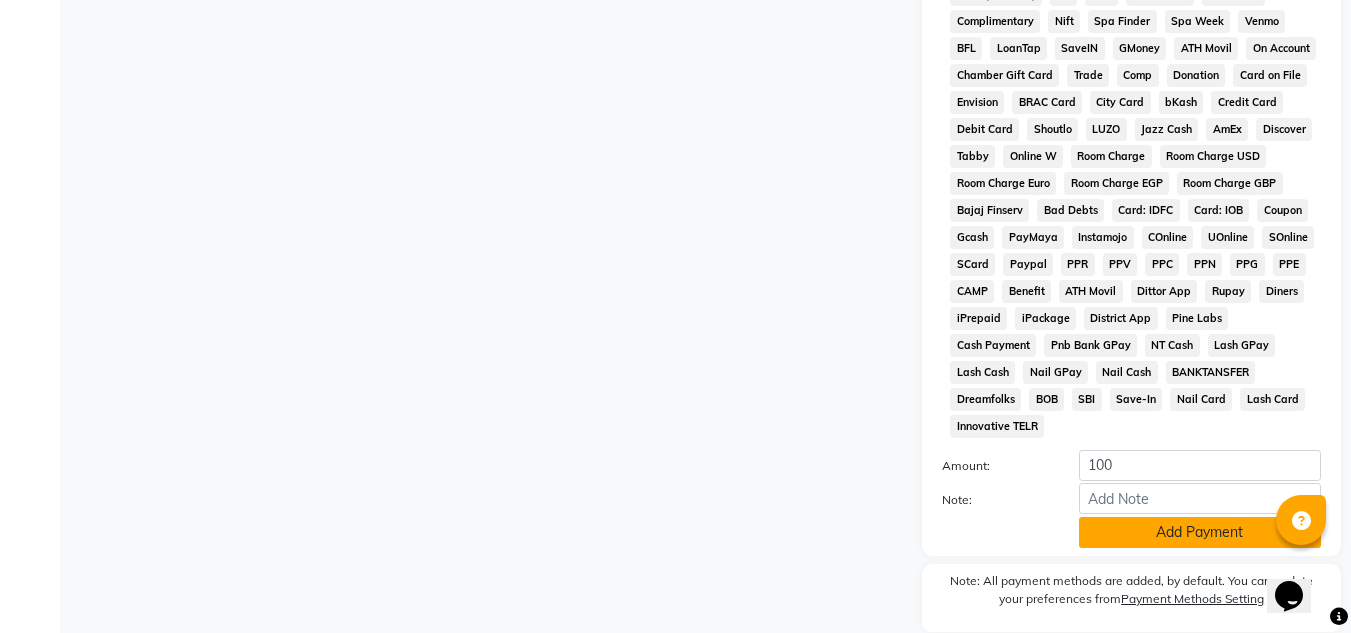 click on "Add Payment" 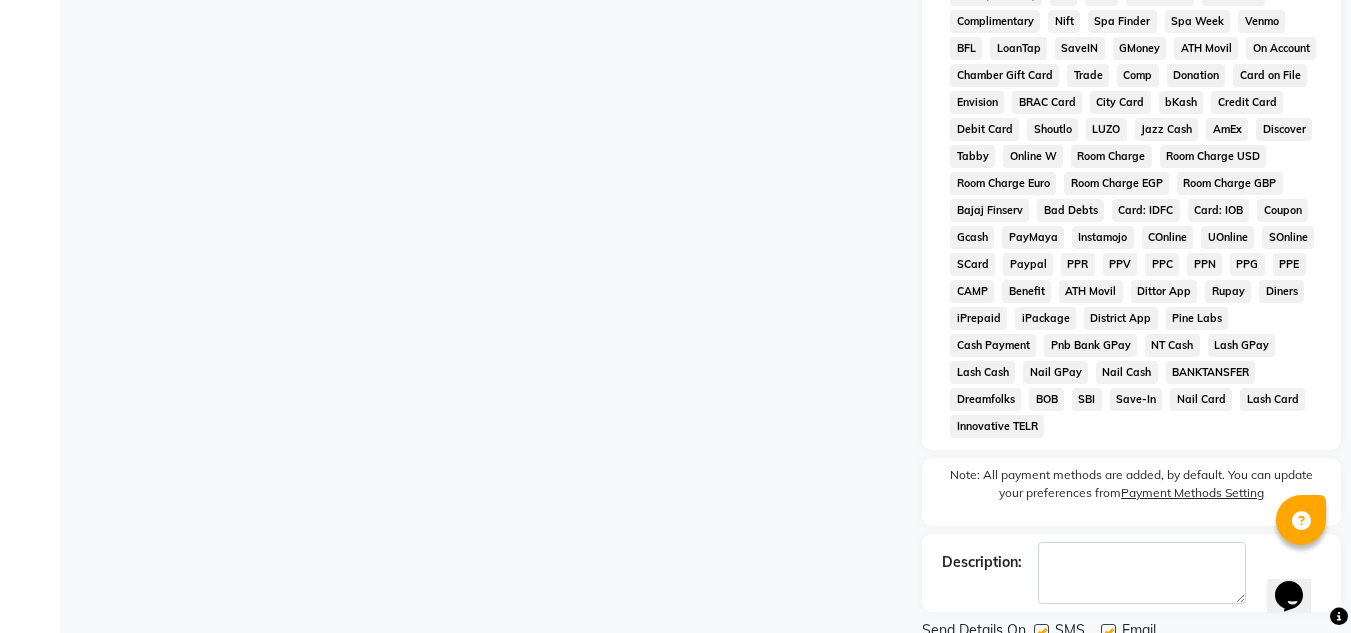 click 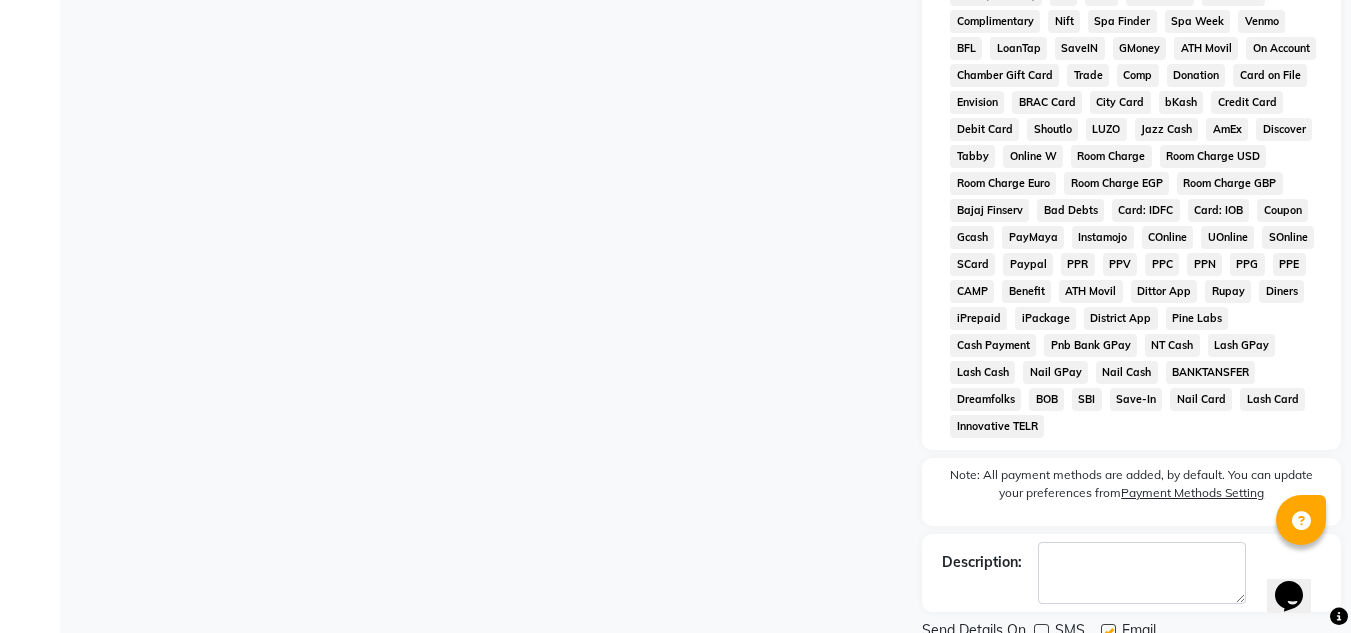 click 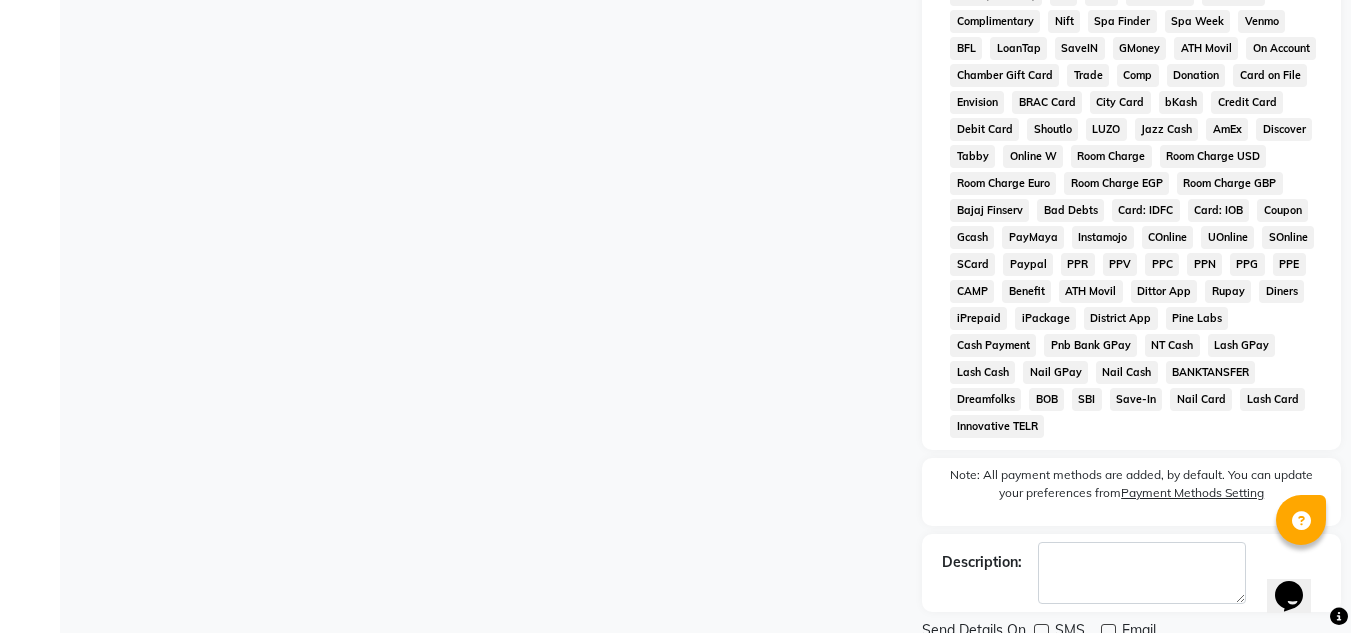 scroll, scrollTop: 876, scrollLeft: 0, axis: vertical 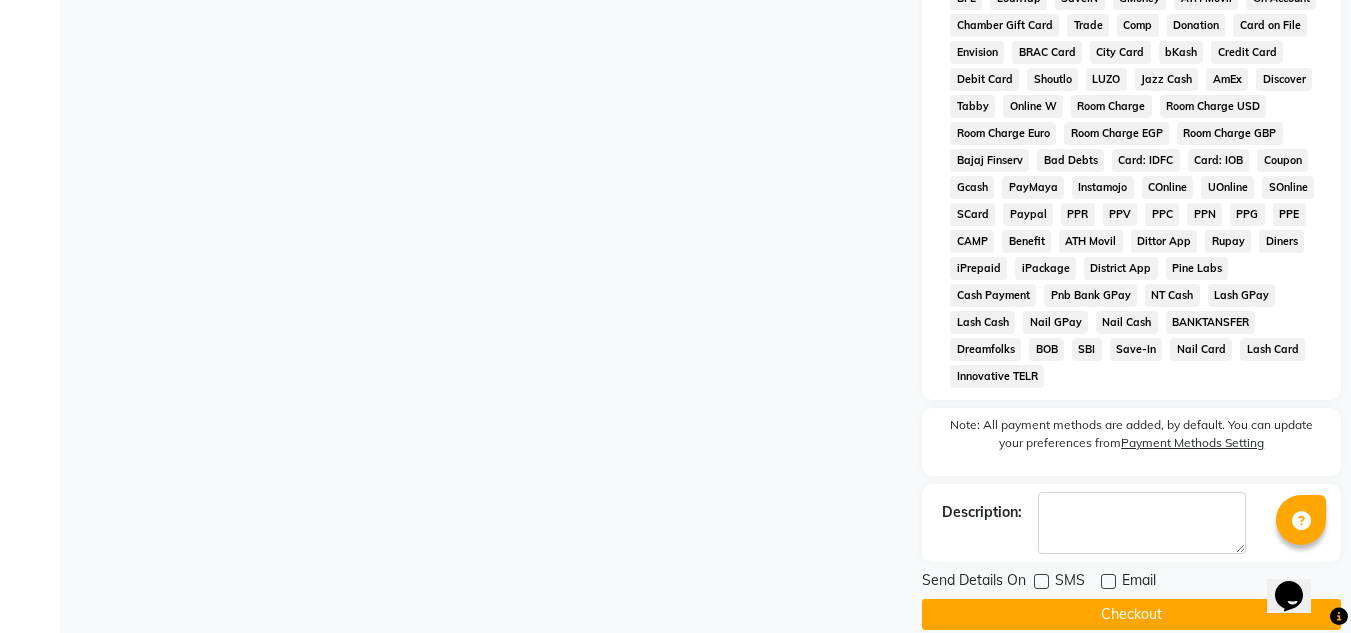 click on "Checkout" 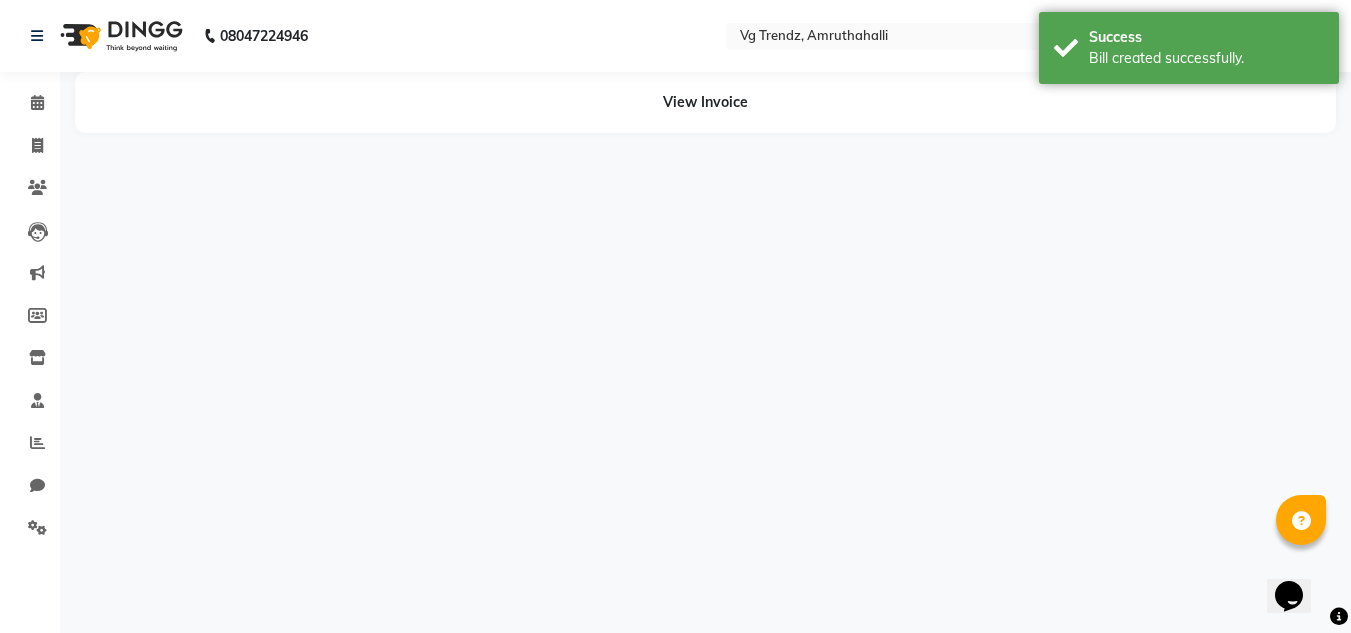scroll, scrollTop: 0, scrollLeft: 0, axis: both 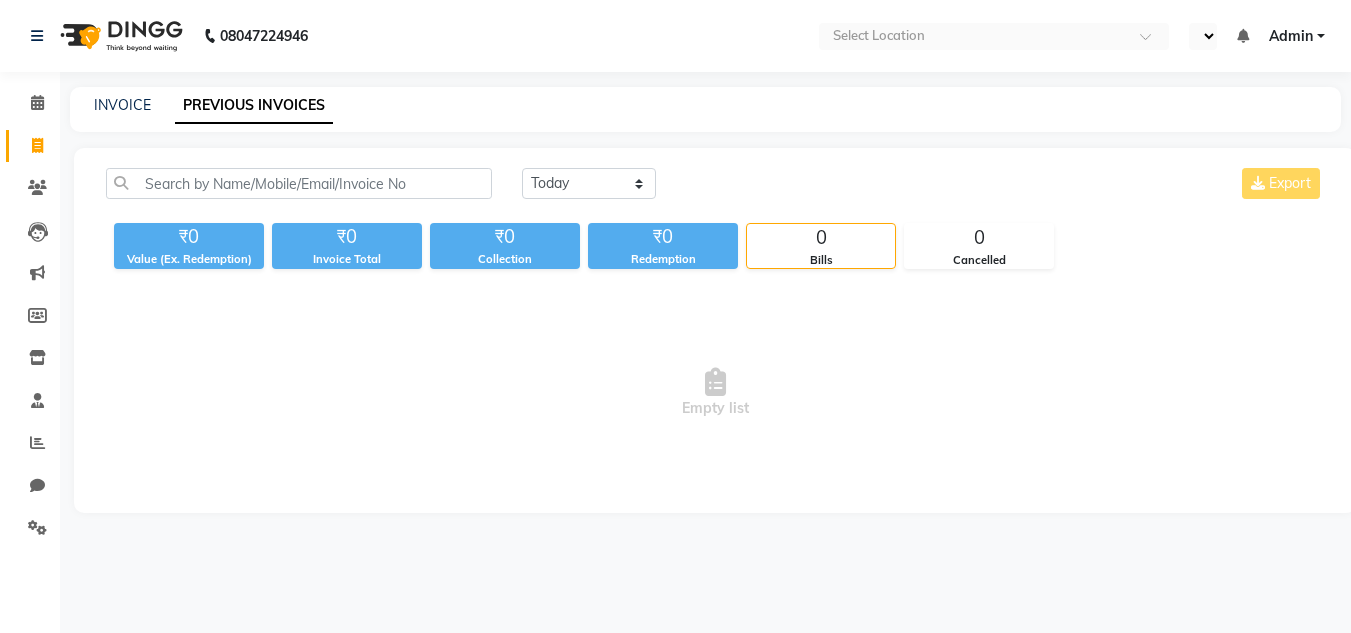 select on "en" 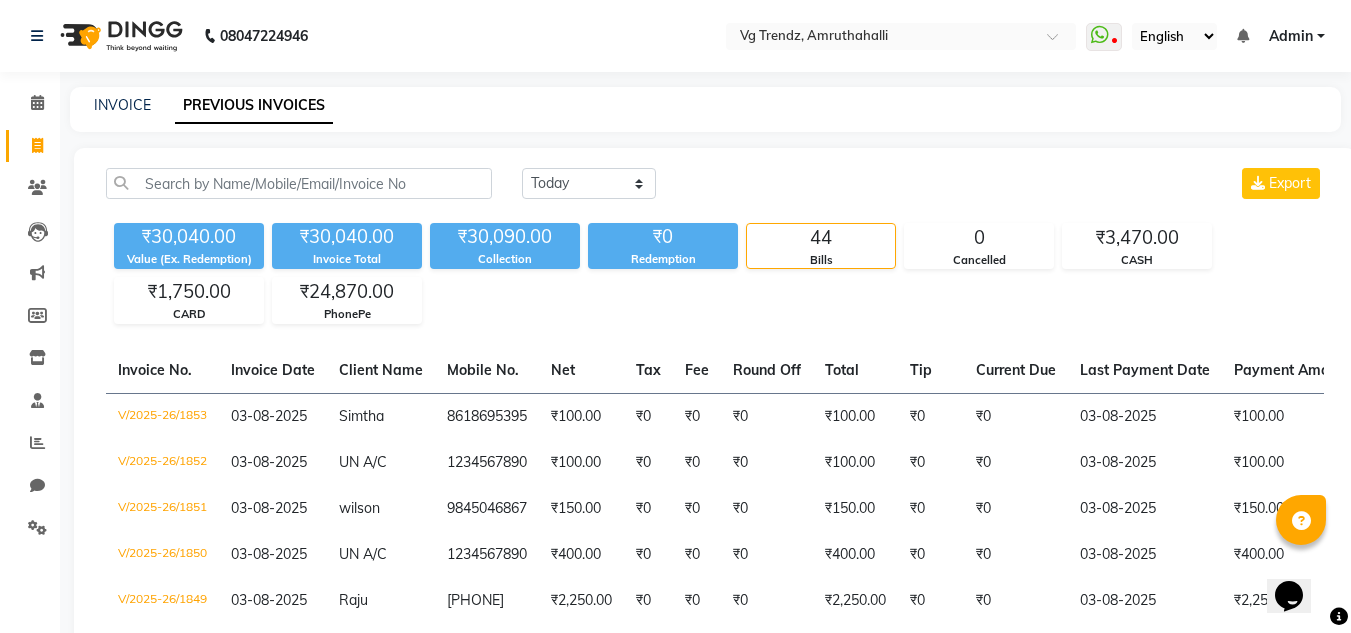scroll, scrollTop: 0, scrollLeft: 0, axis: both 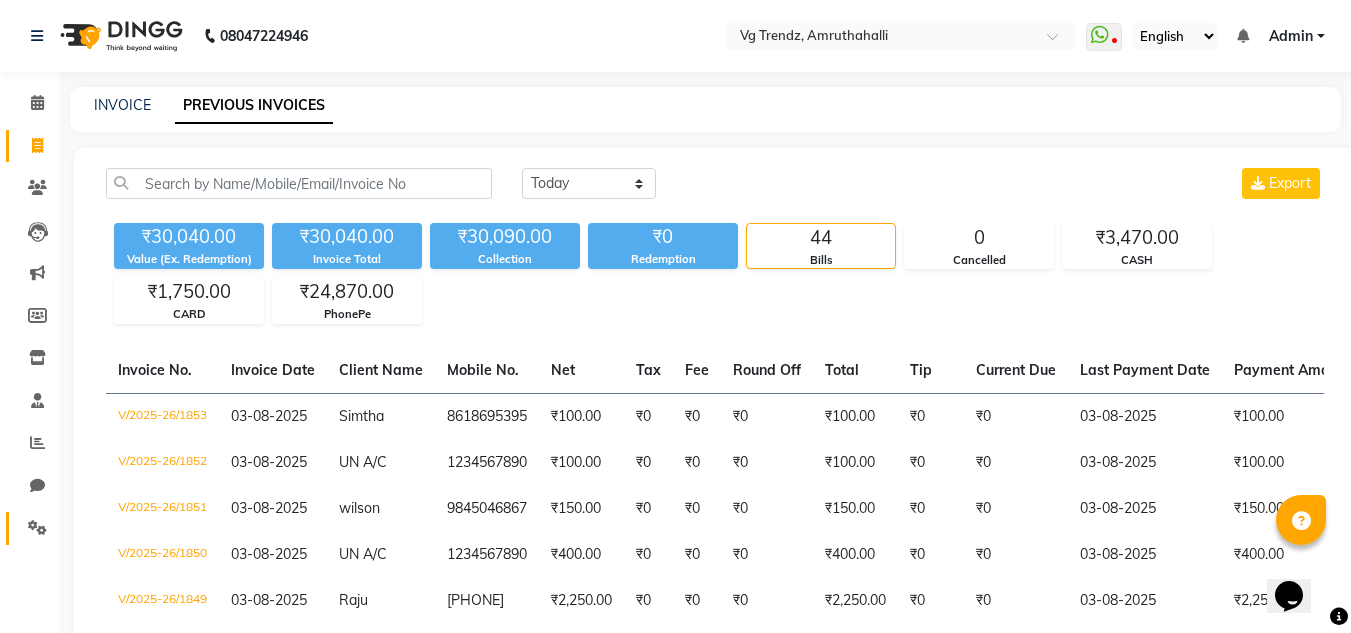 click on "Settings" 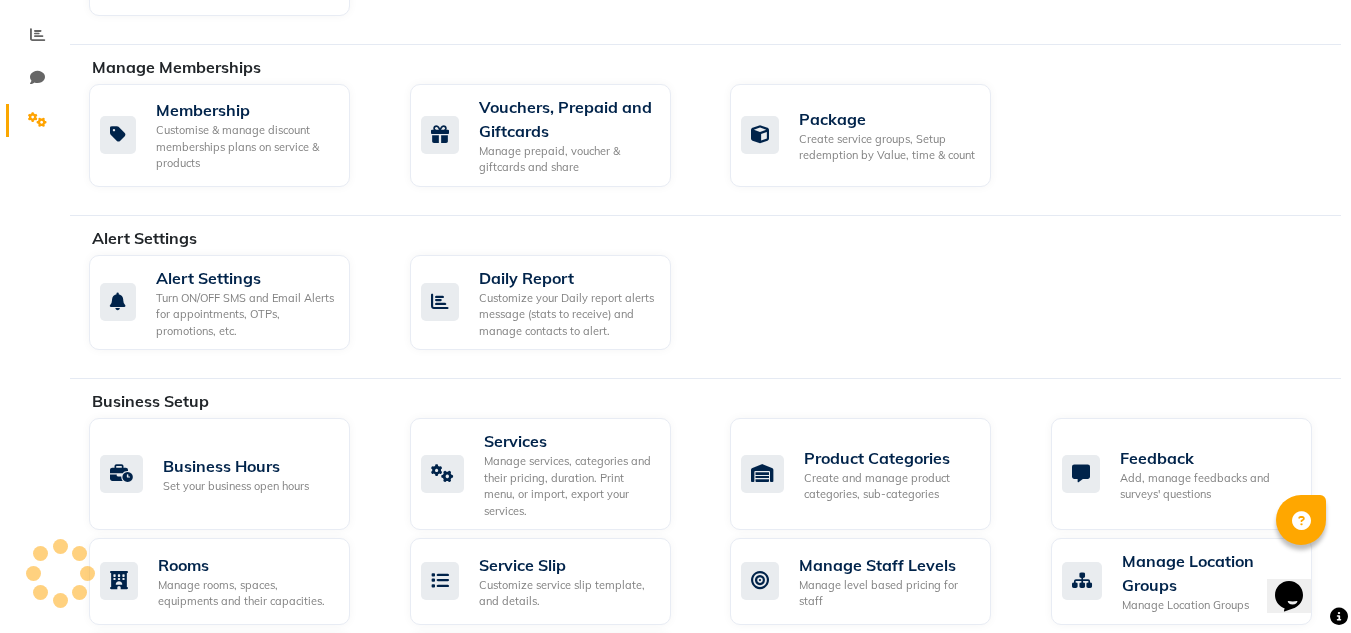 scroll, scrollTop: 345, scrollLeft: 0, axis: vertical 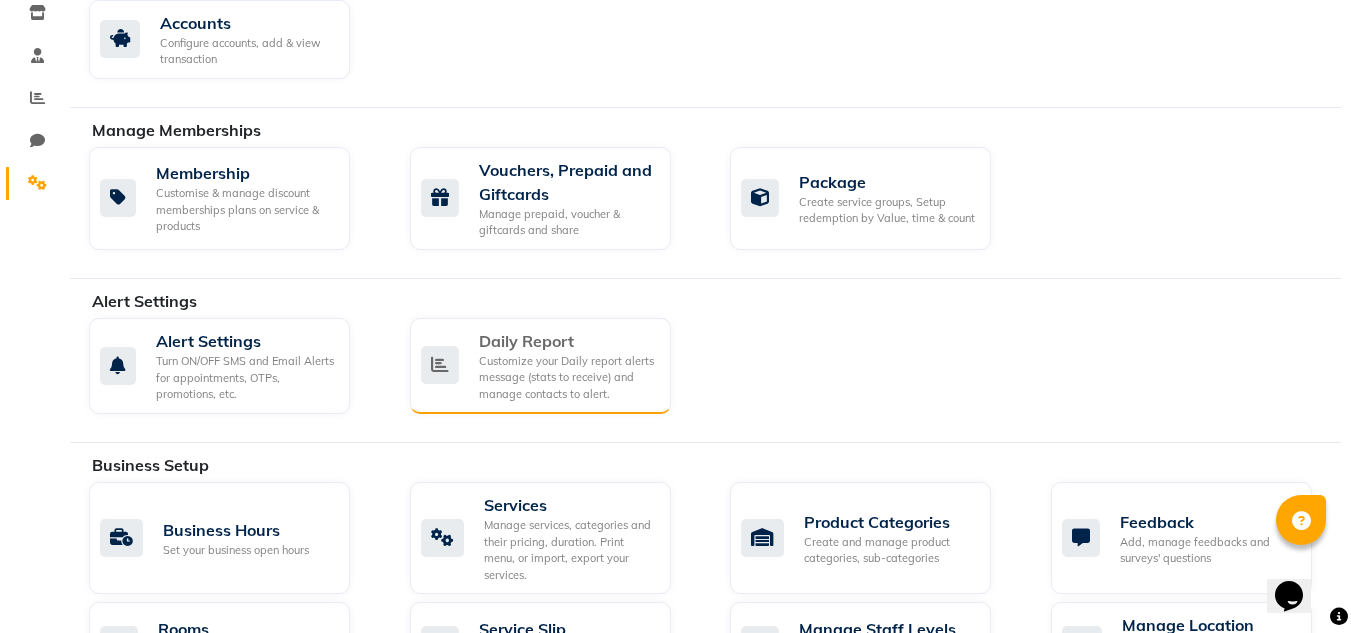 click on "Daily Report Customize your Daily report alerts message (stats to receive) and manage contacts to alert." 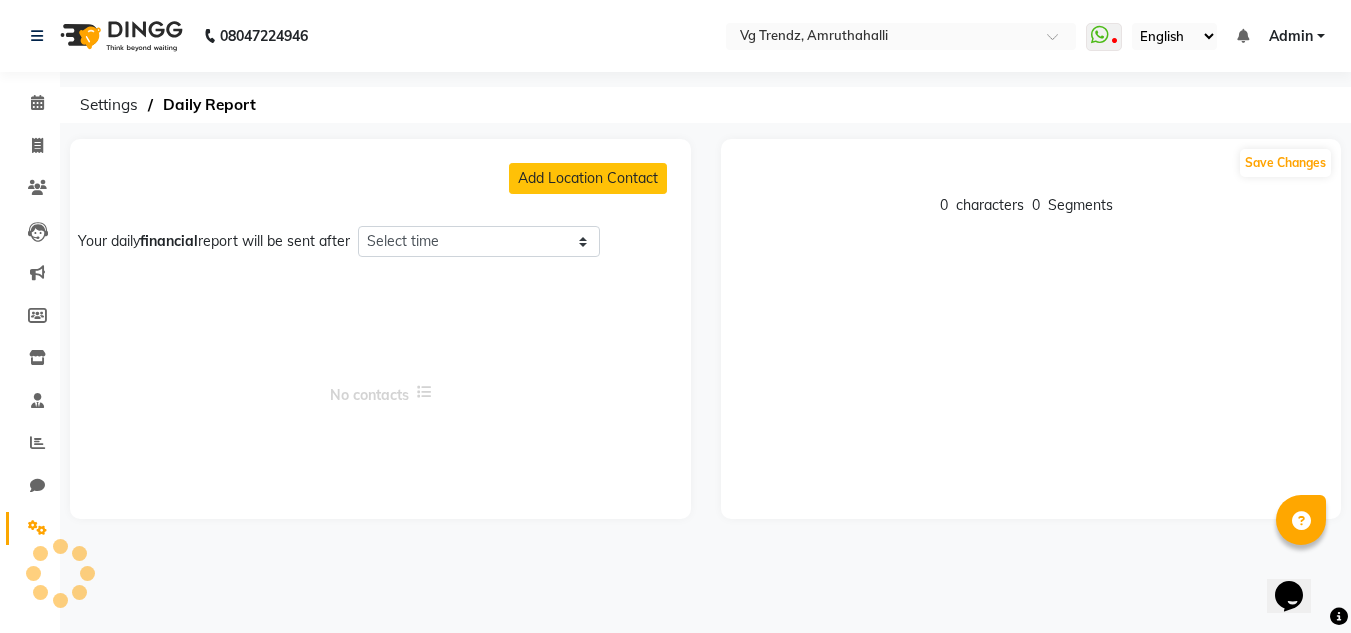 scroll, scrollTop: 0, scrollLeft: 0, axis: both 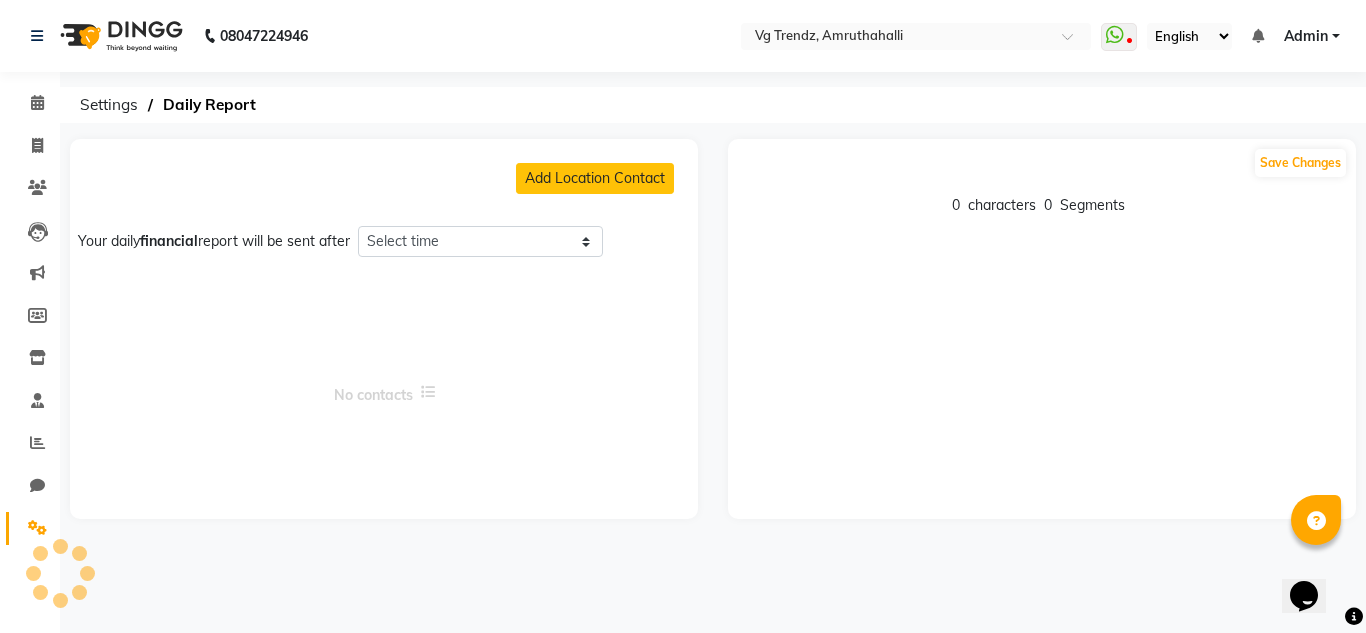 select on "1260" 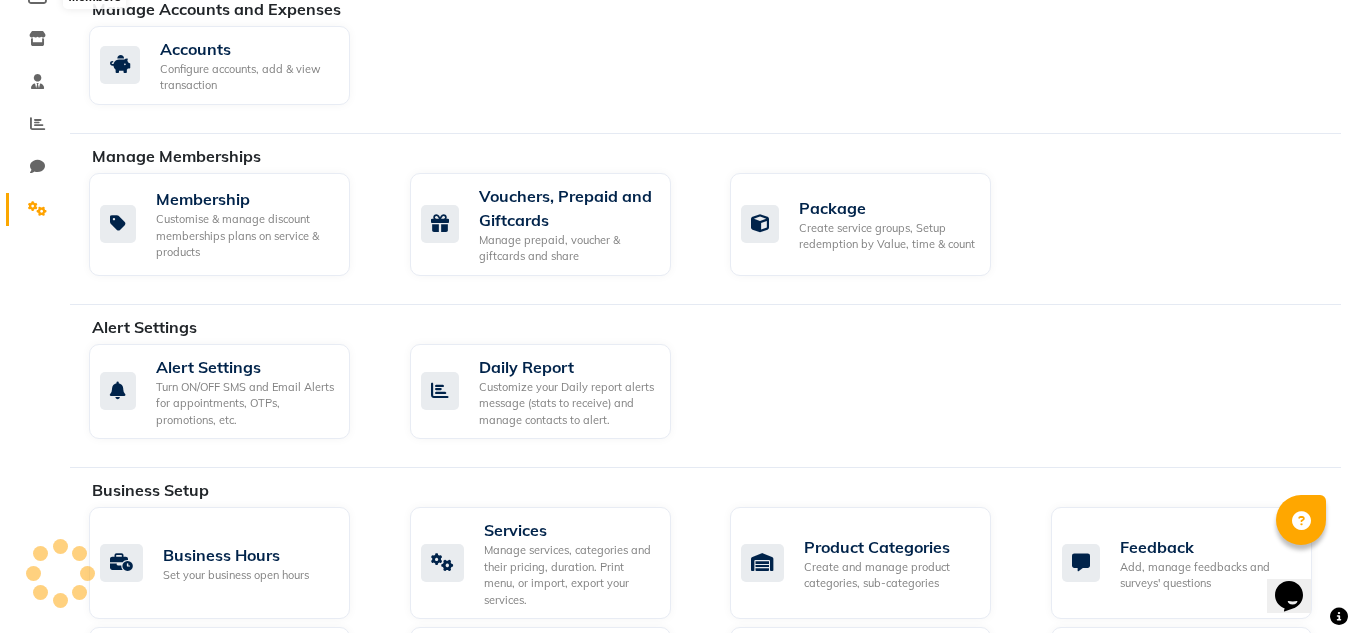 scroll, scrollTop: 345, scrollLeft: 0, axis: vertical 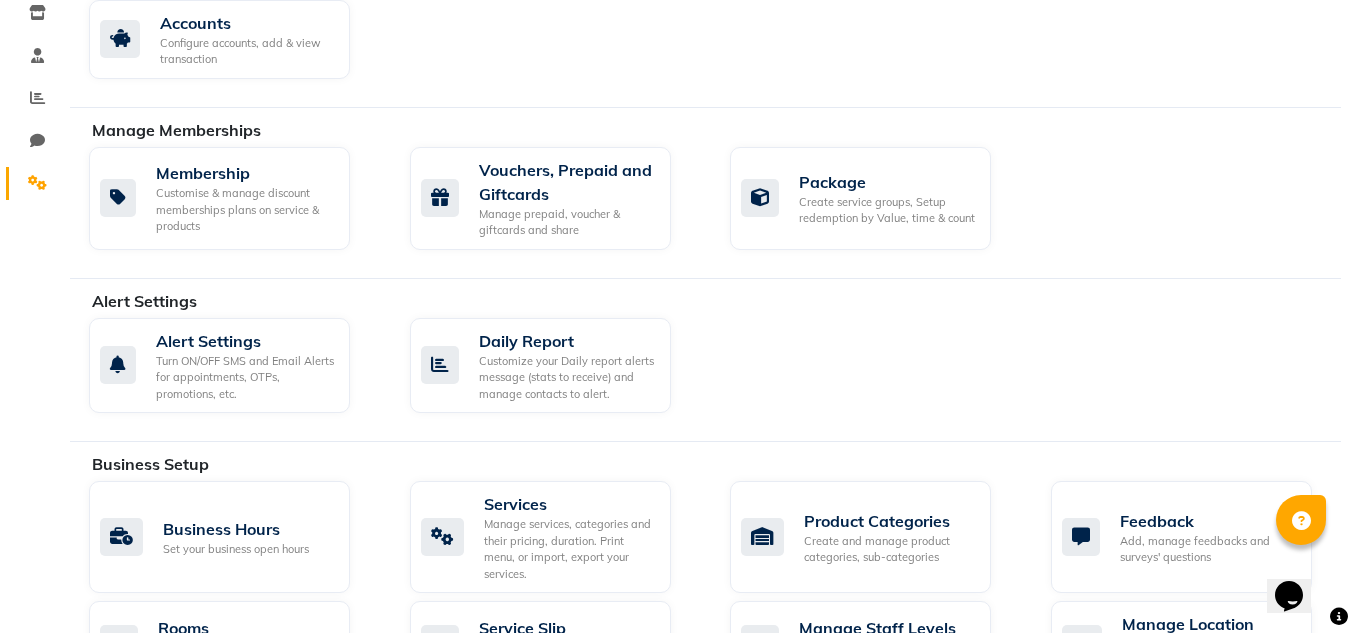 drag, startPoint x: 1348, startPoint y: 265, endPoint x: 1357, endPoint y: 146, distance: 119.33985 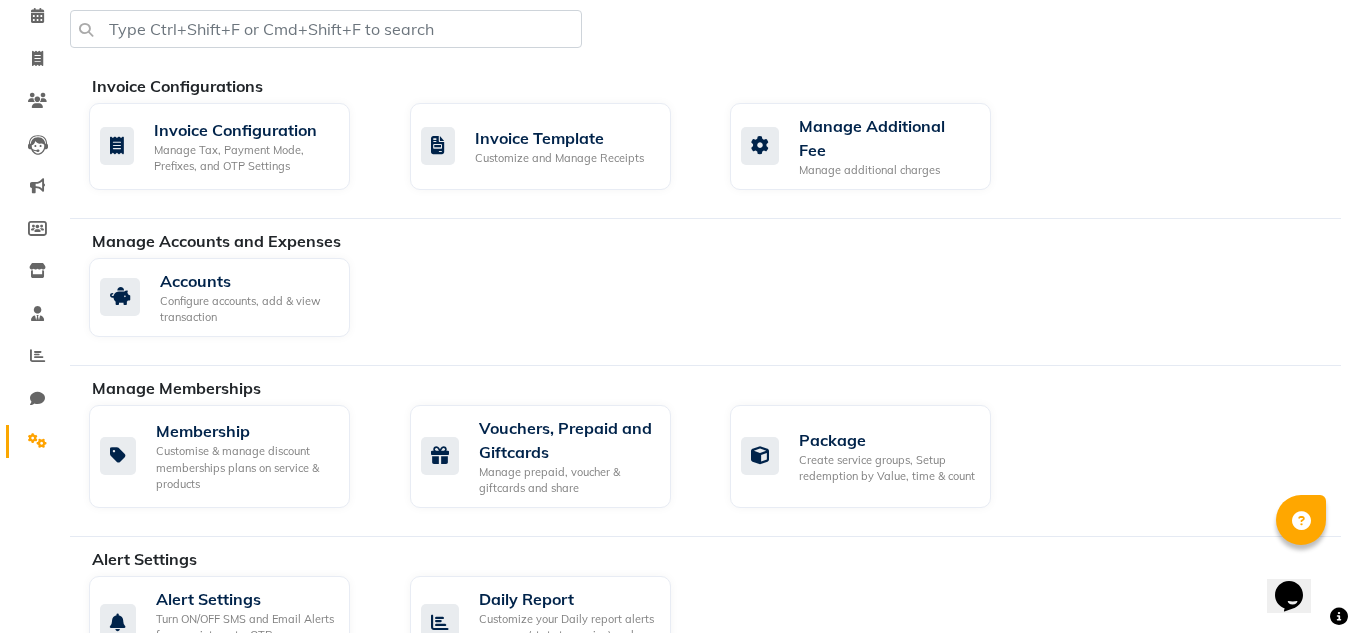 scroll, scrollTop: 90, scrollLeft: 0, axis: vertical 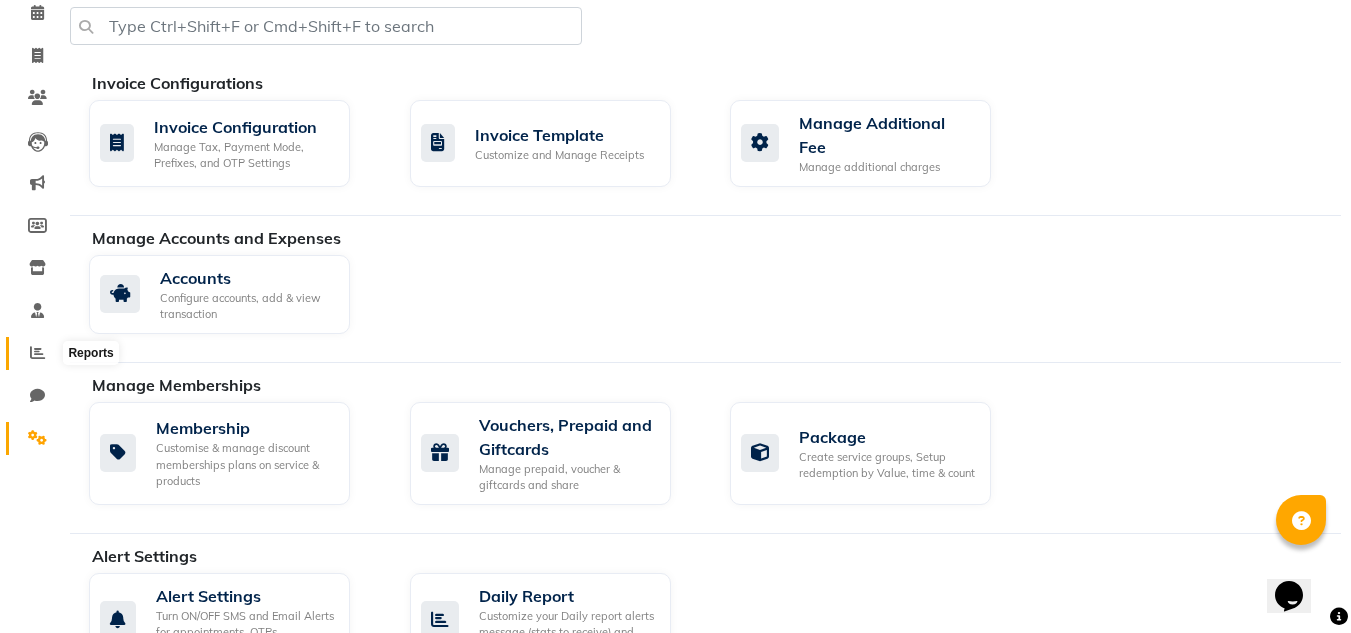 click 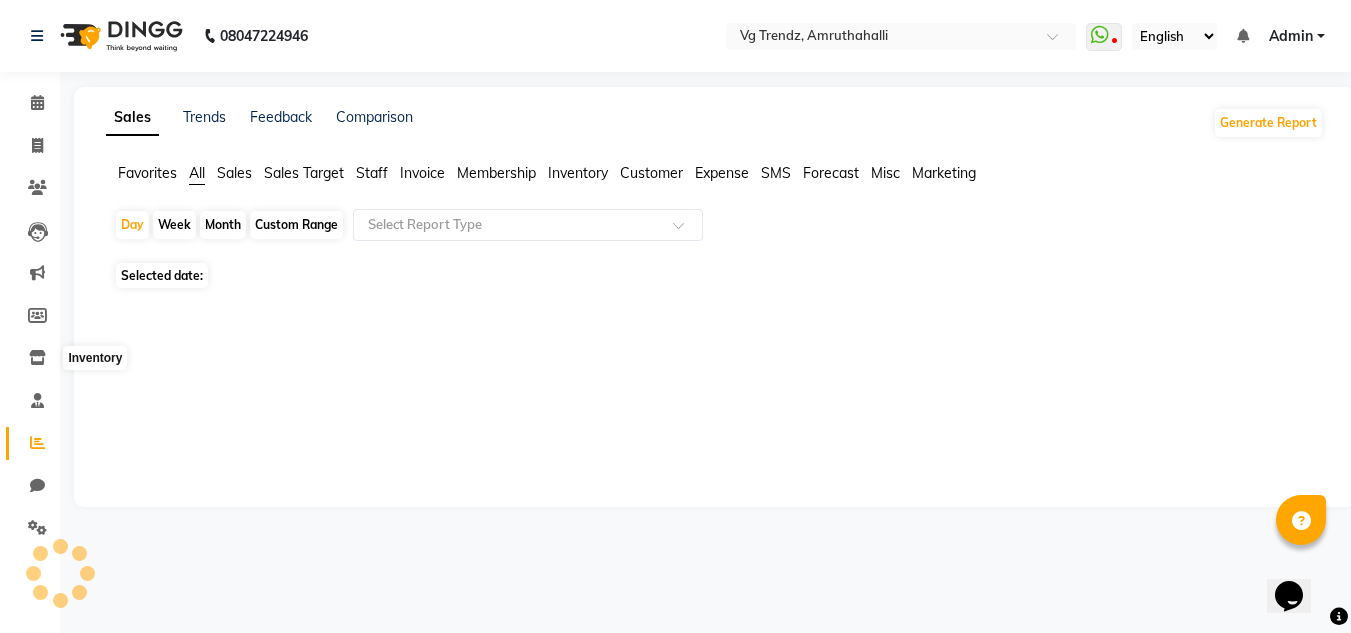 scroll, scrollTop: 0, scrollLeft: 0, axis: both 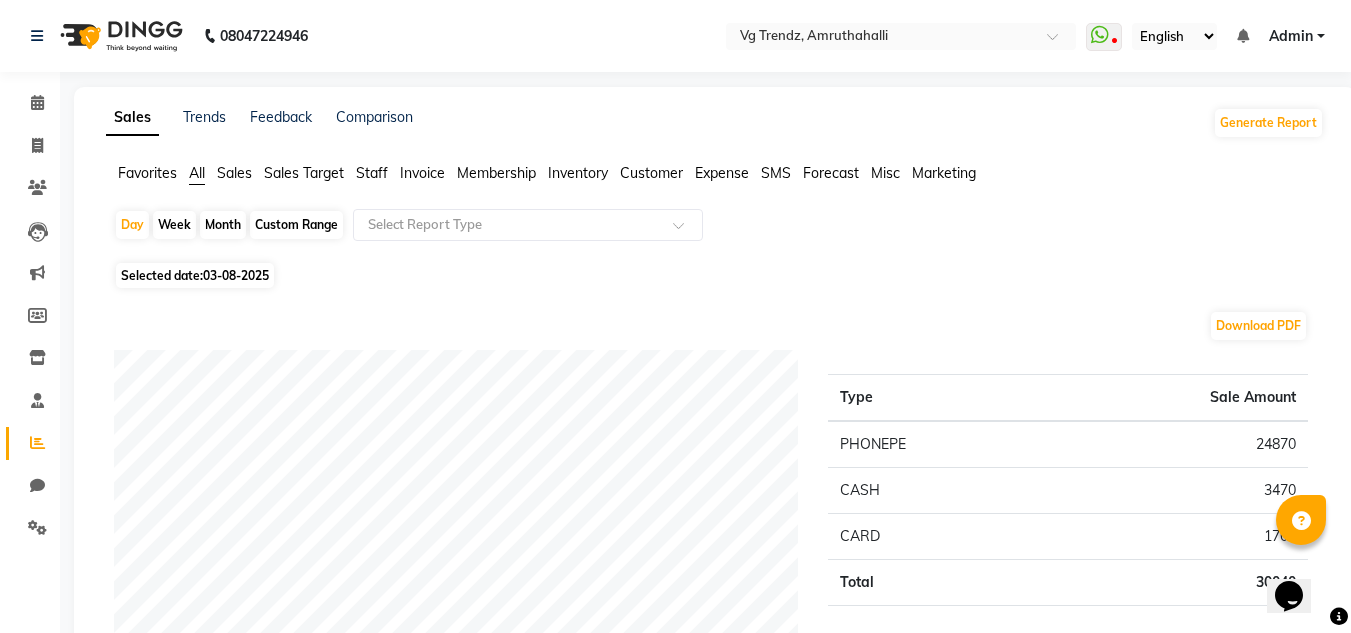 click on "Month" 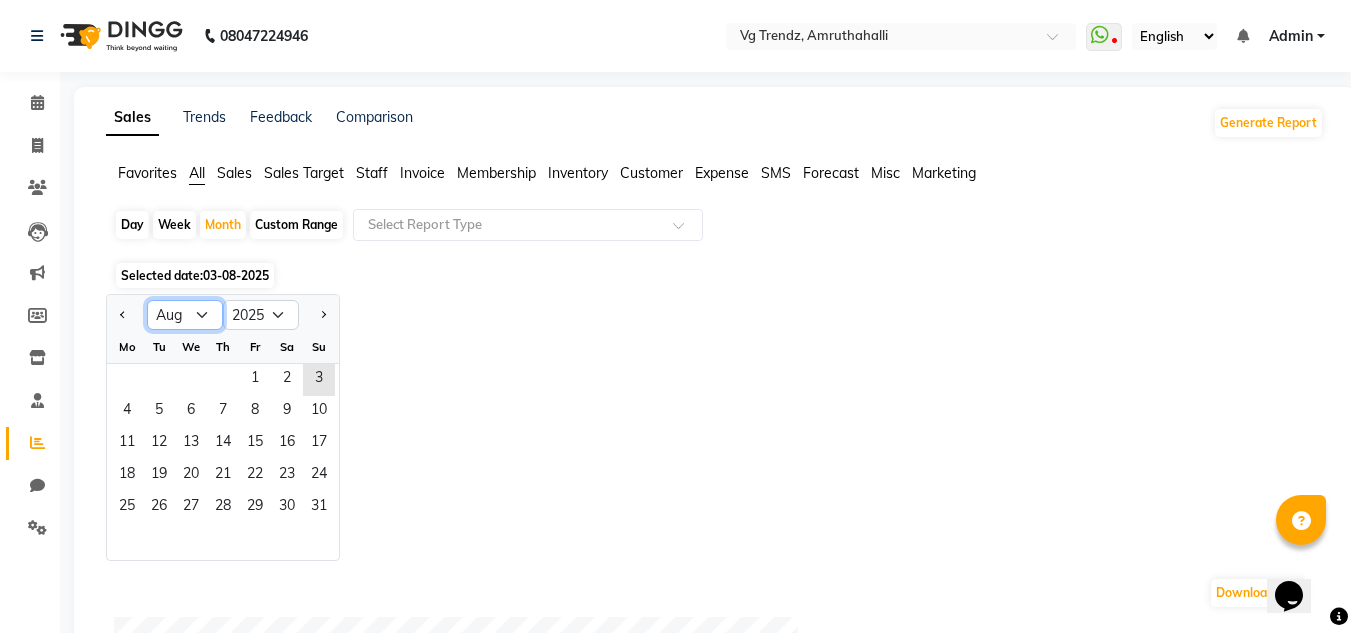click on "Jan Feb Mar Apr May Jun Jul Aug Sep Oct Nov Dec" 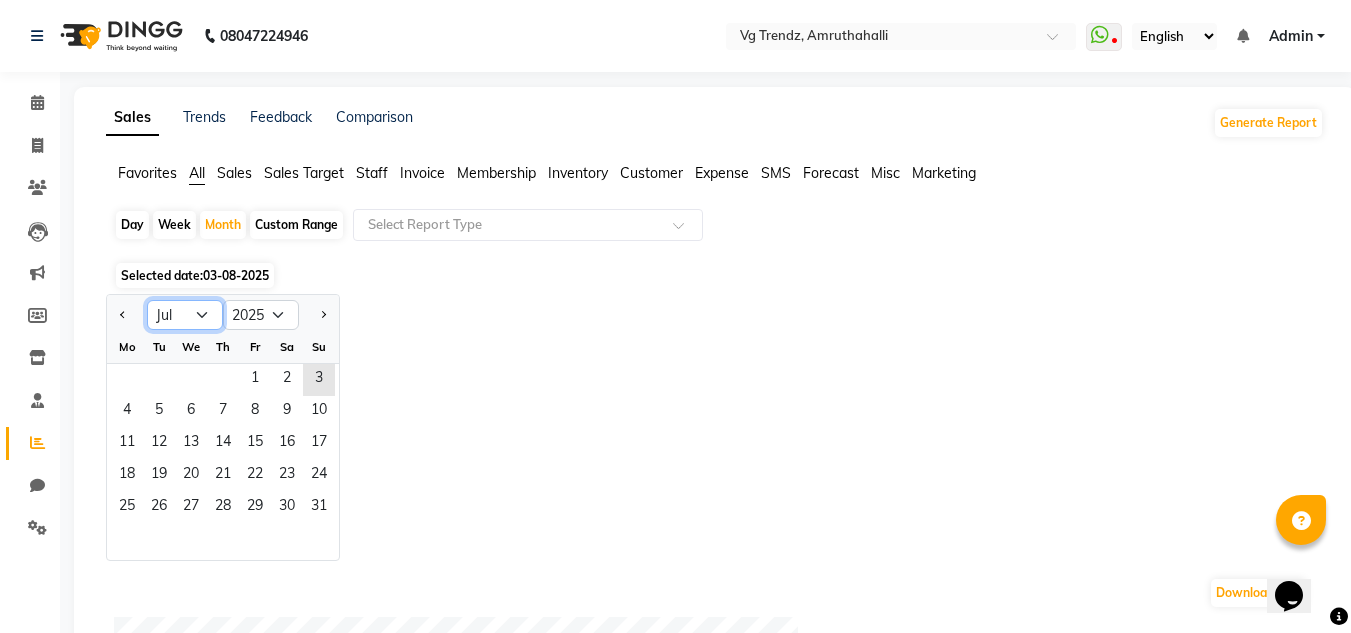 click on "Jan Feb Mar Apr May Jun Jul Aug Sep Oct Nov Dec" 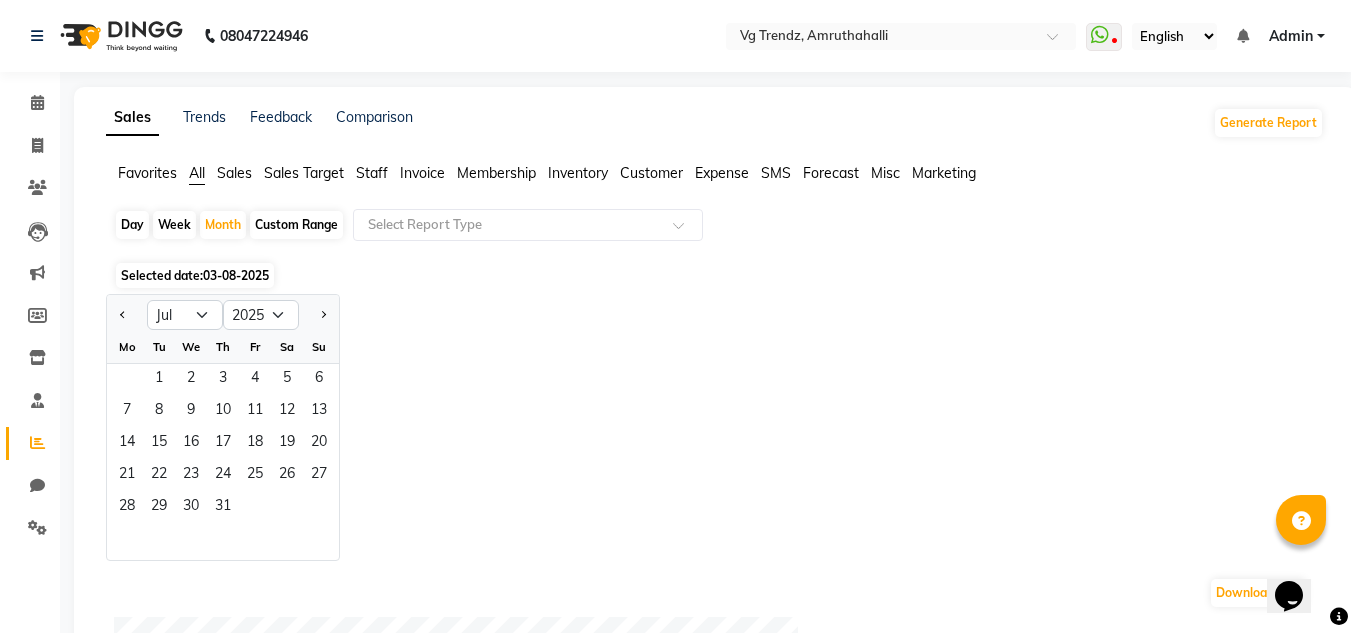 click on "Jan Feb Mar Apr May Jun Jul Aug Sep Oct Nov Dec 2015 2016 2017 2018 2019 2020 2021 2022 2023 2024 2025 2026 2027 2028 2029 2030 2031 2032 2033 2034 2035 Mo Tu We Th Fr Sa Su  1   2   3   4   5   6   7   8   9   10   11   12   13   14   15   16   17   18   19   20   21   22   23   24   25   26   27   28   29   30   31" 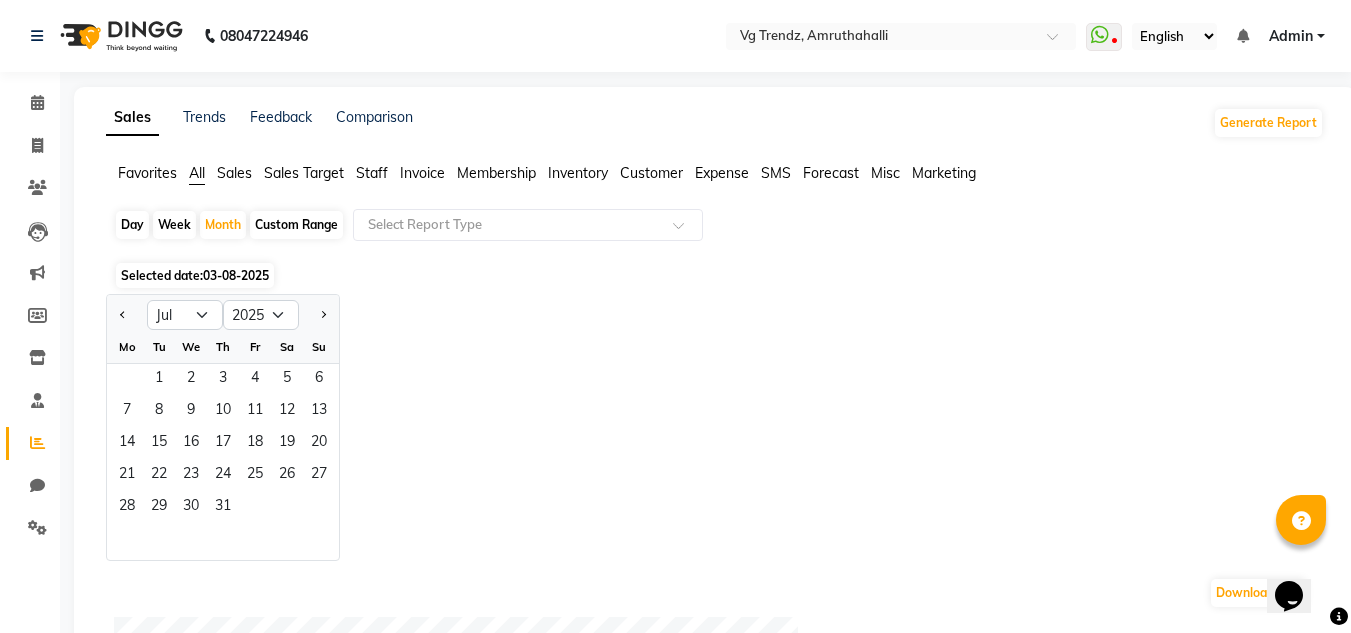 click on "Sales" 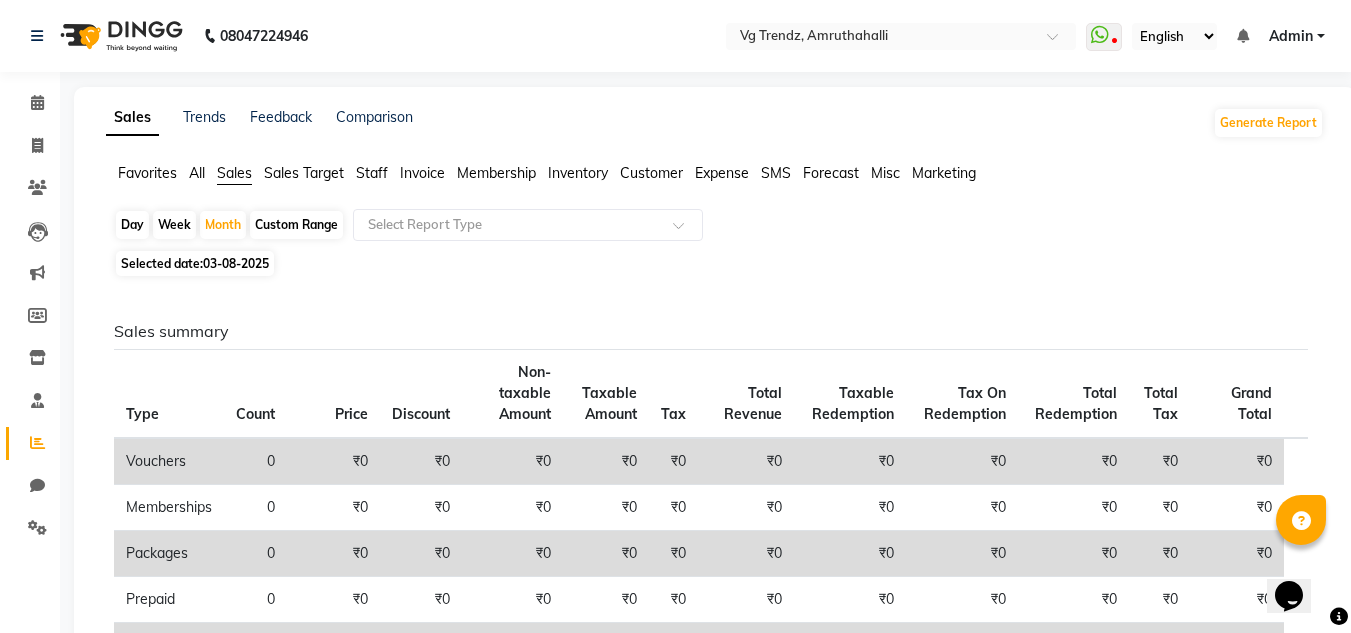 click on "Sales Target" 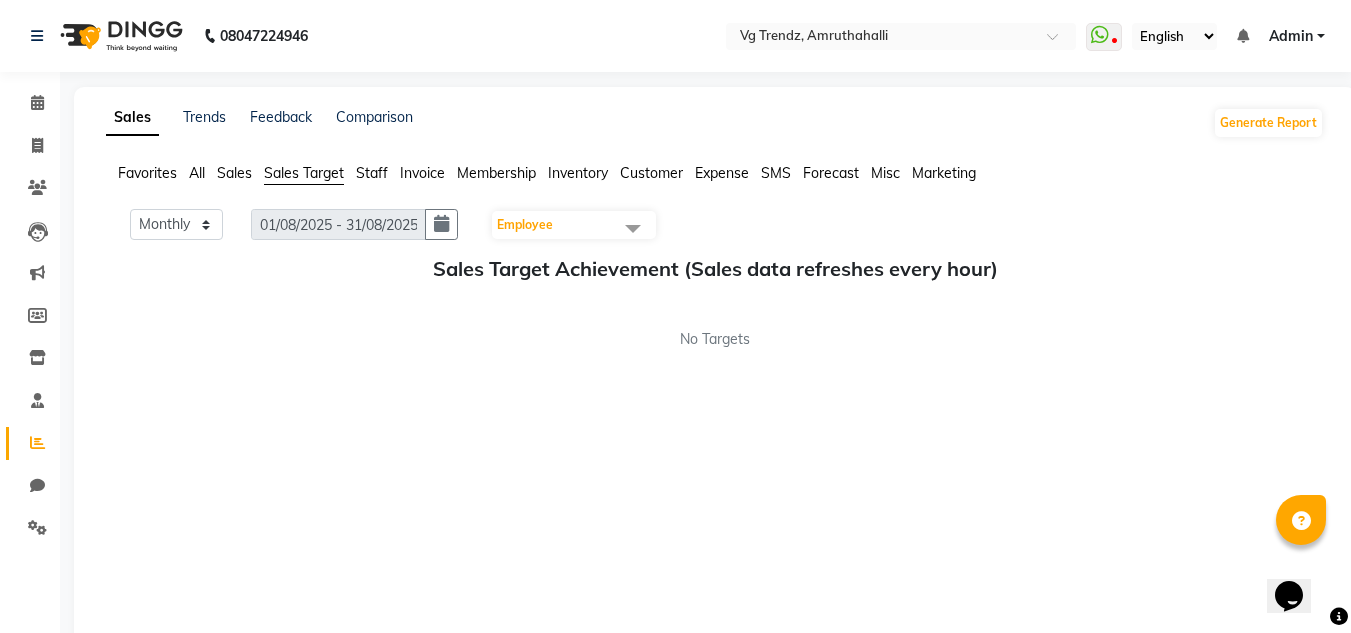click on "Staff" 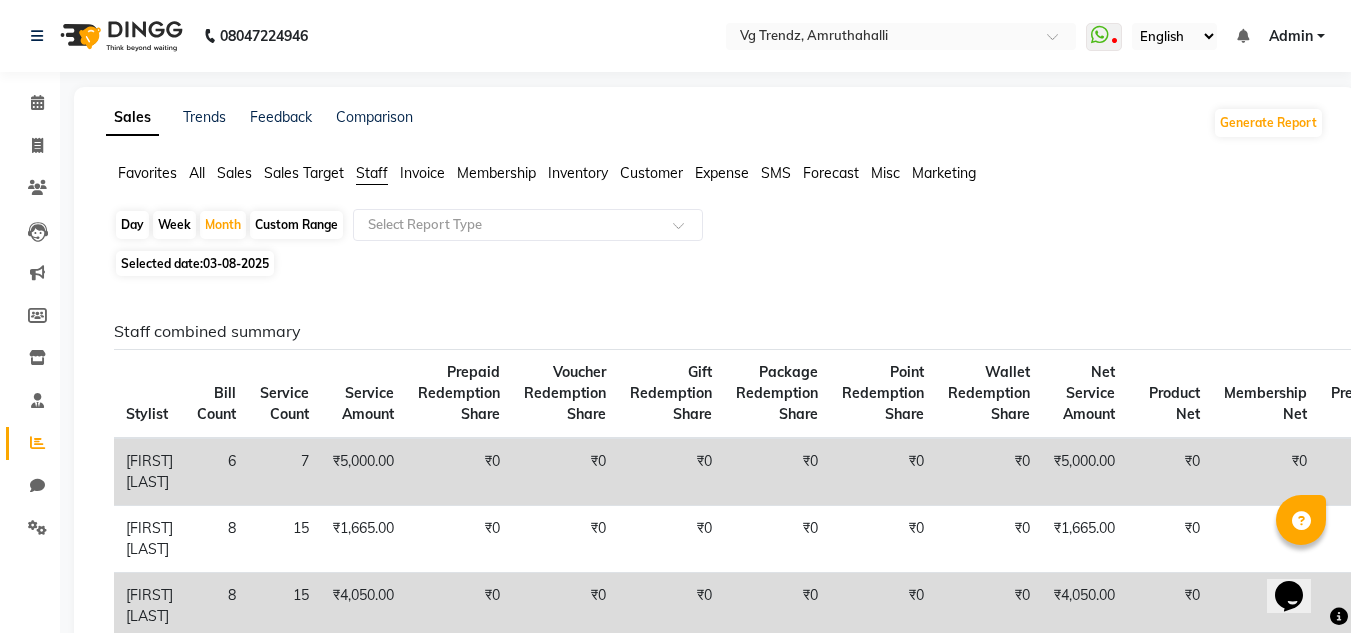 click on "Invoice" 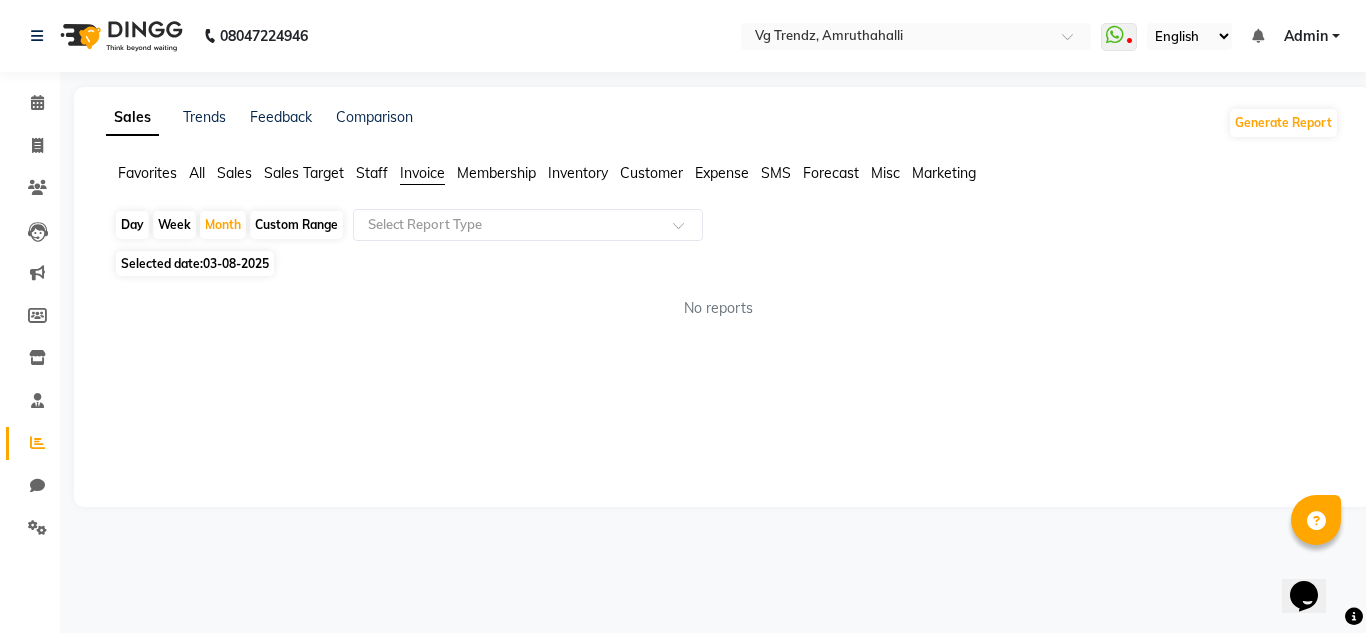 click on "Favorites" 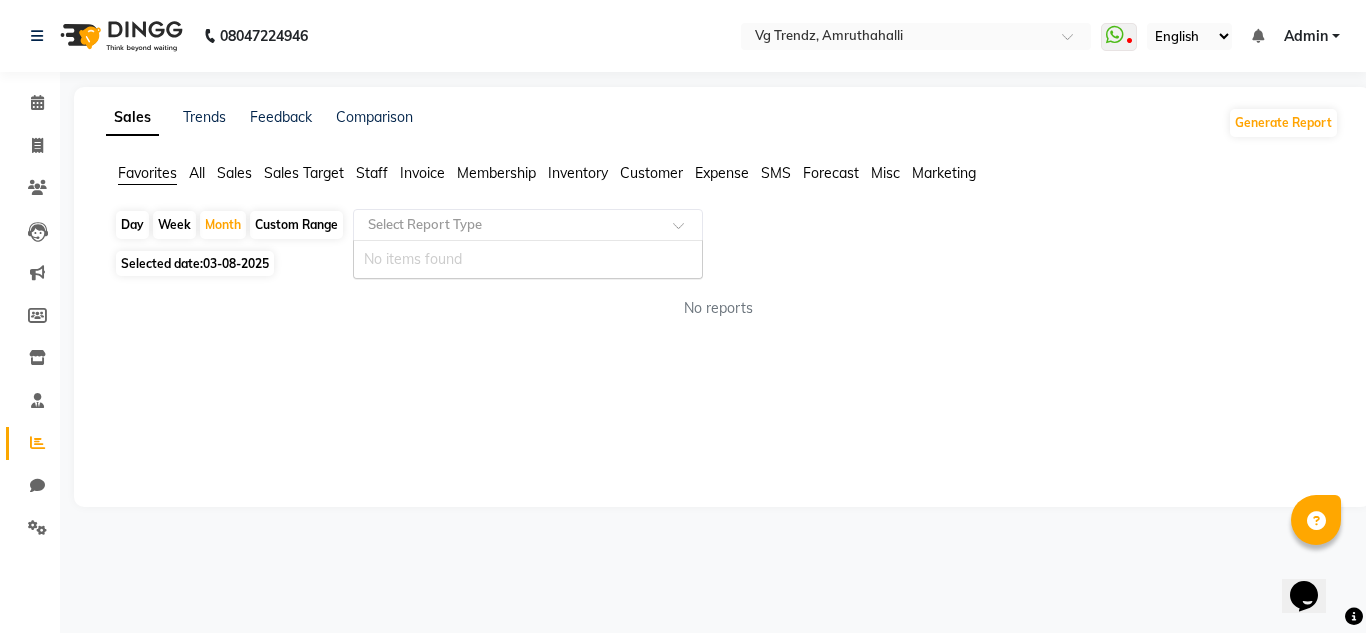 click 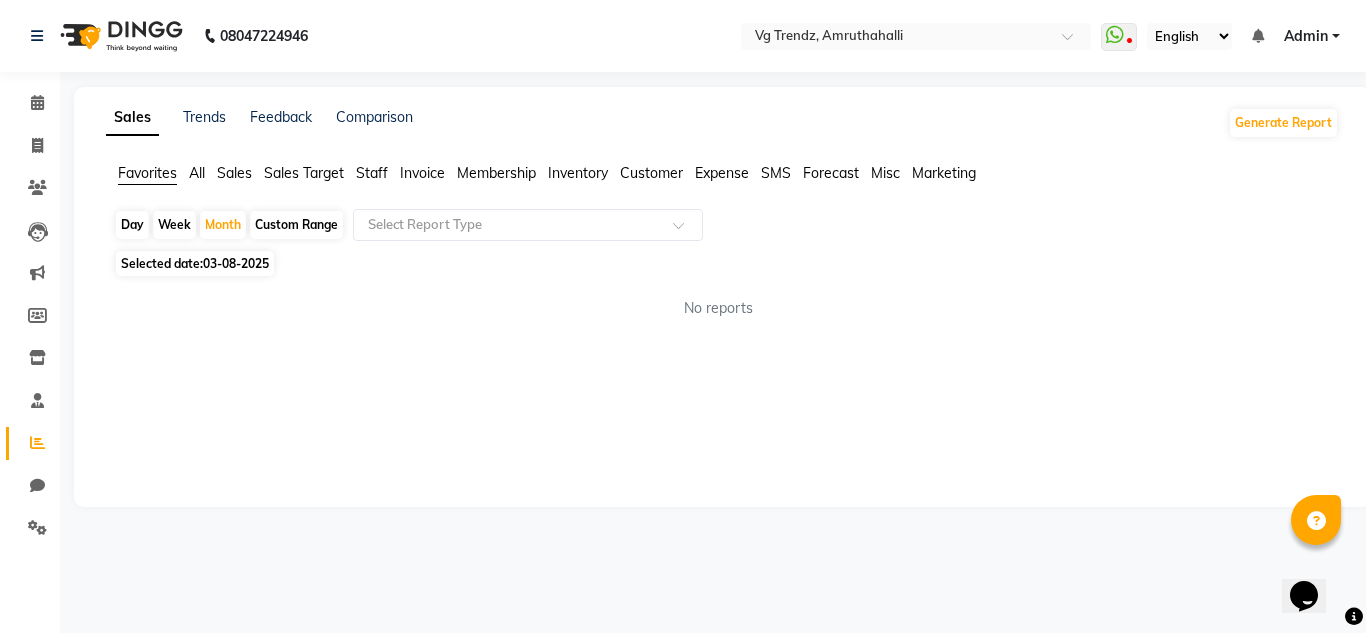 click on "Custom Range" 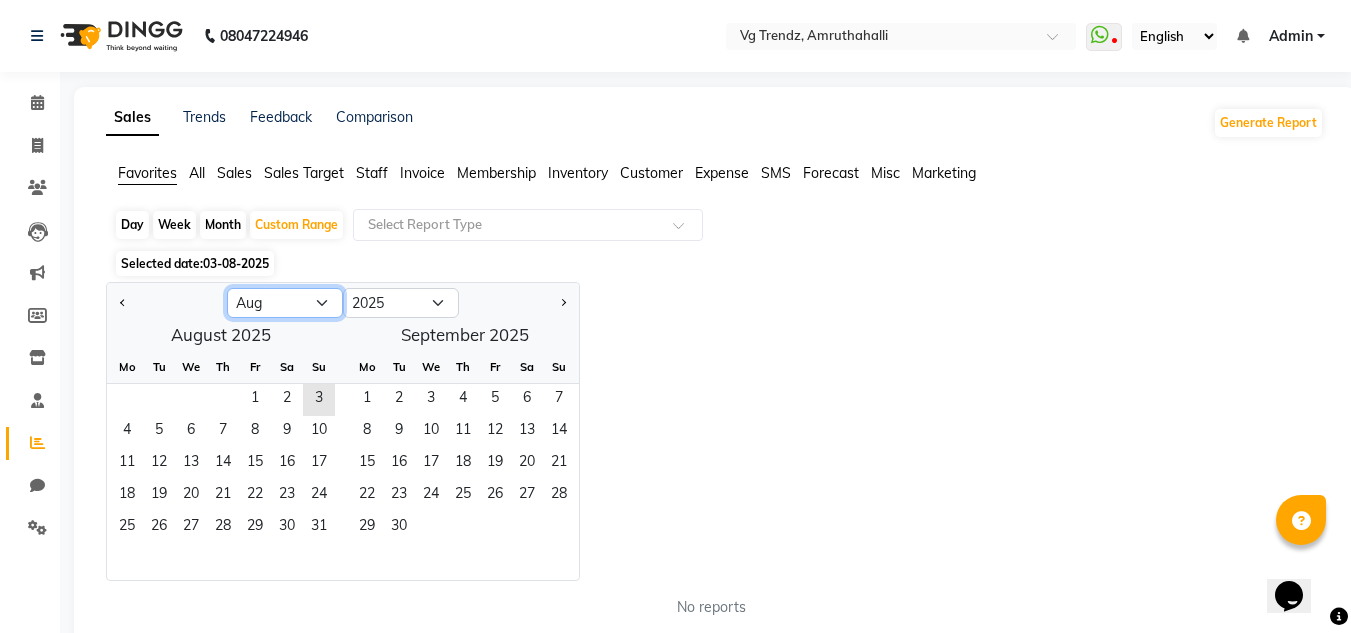 click on "Jan Feb Mar Apr May Jun Jul Aug Sep Oct Nov Dec" 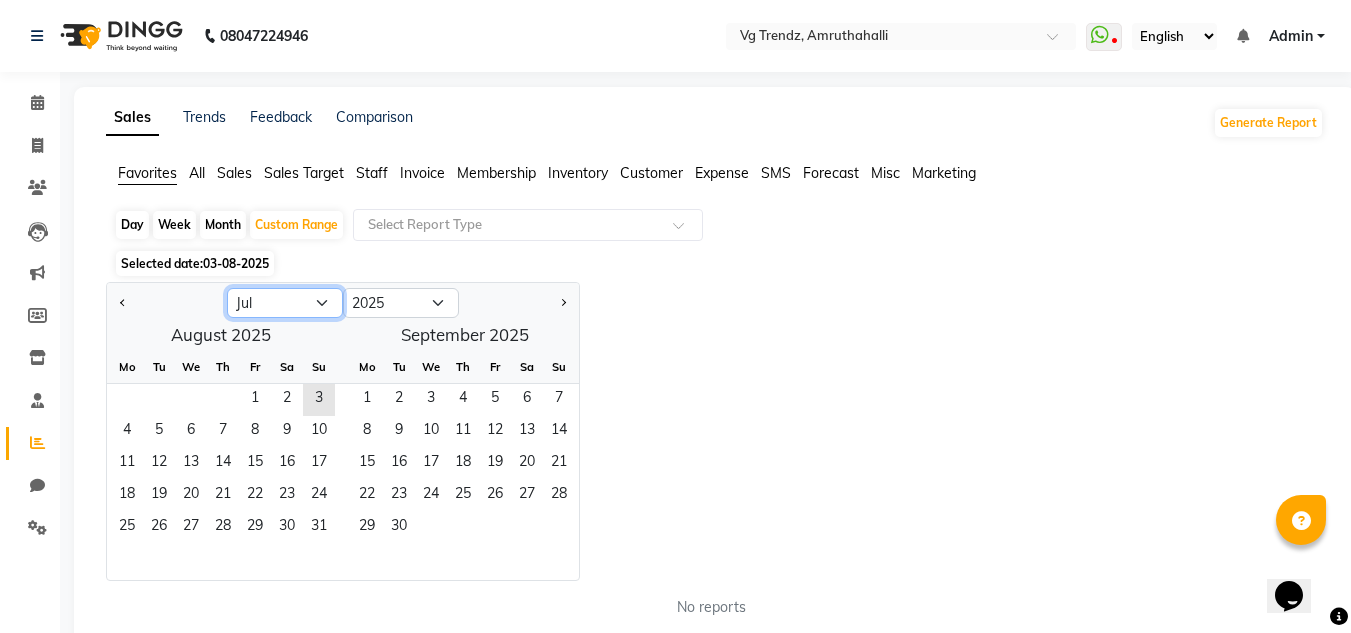click on "Jan Feb Mar Apr May Jun Jul Aug Sep Oct Nov Dec" 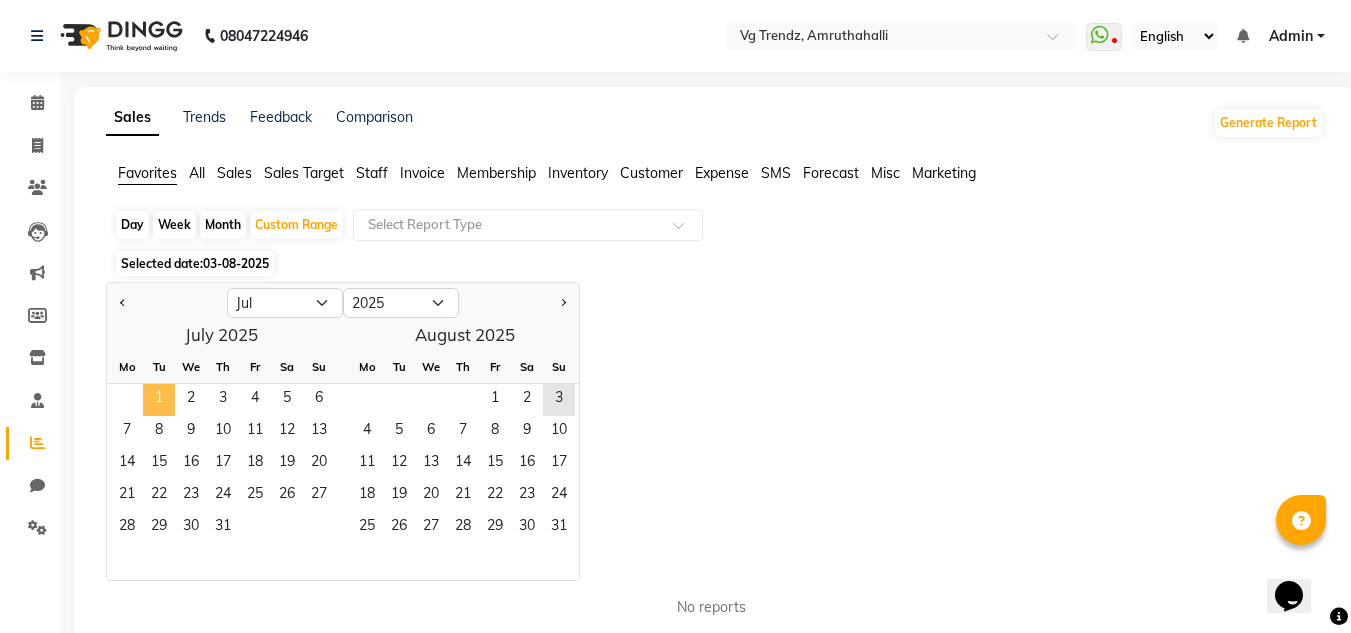 click on "1" 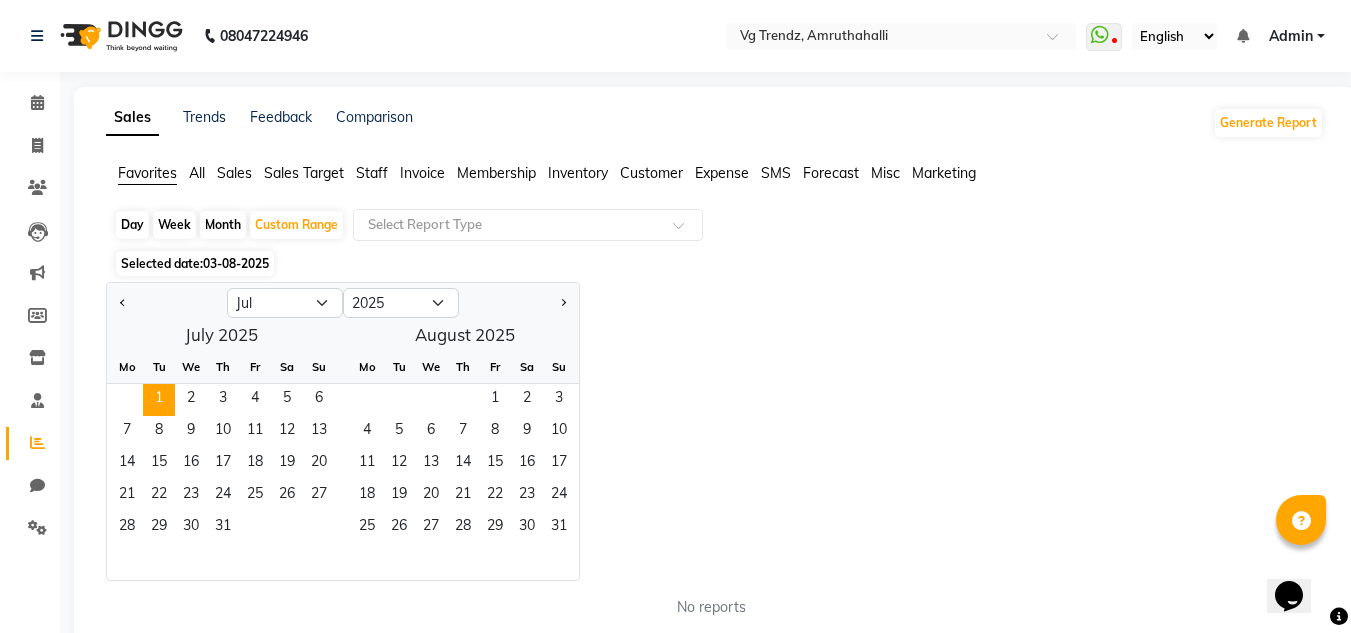 click on "July 2025  Mo Tu We Th Fr Sa Su  1   2   3   4   5   6   7   8   9   10   11   12   13   14   15   16   17   18   19   20   21   22   23   24   25   26   27   28   29   30   31   August 2025  Mo Tu We Th Fr Sa Su  1   2   3   4   5   6   7   8   9   10   11   12   13   14   15   16   17   18   19   20   21   22   23   24   25   26   27   28   29   30   31" 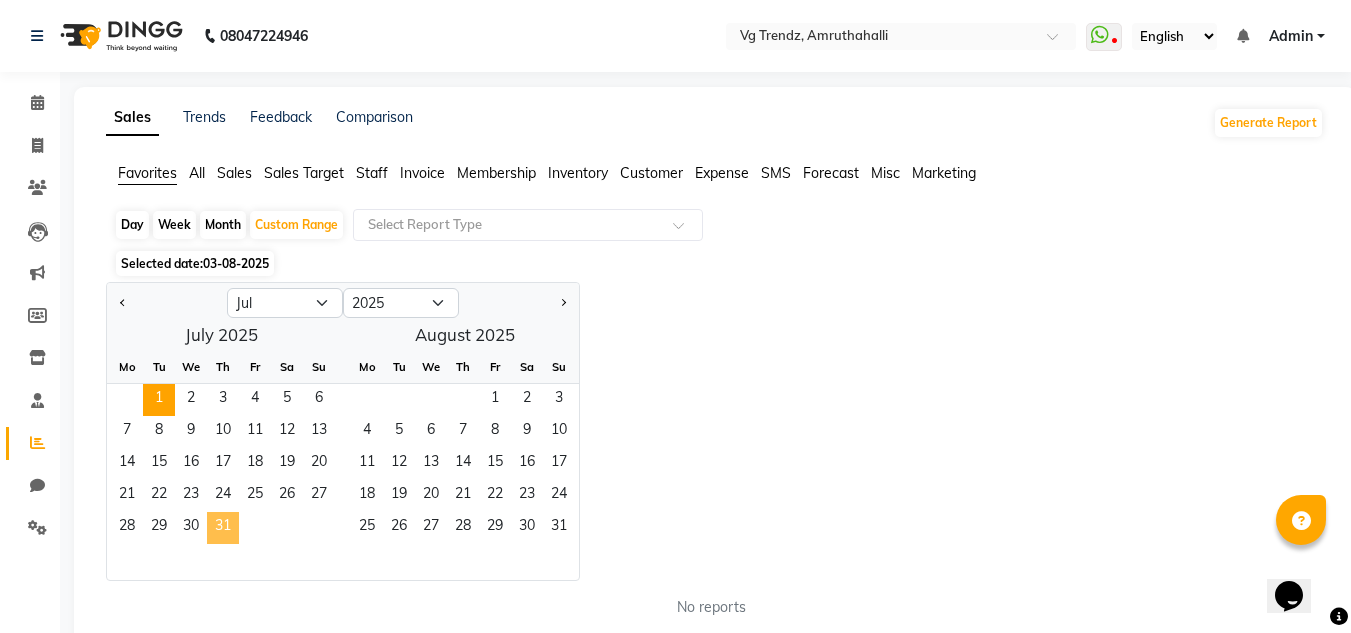 click on "31" 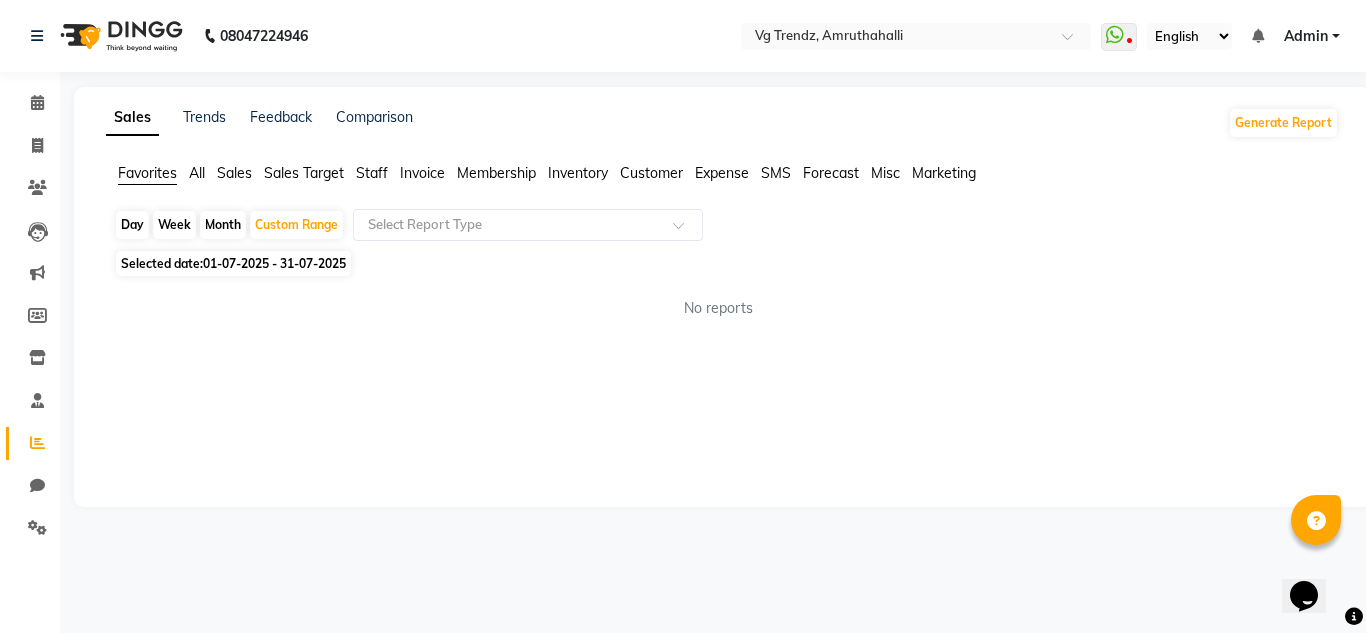 click on "Sales Trends Feedback Comparison Generate Report Favorites All Sales Sales Target Staff Invoice Membership Inventory Customer Expense SMS Forecast Misc Marketing  Day   Week   Month   Custom Range  Select Report Type Selected date:  01-07-2025 - 31-07-2025  No reports ★ Mark as Favorite  Choose how you'd like to save "" report to favorites  Save to Personal Favorites:   Only you can see this report in your favorites tab. Share with Organization:   Everyone in your organization can see this report in their favorites tab.  Save to Favorites" 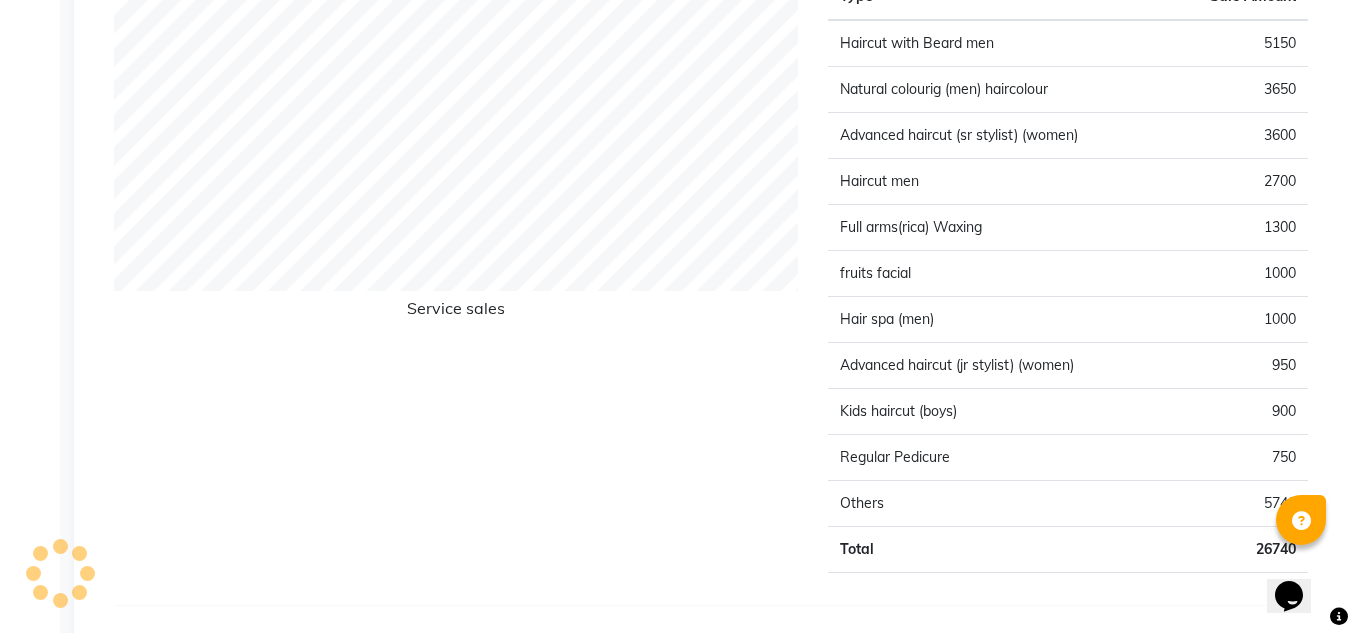 scroll, scrollTop: 2679, scrollLeft: 0, axis: vertical 